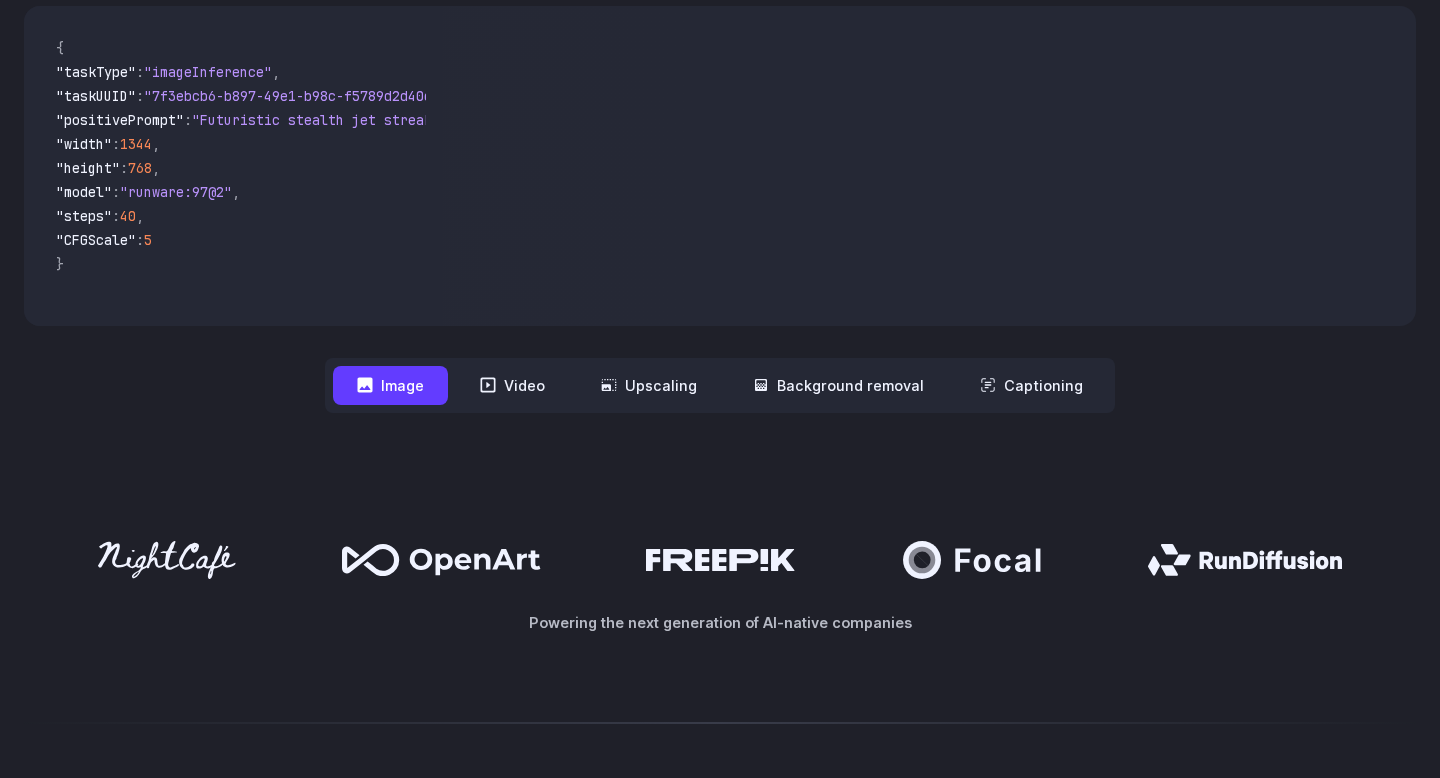 scroll, scrollTop: 647, scrollLeft: 0, axis: vertical 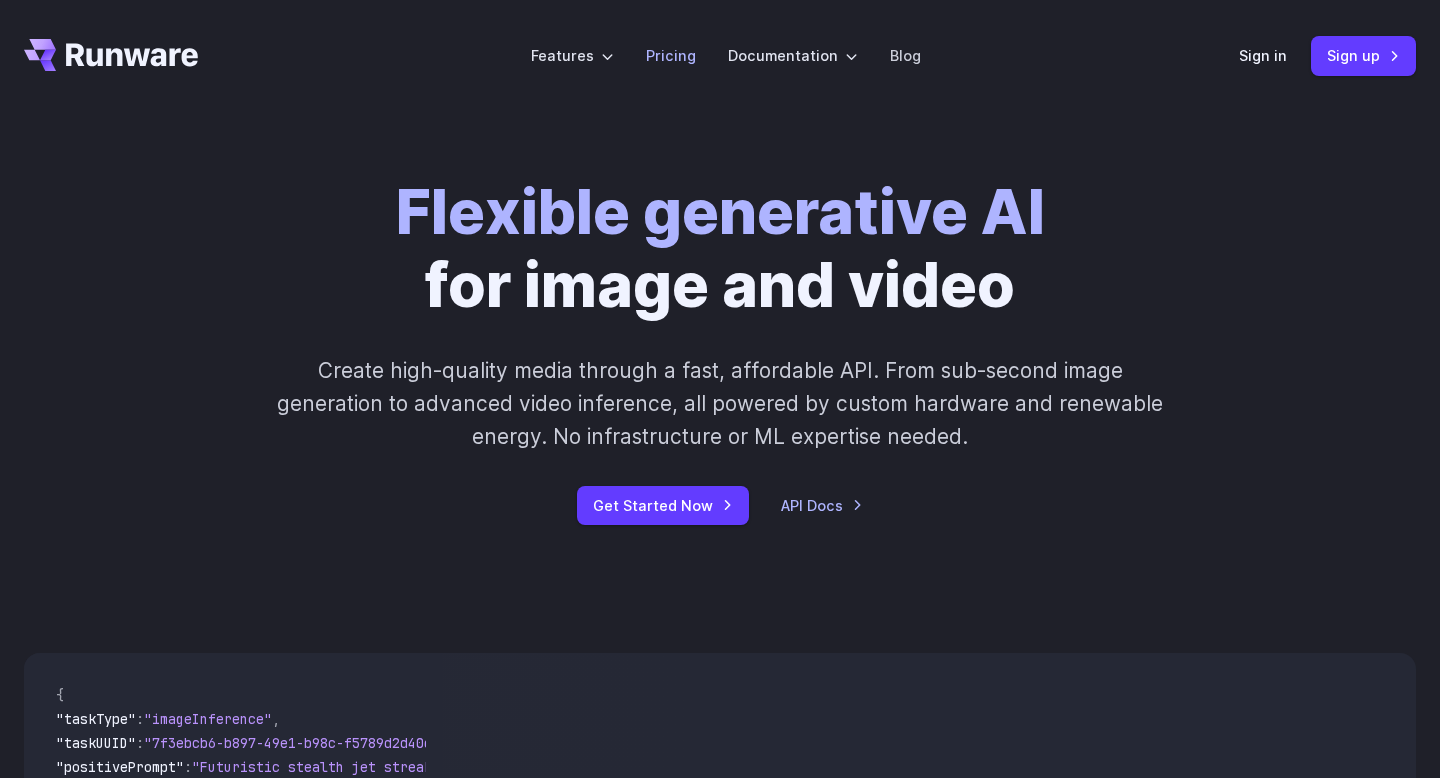 click on "Pricing" at bounding box center [671, 55] 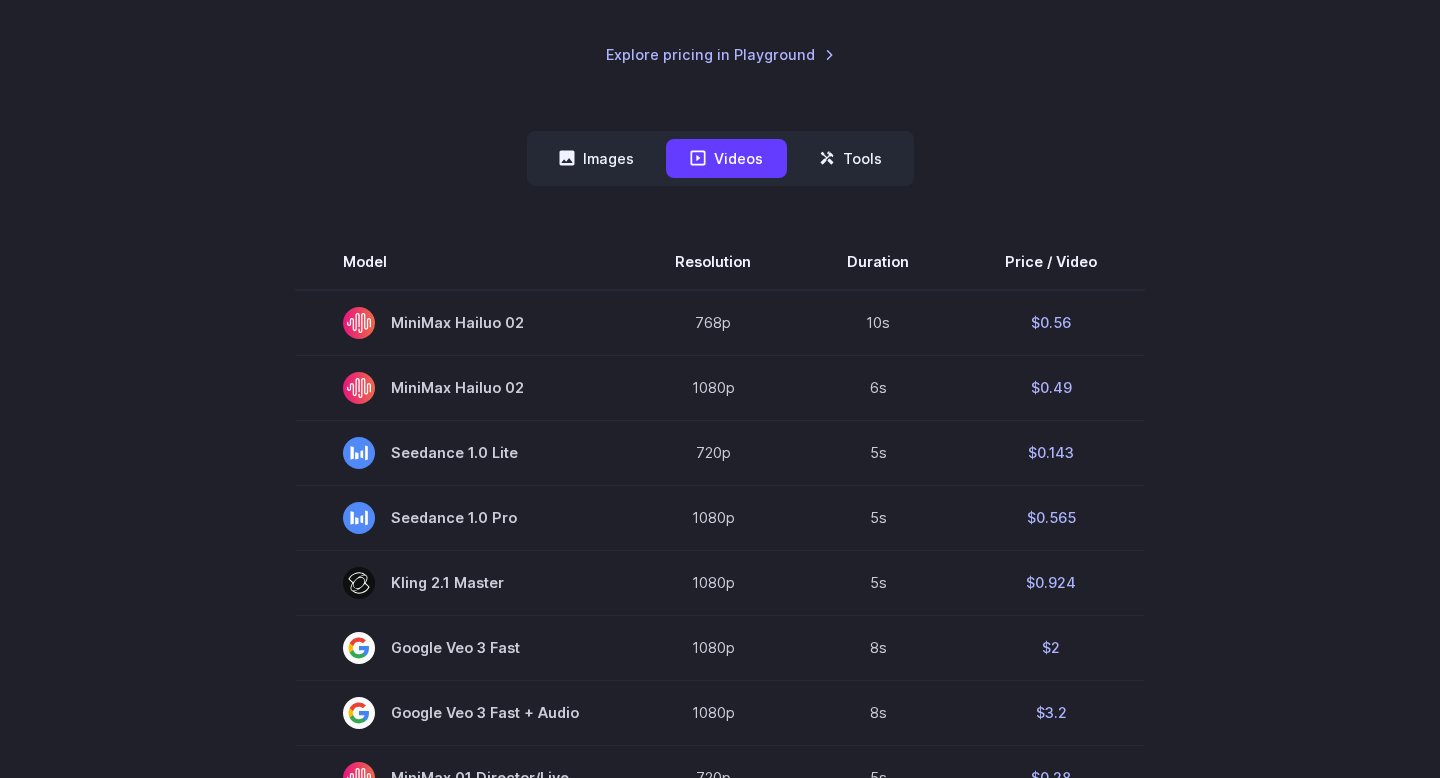 scroll, scrollTop: 432, scrollLeft: 0, axis: vertical 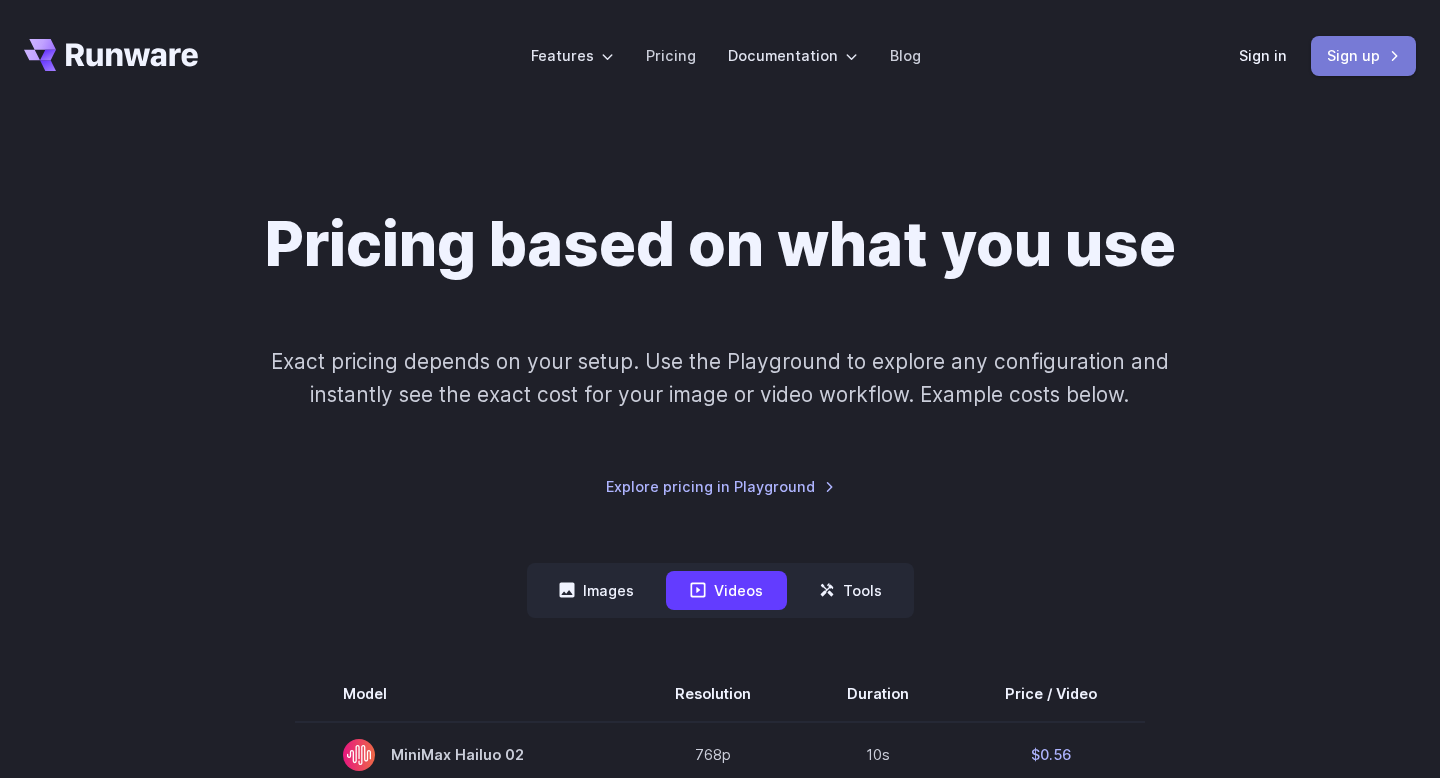 click on "Sign up" at bounding box center [1363, 55] 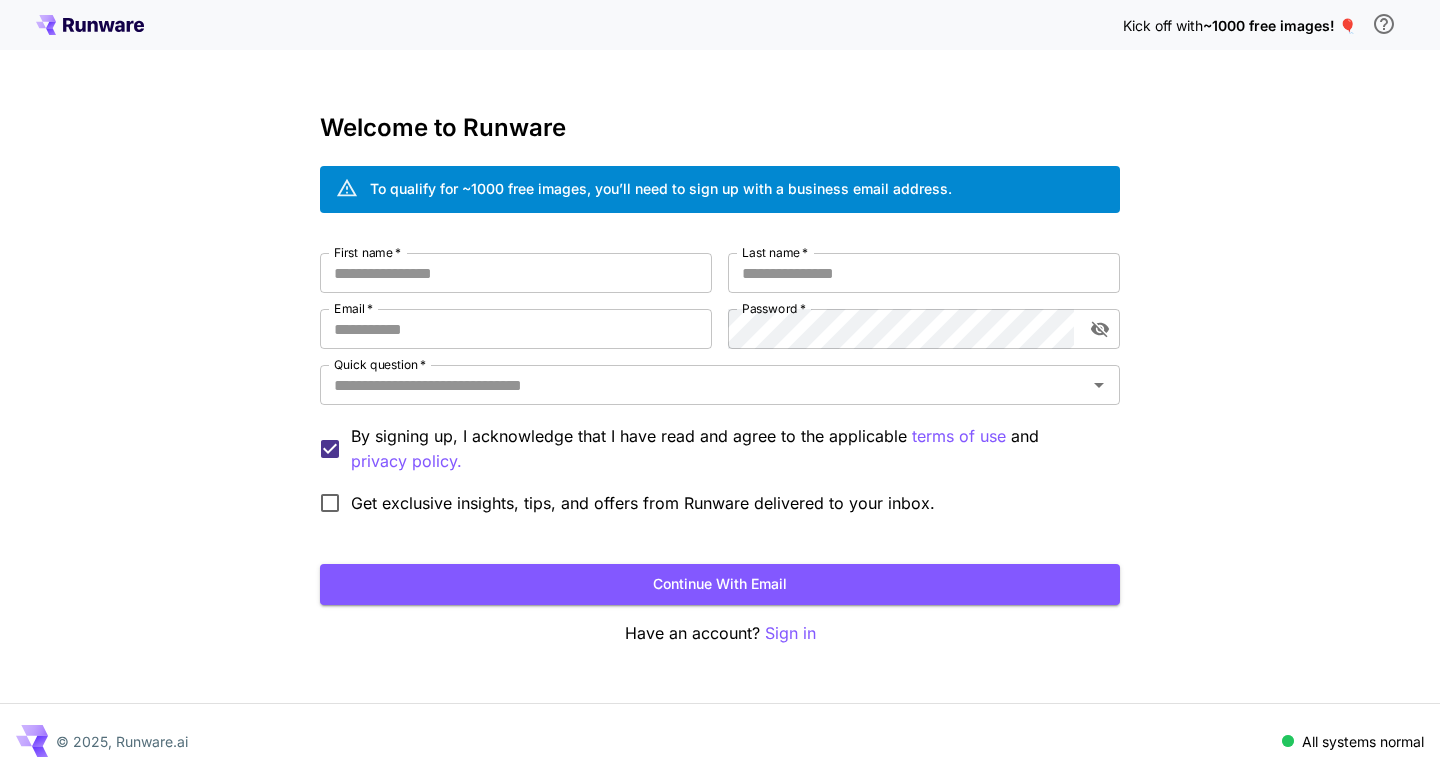 scroll, scrollTop: 0, scrollLeft: 0, axis: both 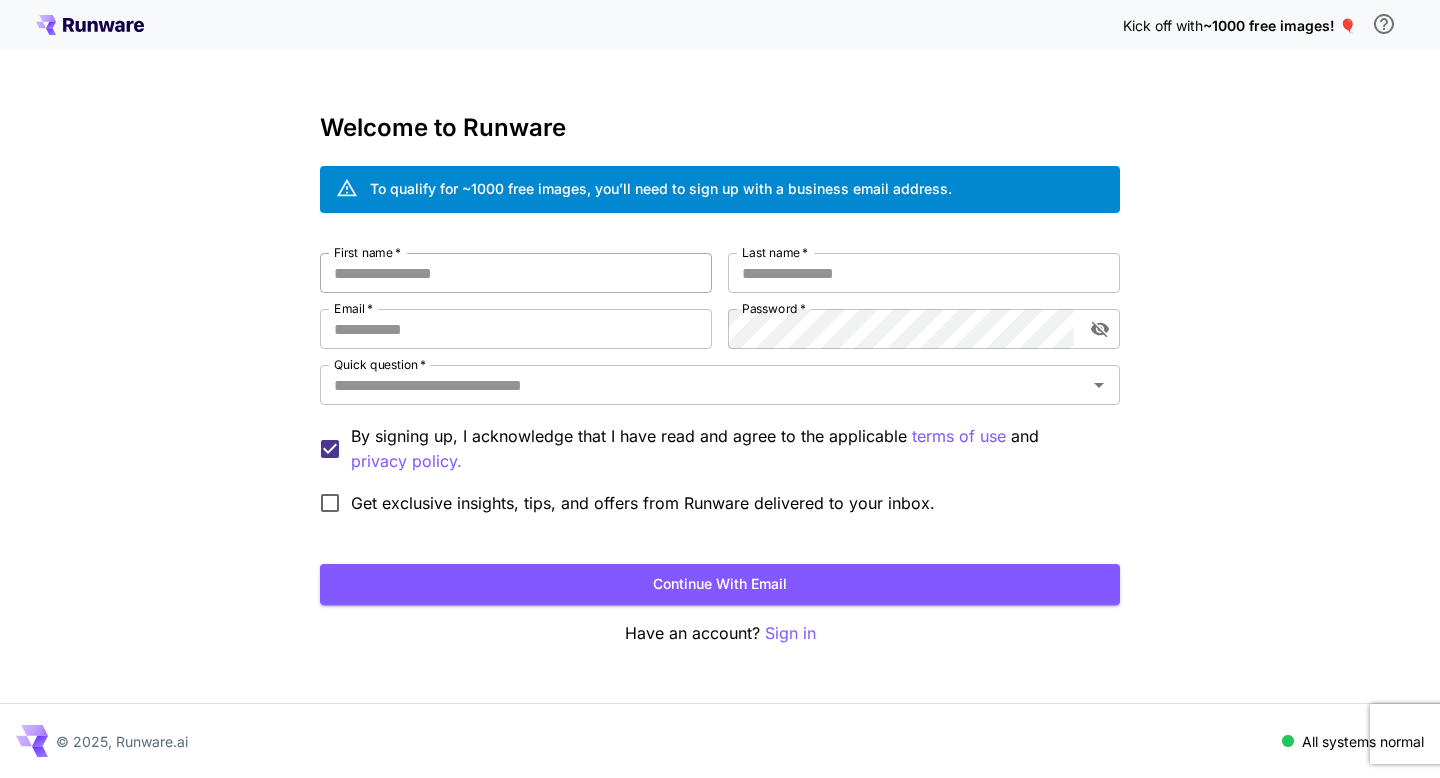 click on "First name   *" at bounding box center [516, 273] 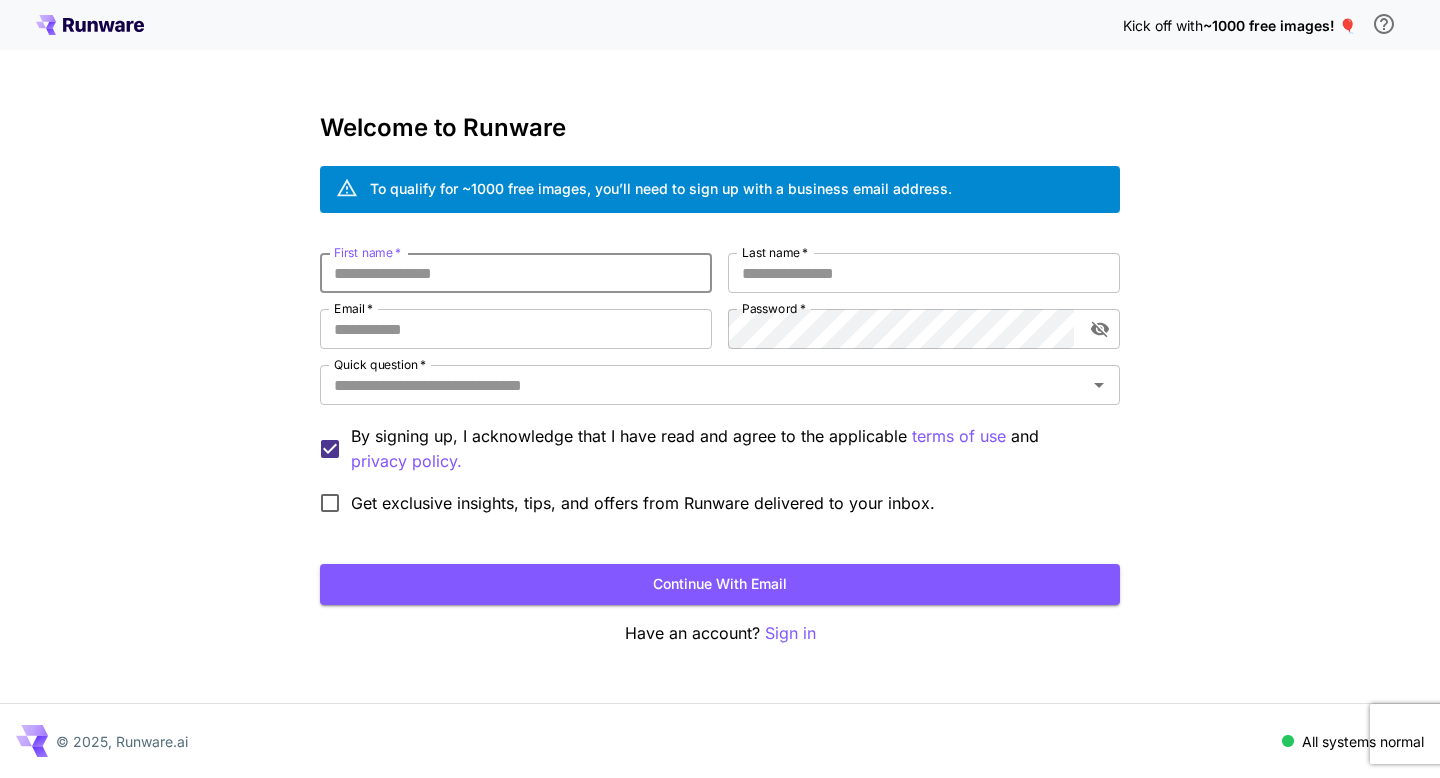 click on "First name   *" at bounding box center [516, 273] 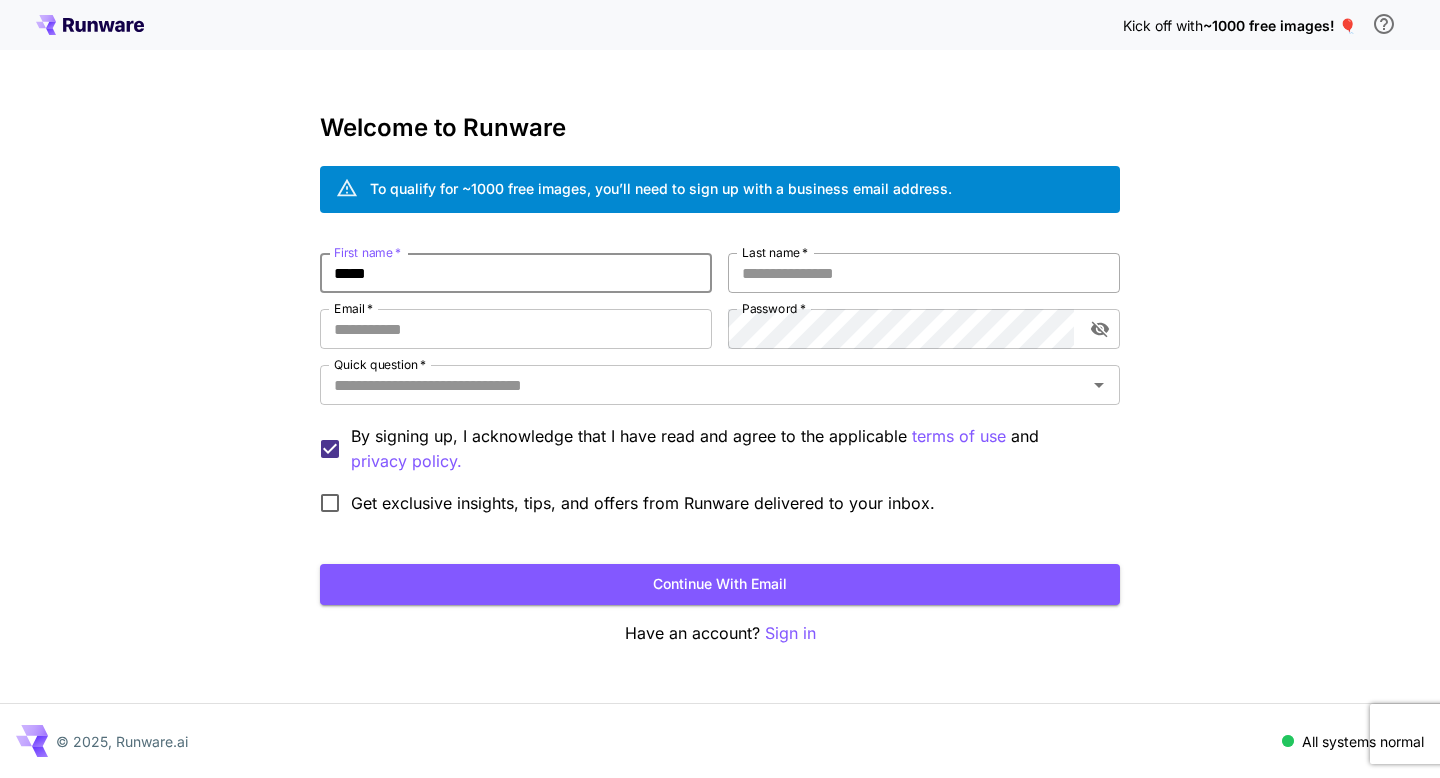 type on "*****" 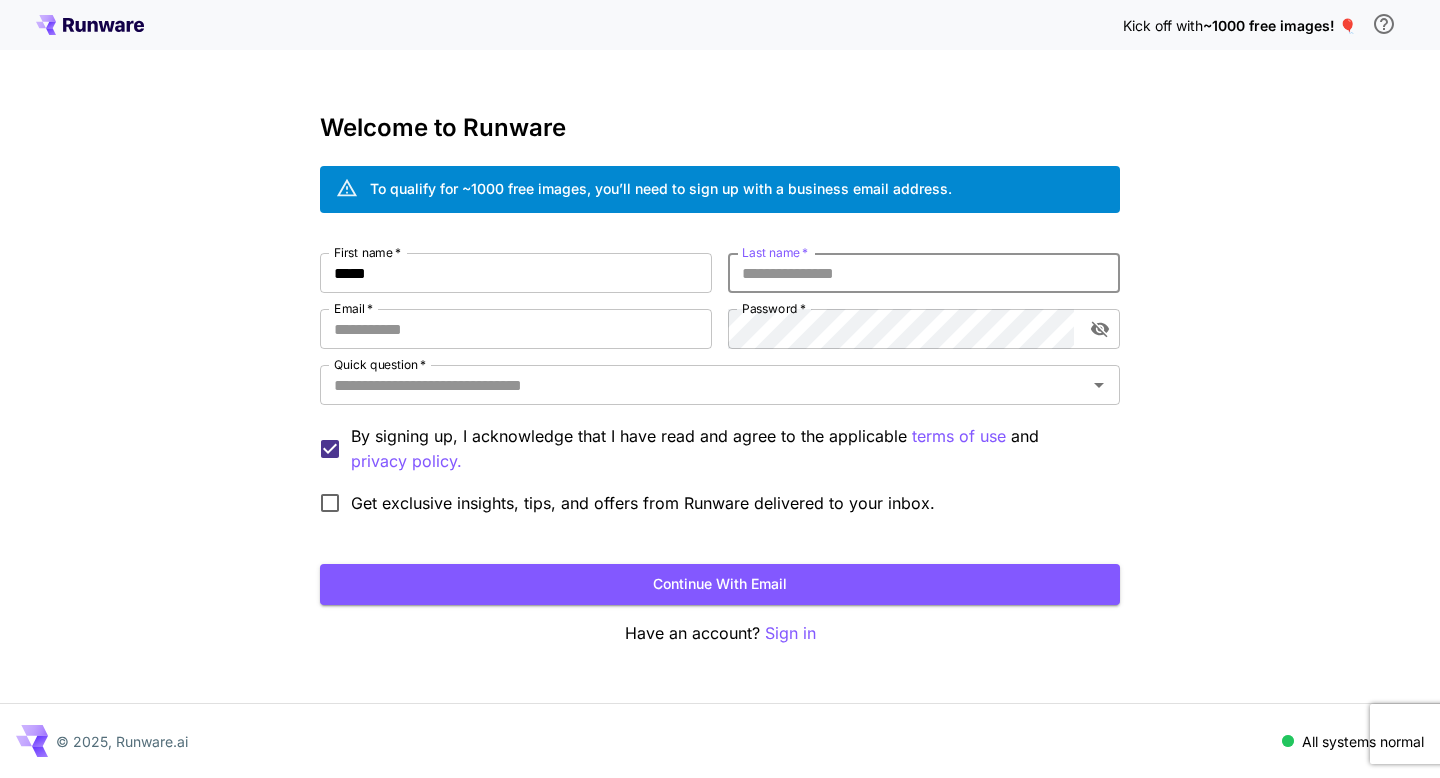 click on "Last name   *" at bounding box center [924, 273] 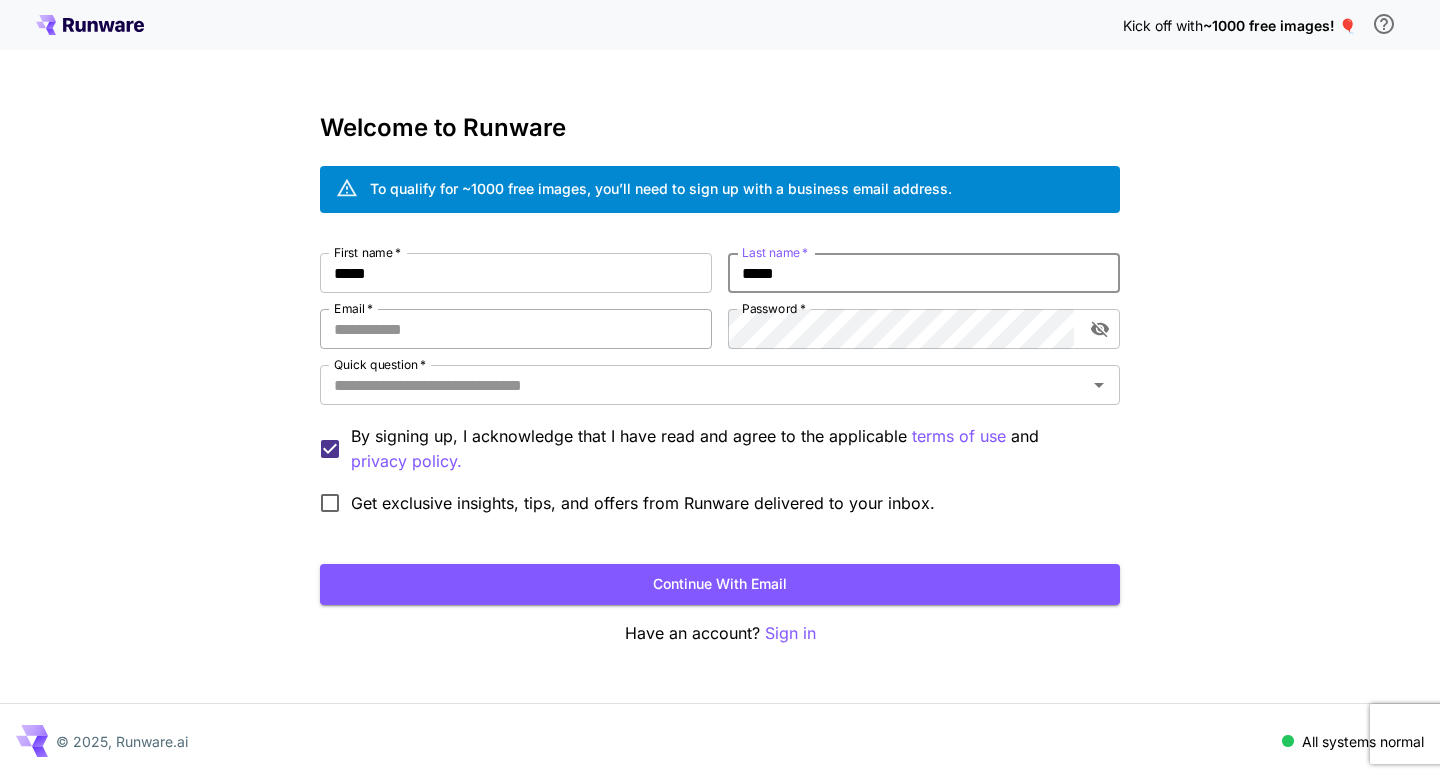 type on "*****" 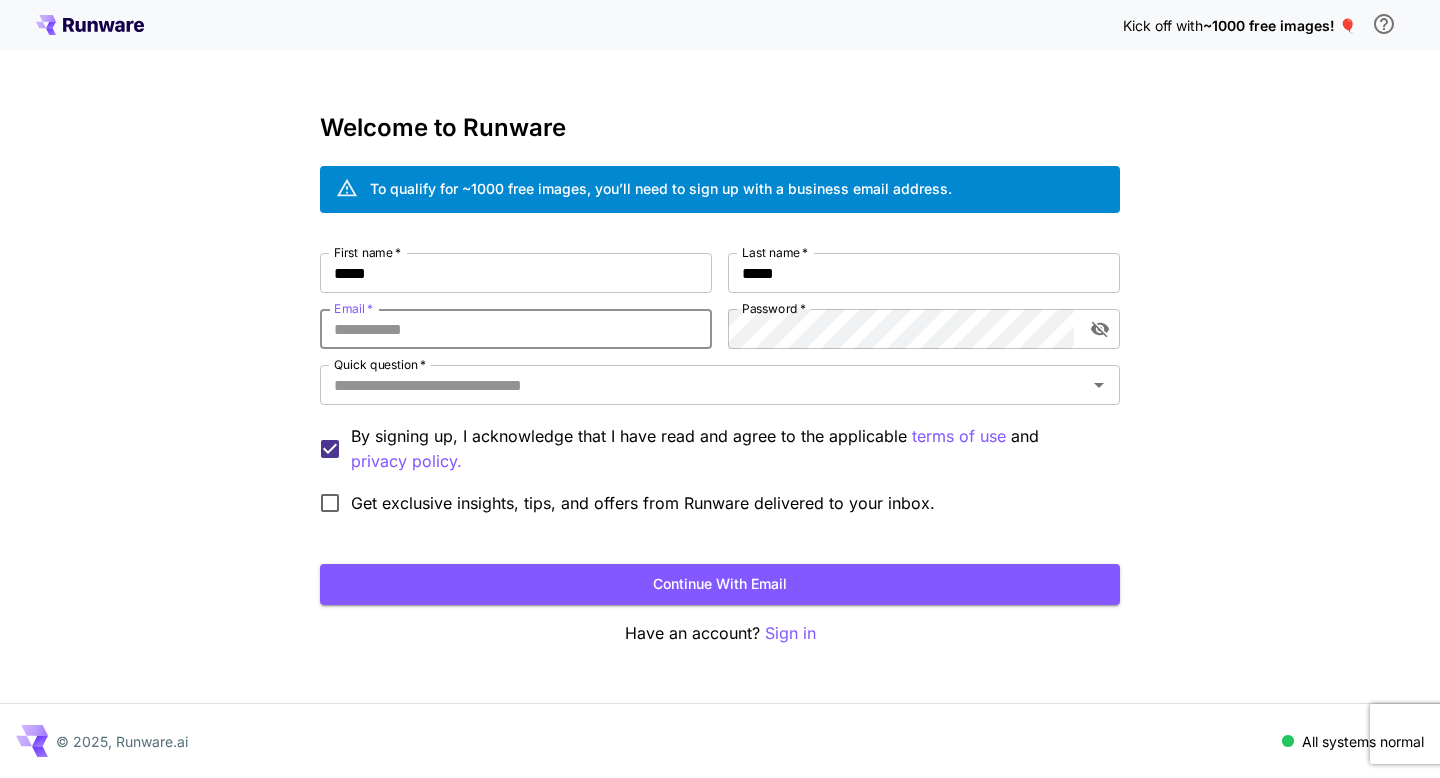 click on "Email   *" at bounding box center [516, 329] 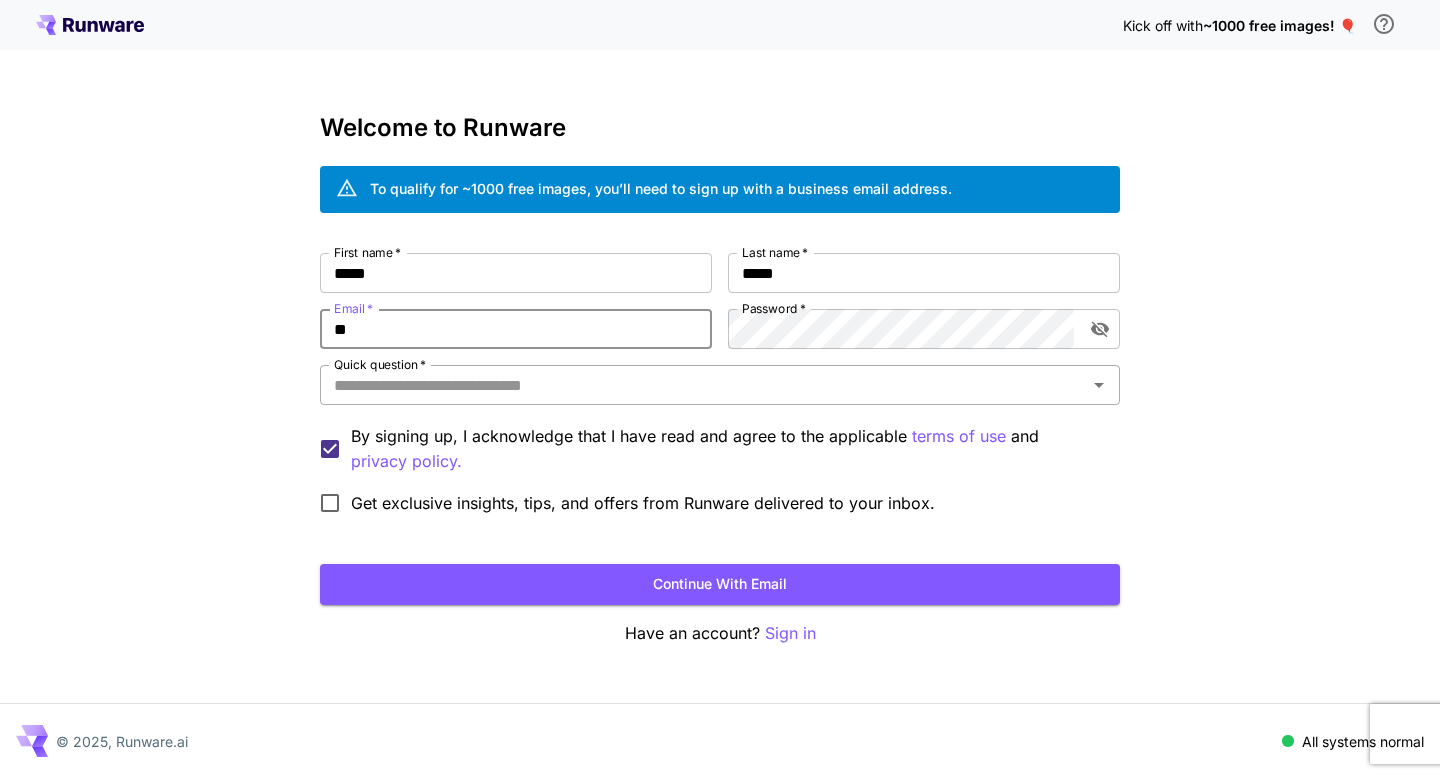 type on "**********" 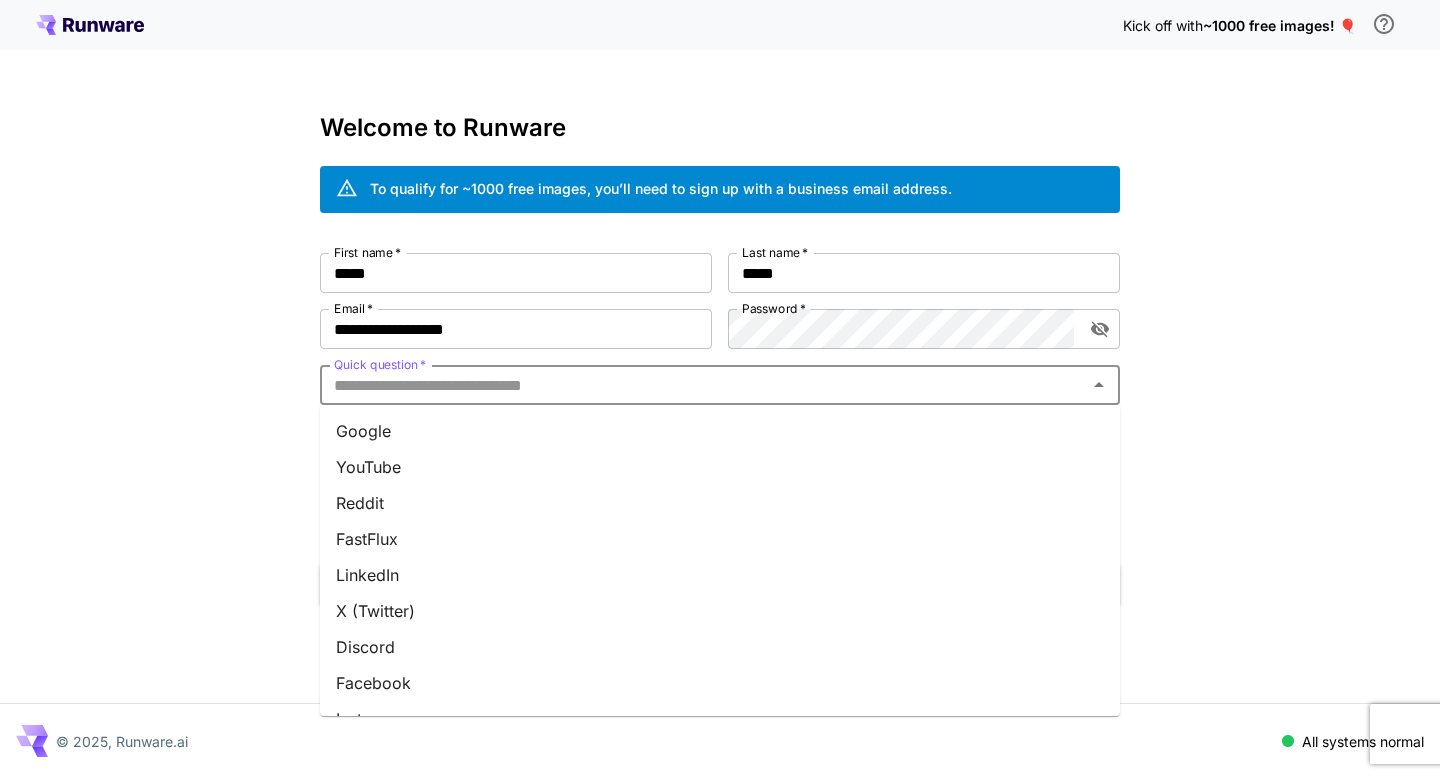 click on "Quick question   *" at bounding box center [703, 385] 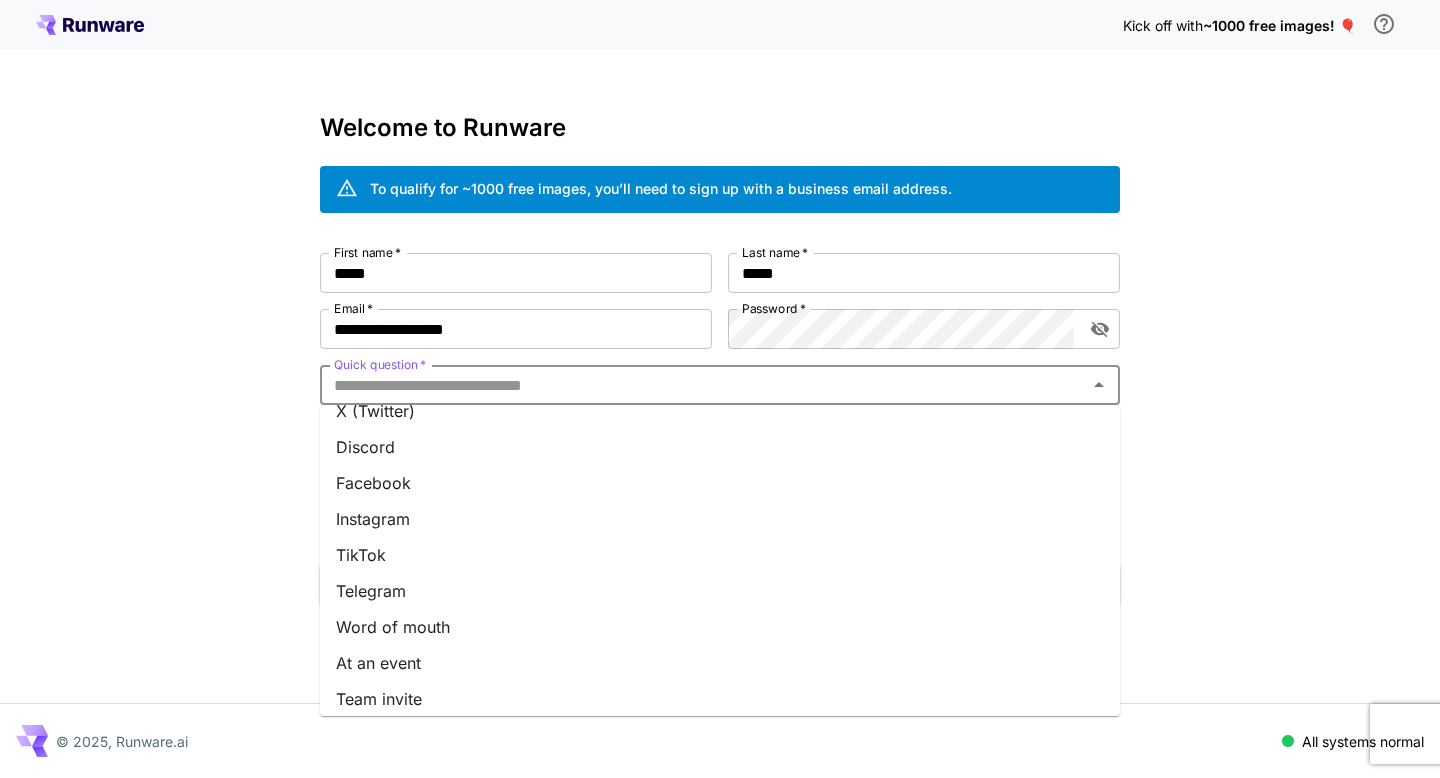 scroll, scrollTop: 245, scrollLeft: 0, axis: vertical 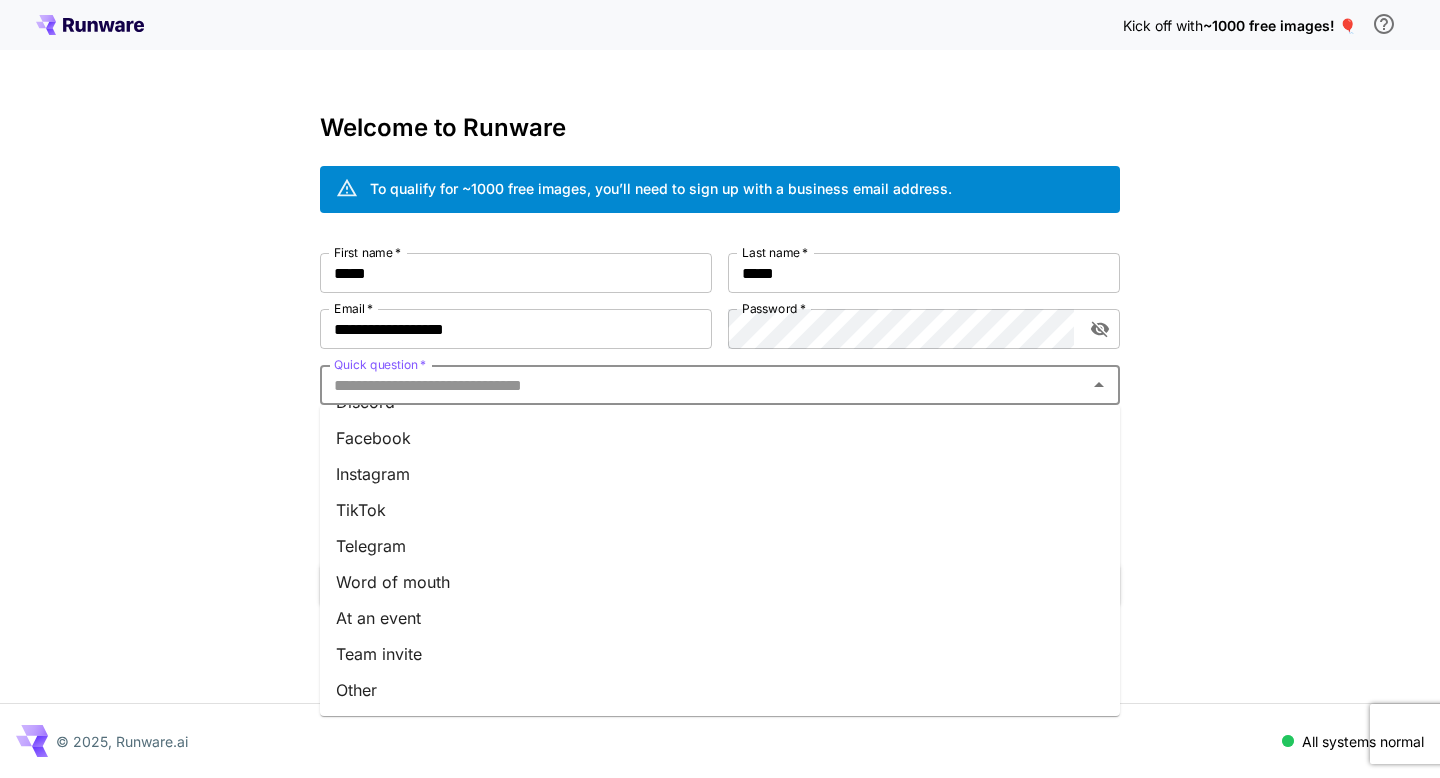 click on "Word of mouth" at bounding box center [720, 582] 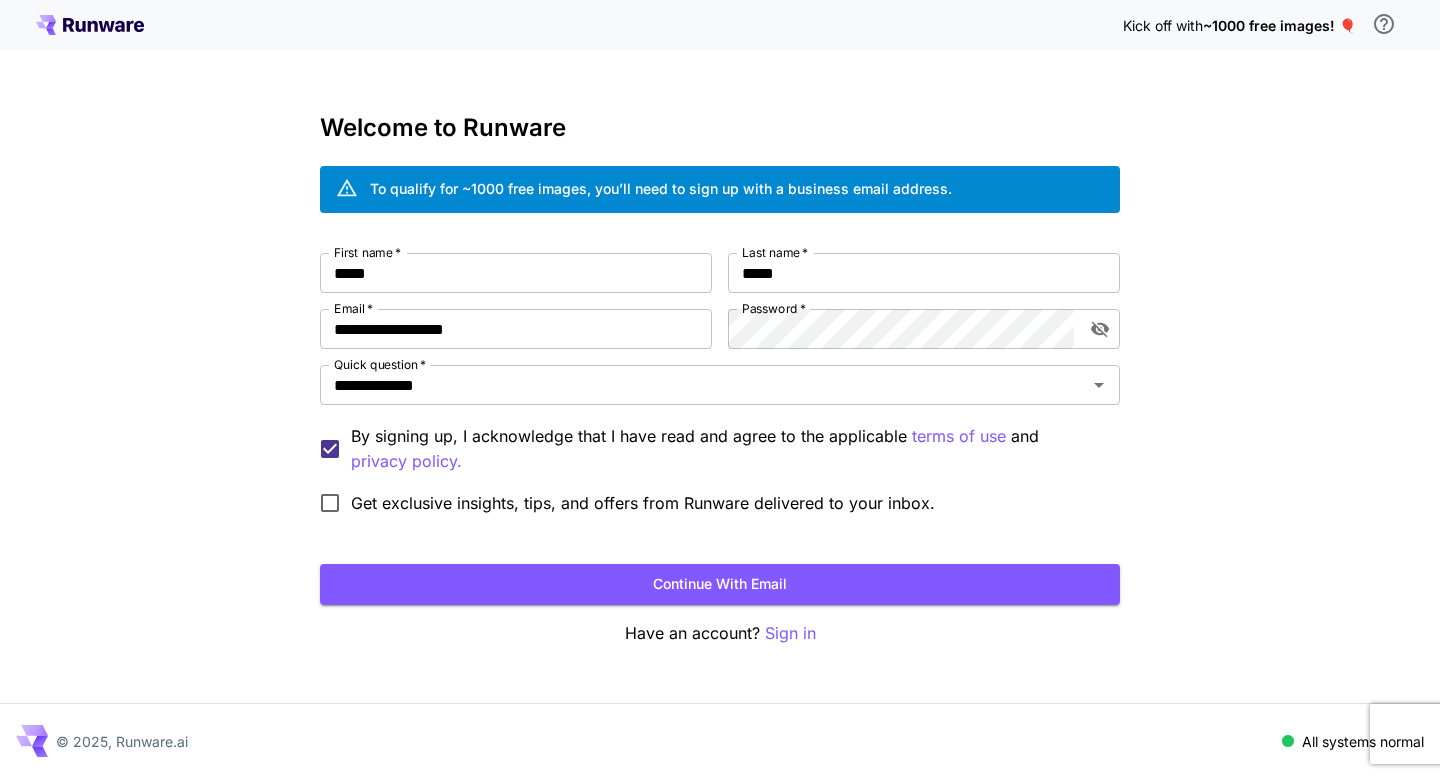 click on "Get exclusive insights, tips, and offers from Runware delivered to your inbox." at bounding box center [643, 503] 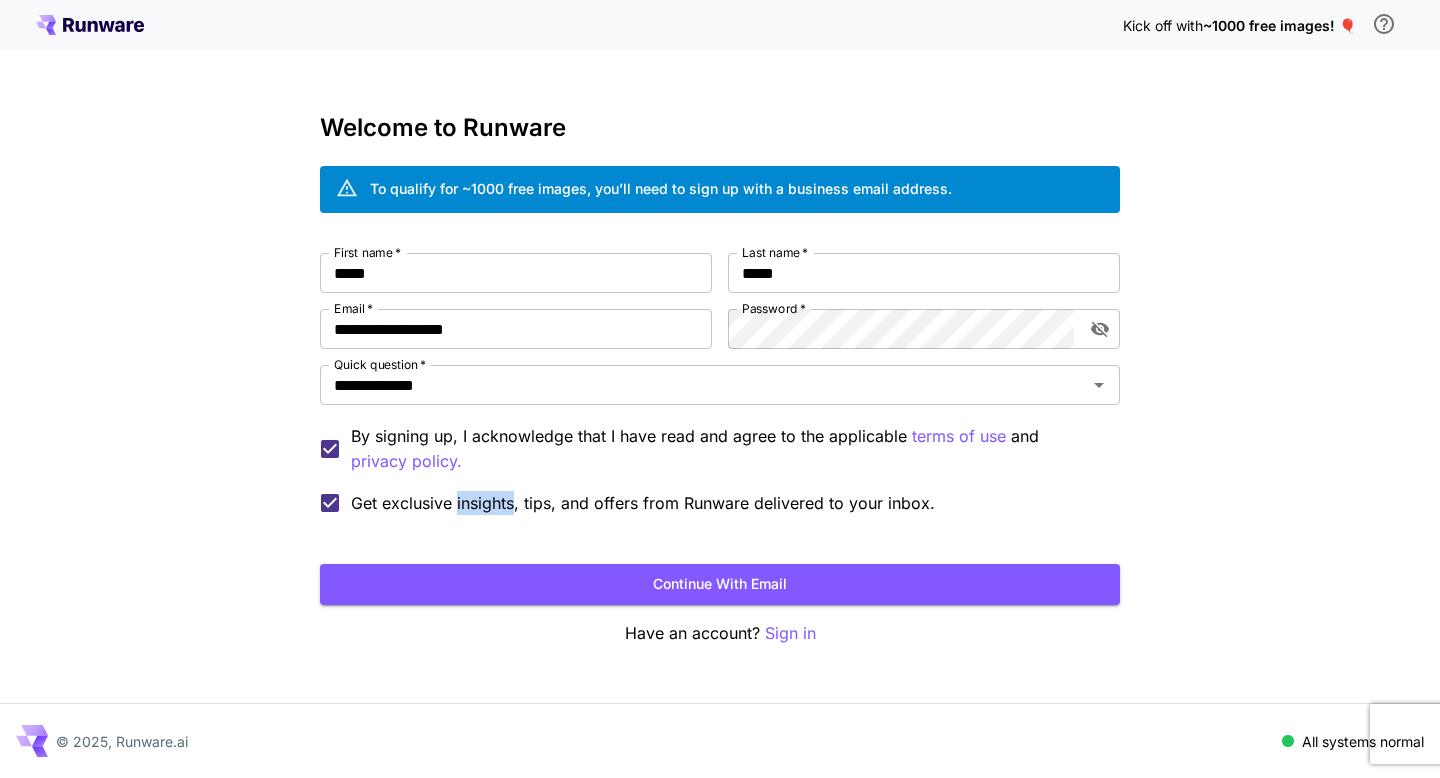 click on "Get exclusive insights, tips, and offers from Runware delivered to your inbox." at bounding box center (643, 503) 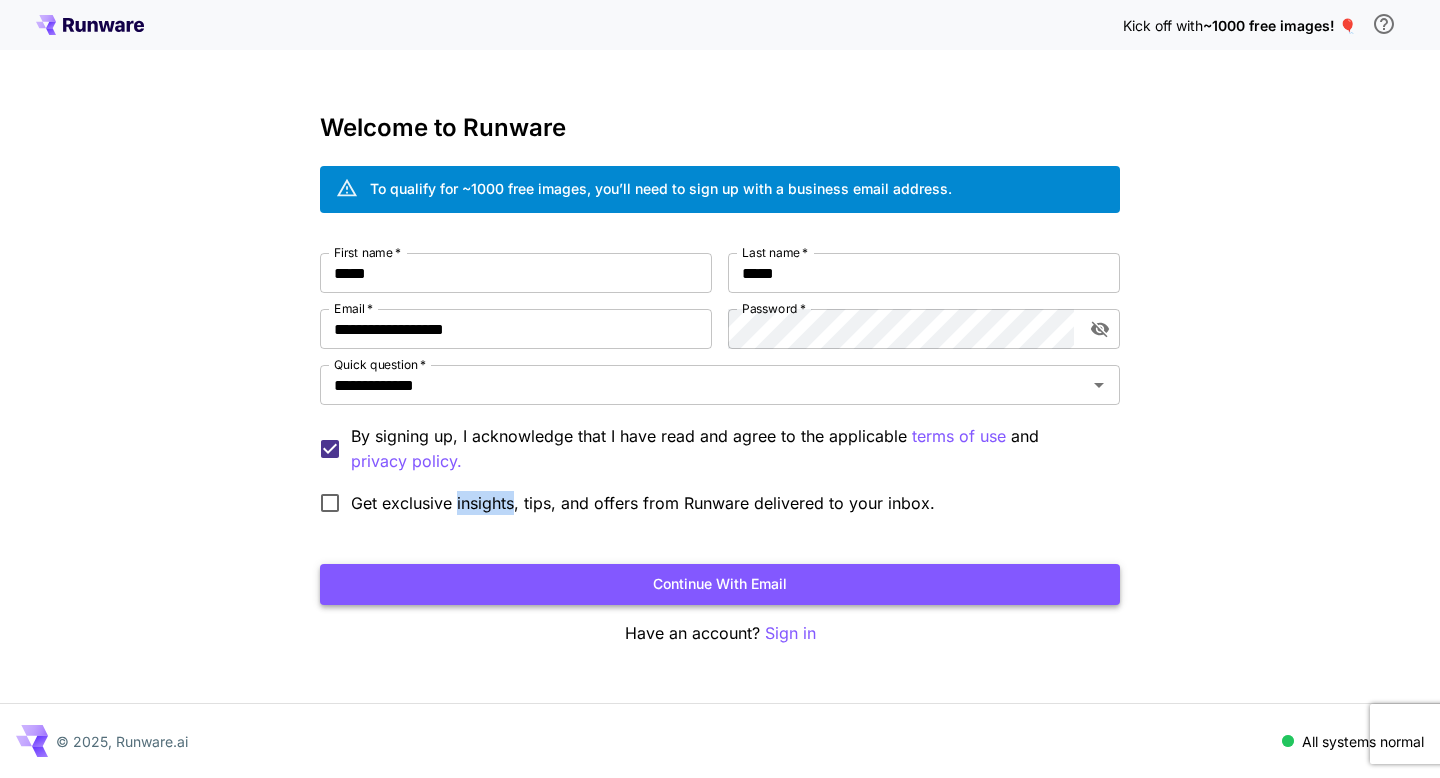 click on "Continue with email" at bounding box center [720, 584] 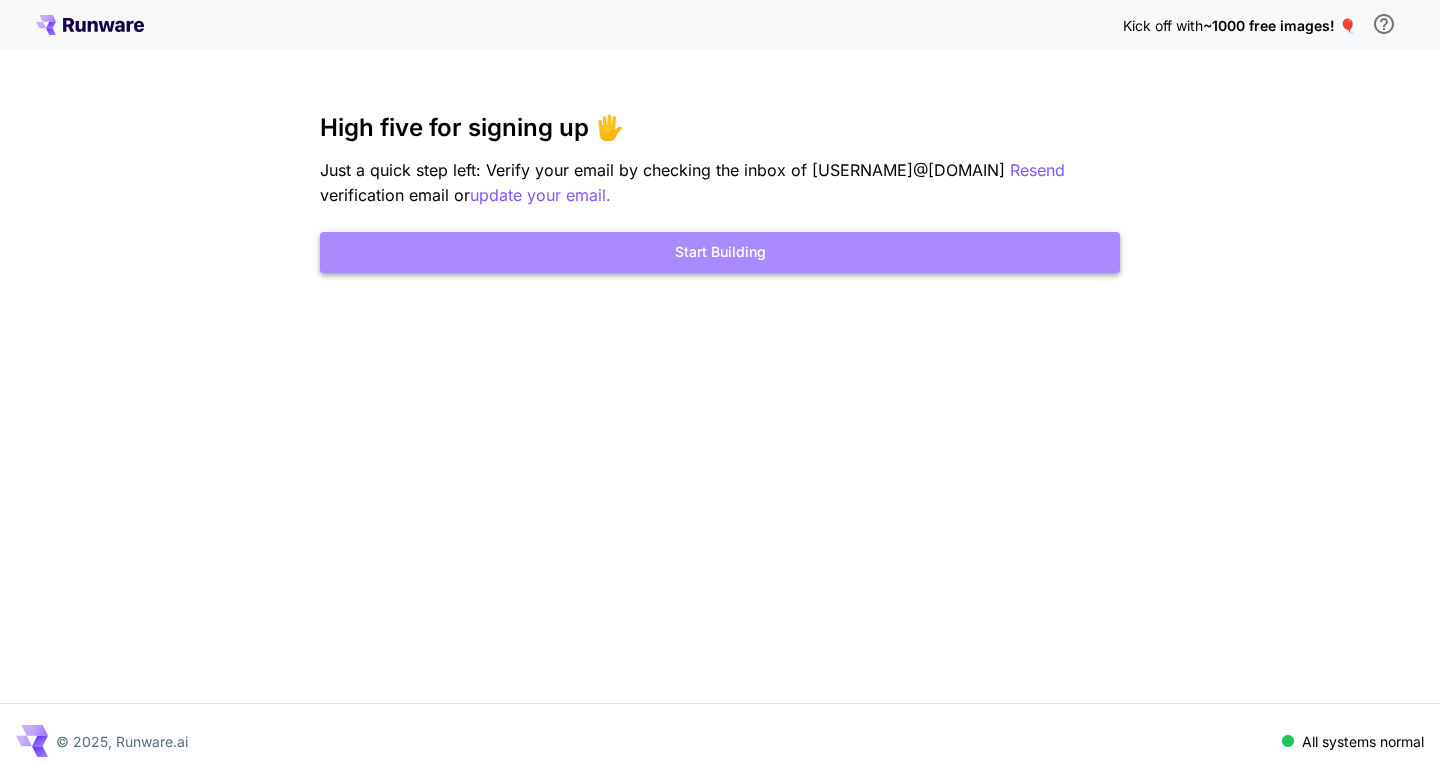 click on "Start Building" at bounding box center (720, 252) 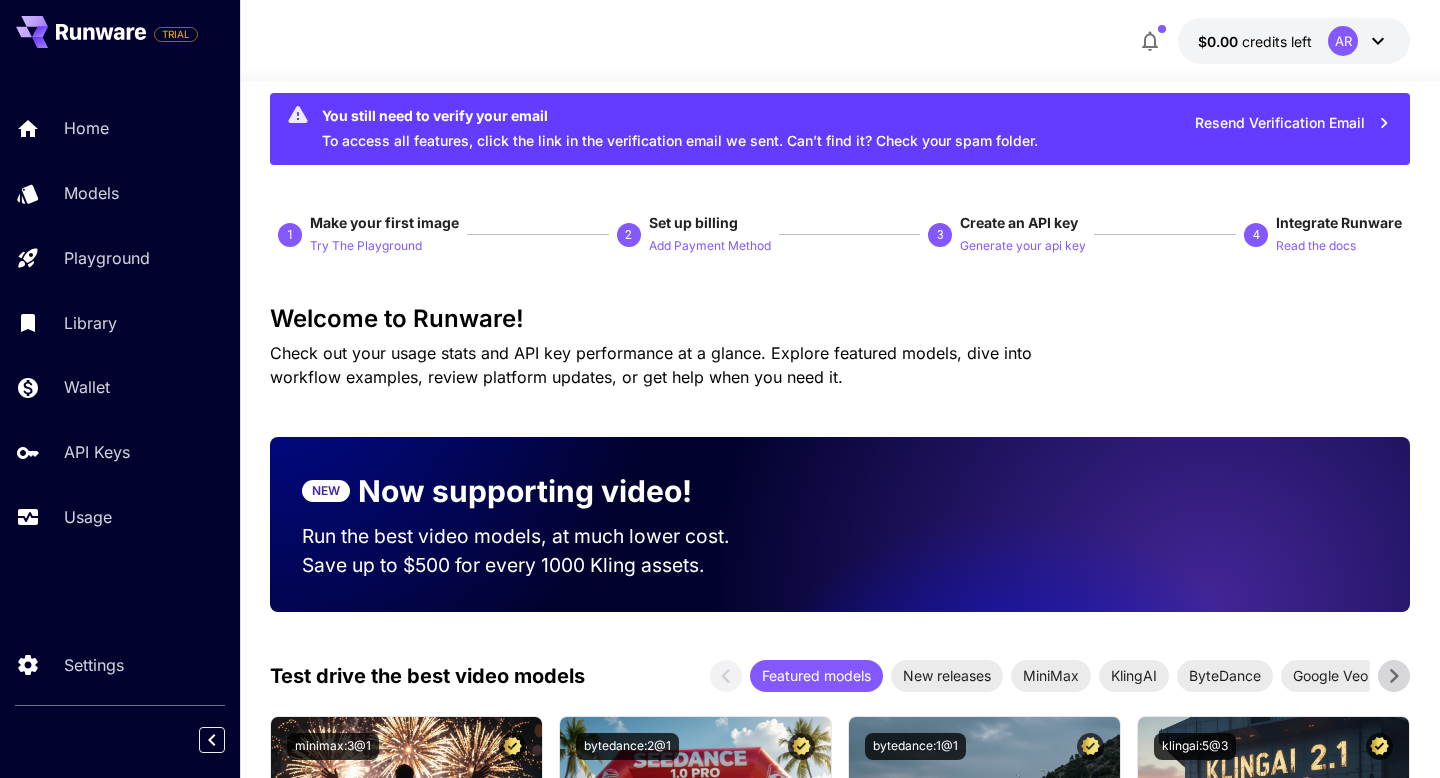 scroll, scrollTop: 0, scrollLeft: 0, axis: both 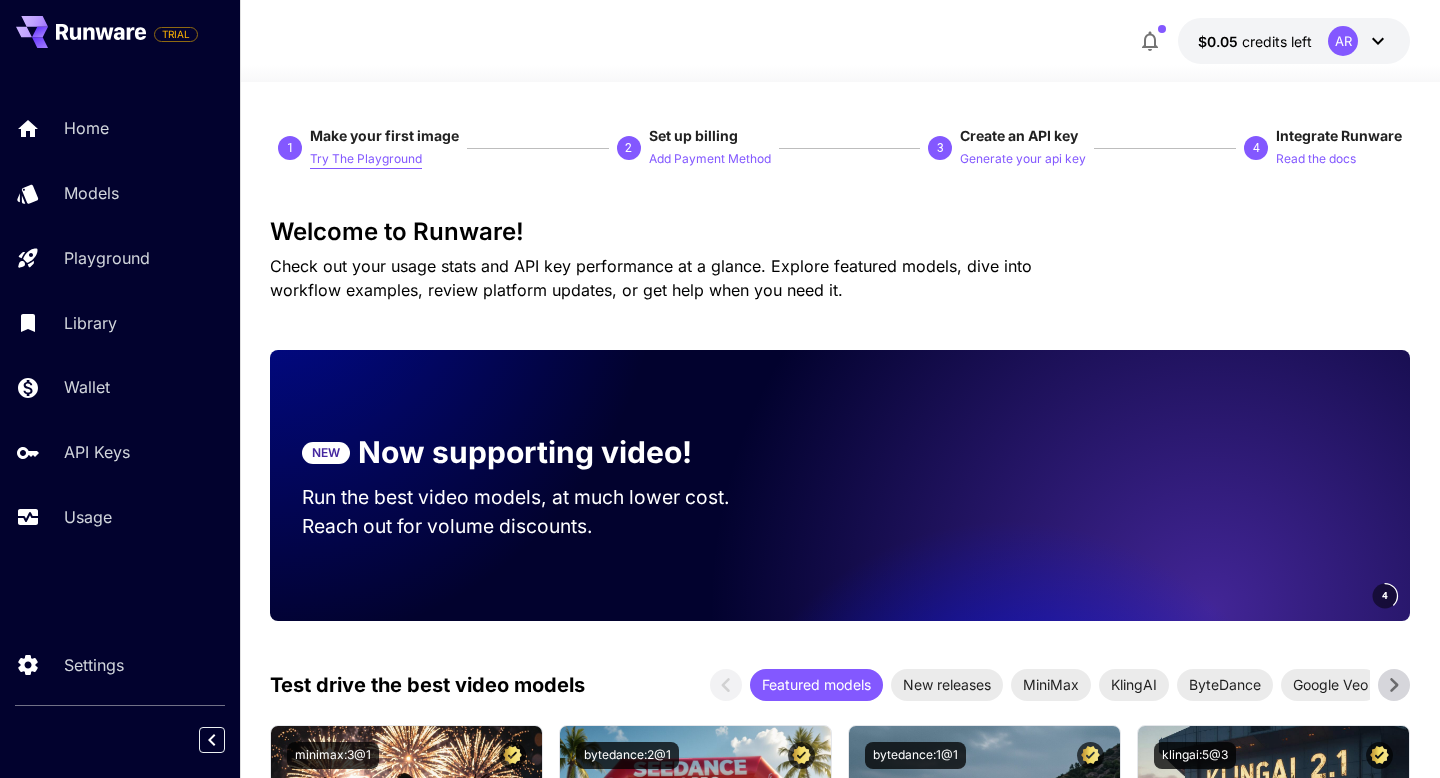 click on "Try The Playground" at bounding box center (366, 159) 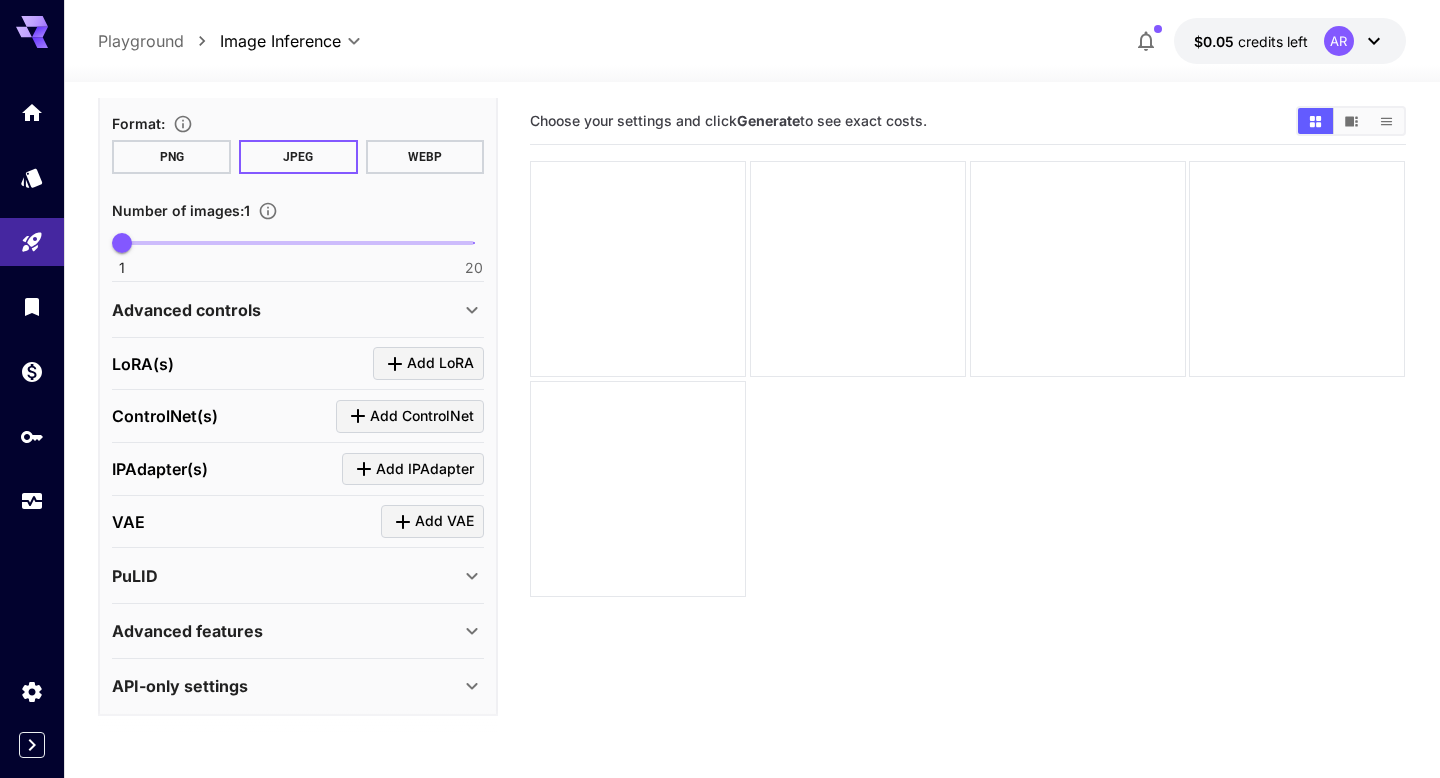 scroll, scrollTop: 557, scrollLeft: 0, axis: vertical 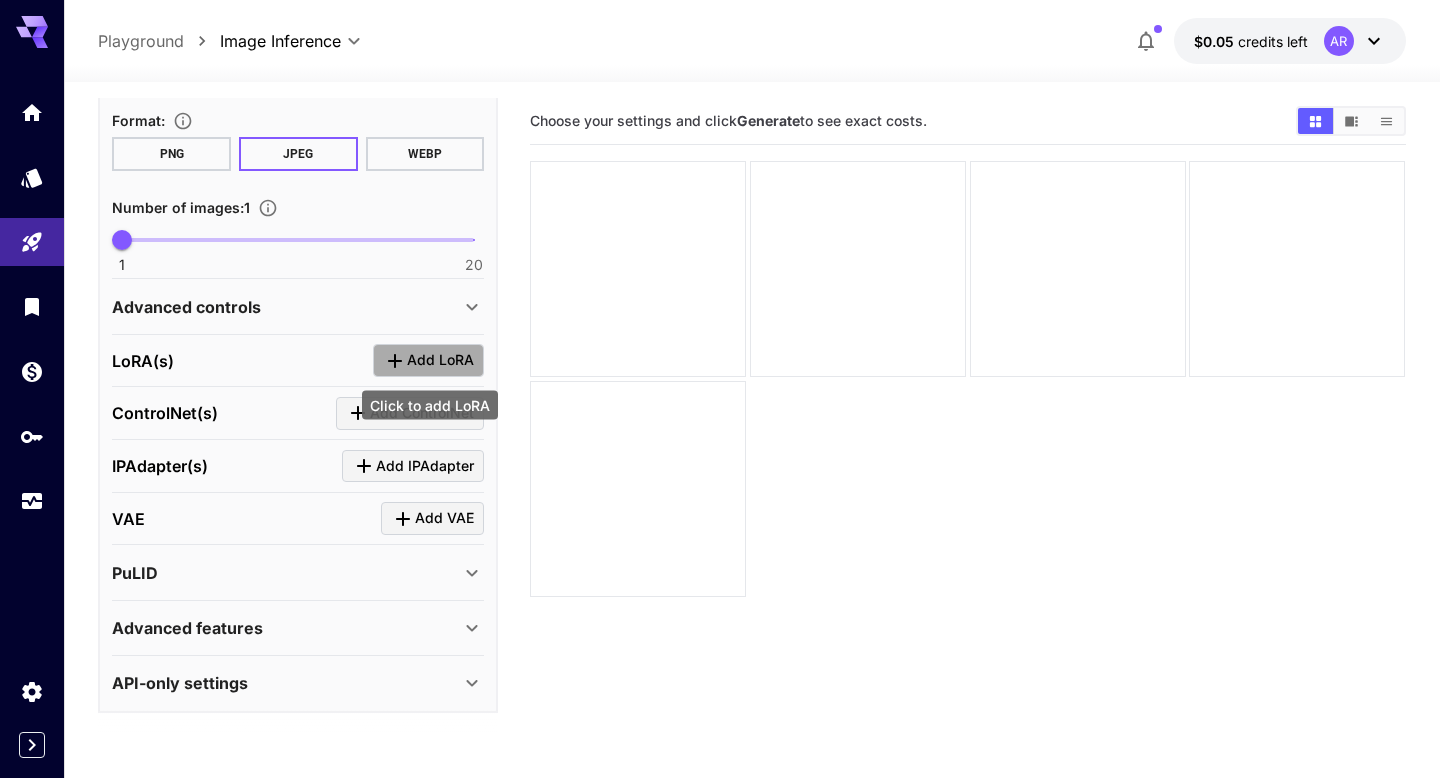 click on "Add LoRA" at bounding box center (440, 360) 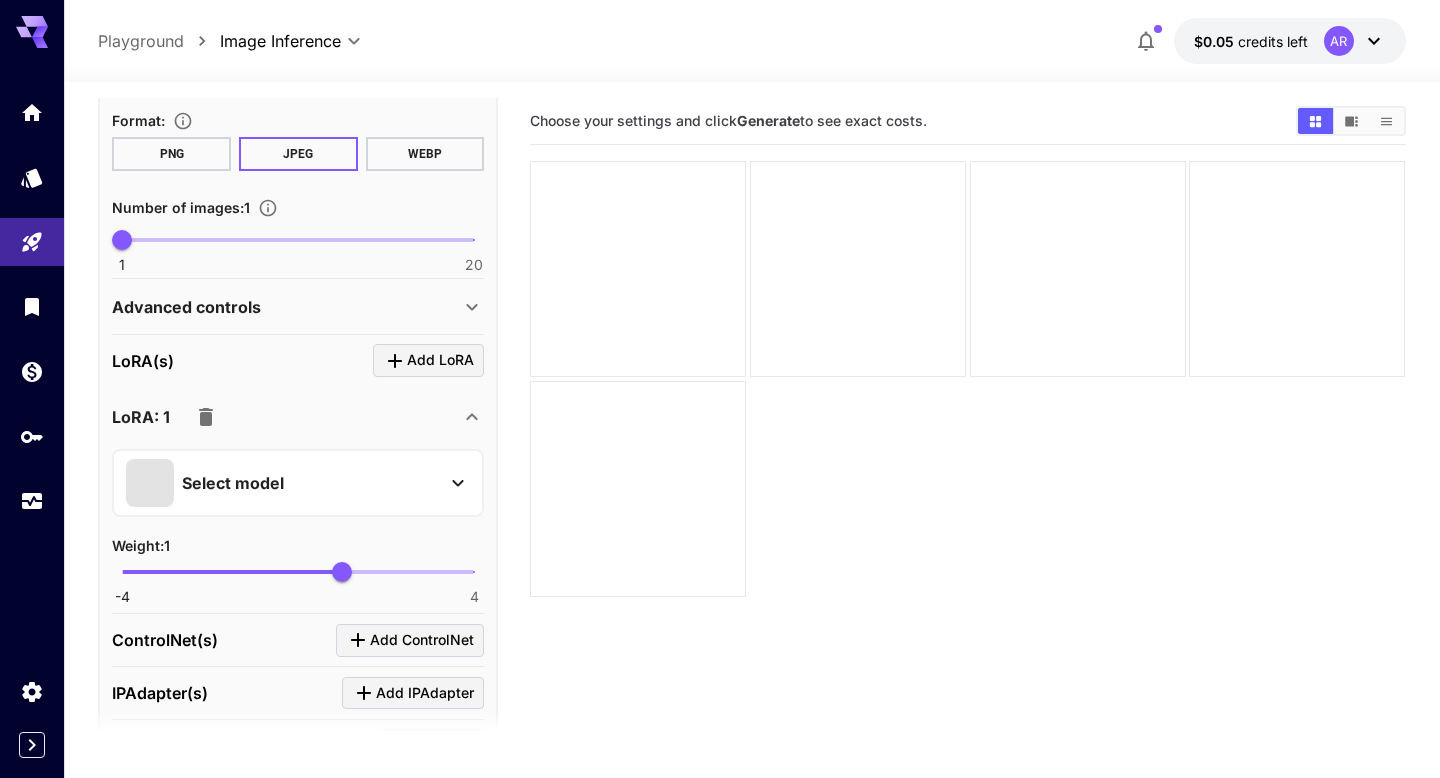 click on "Select model" at bounding box center [282, 483] 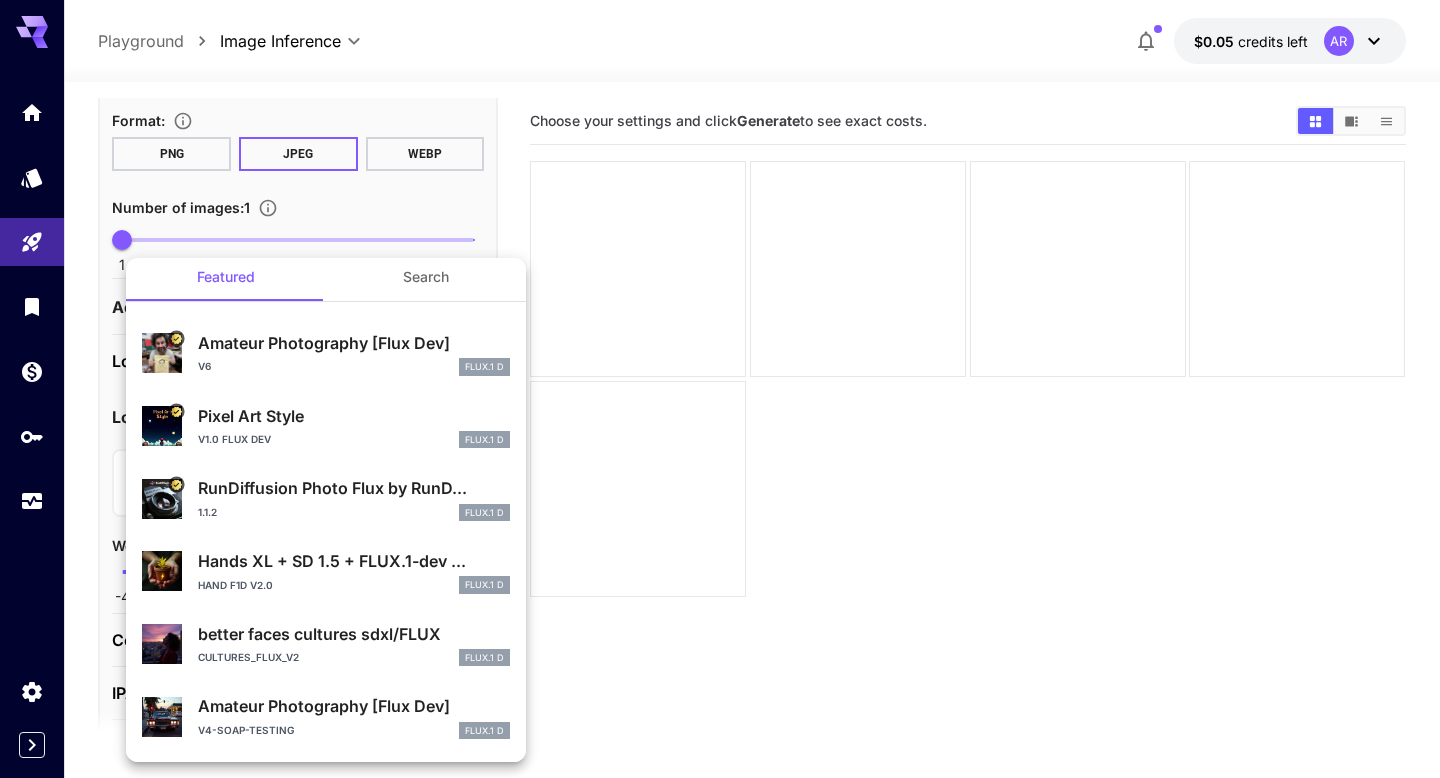scroll, scrollTop: 14, scrollLeft: 0, axis: vertical 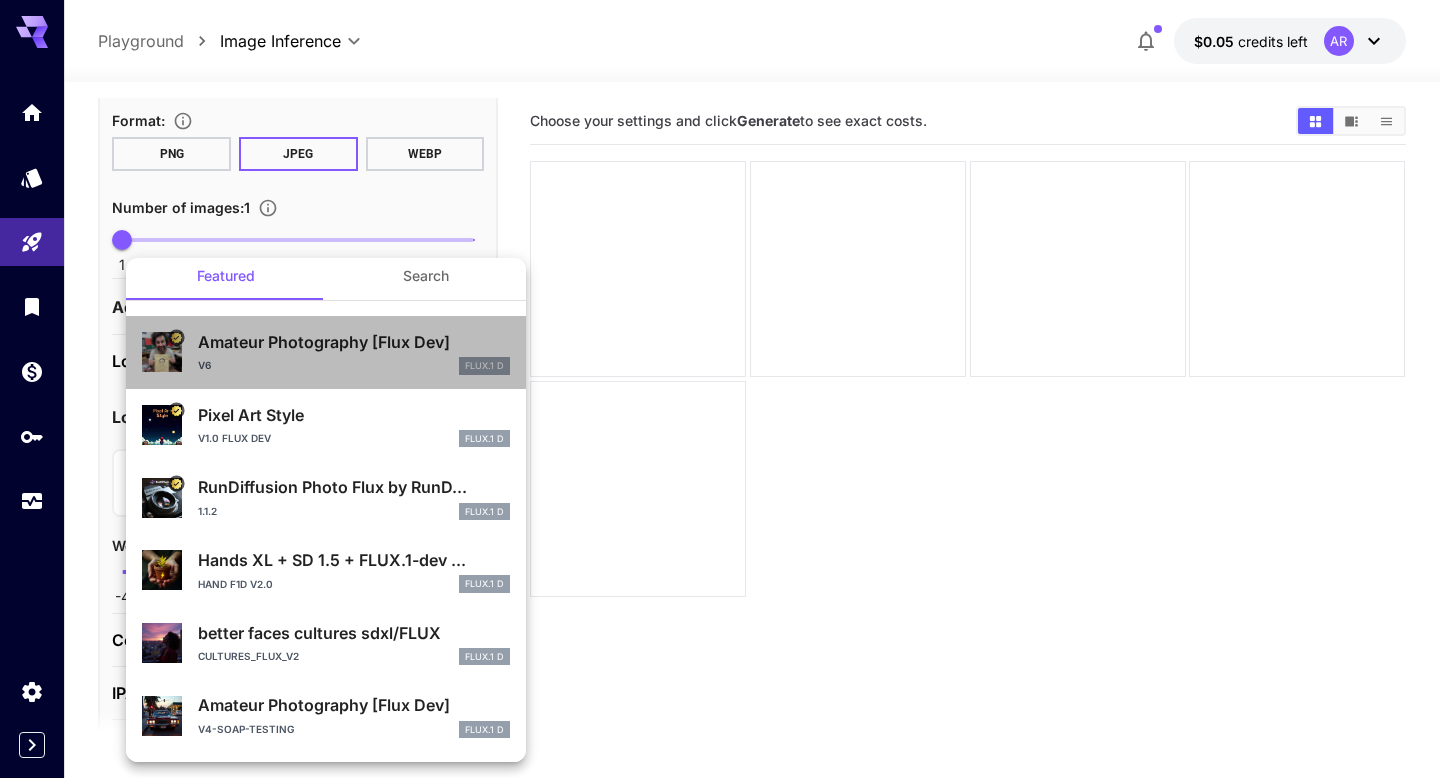 click on "Amateur Photography [Flux Dev]" at bounding box center [354, 342] 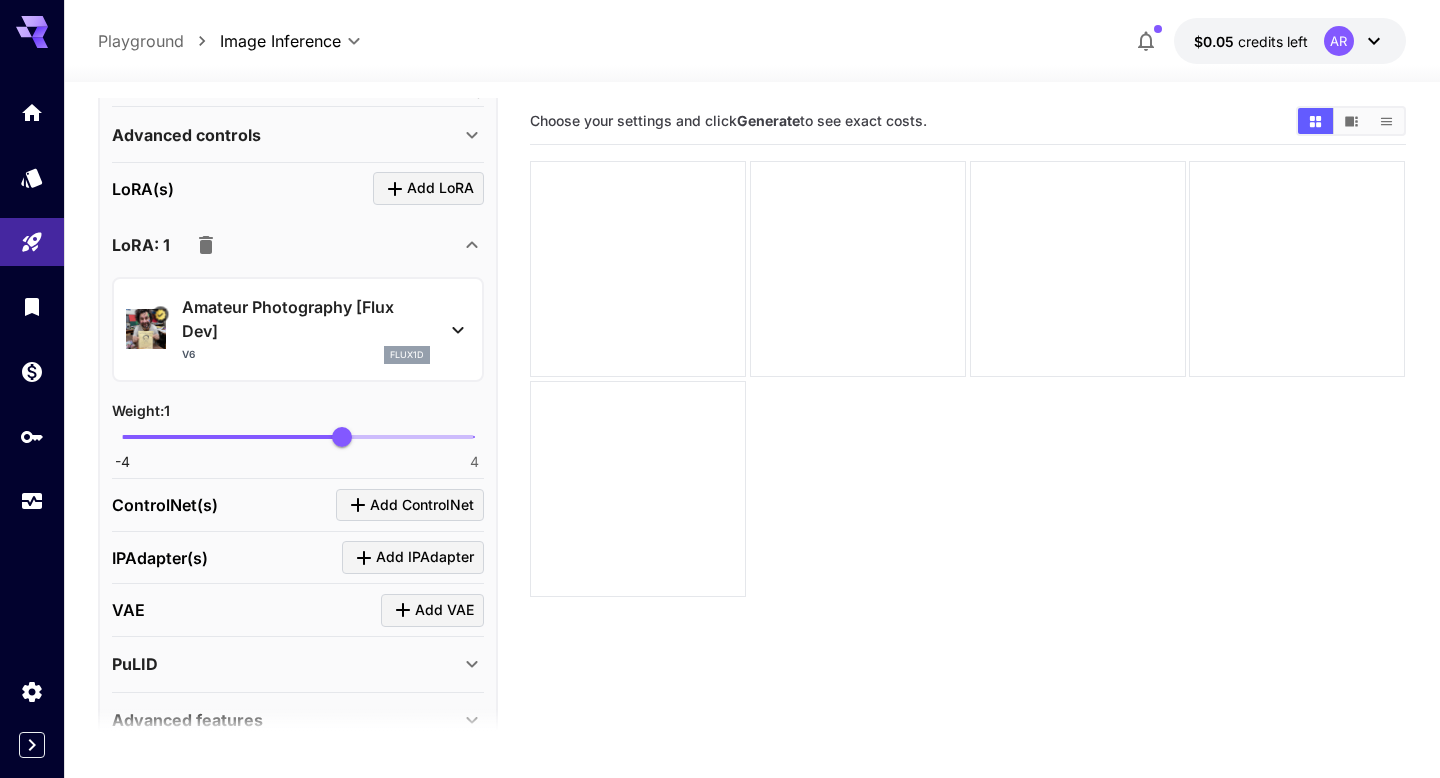 scroll, scrollTop: 823, scrollLeft: 0, axis: vertical 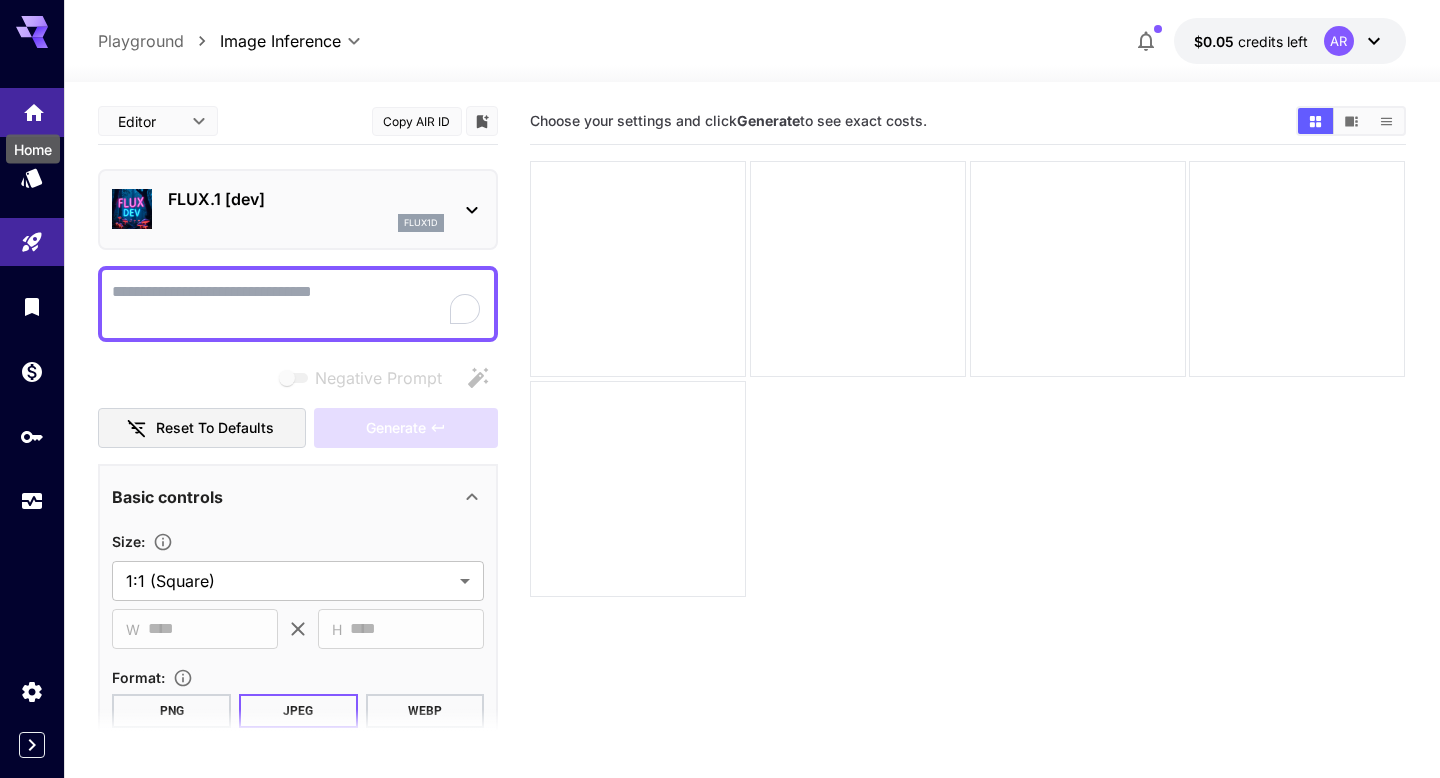 click 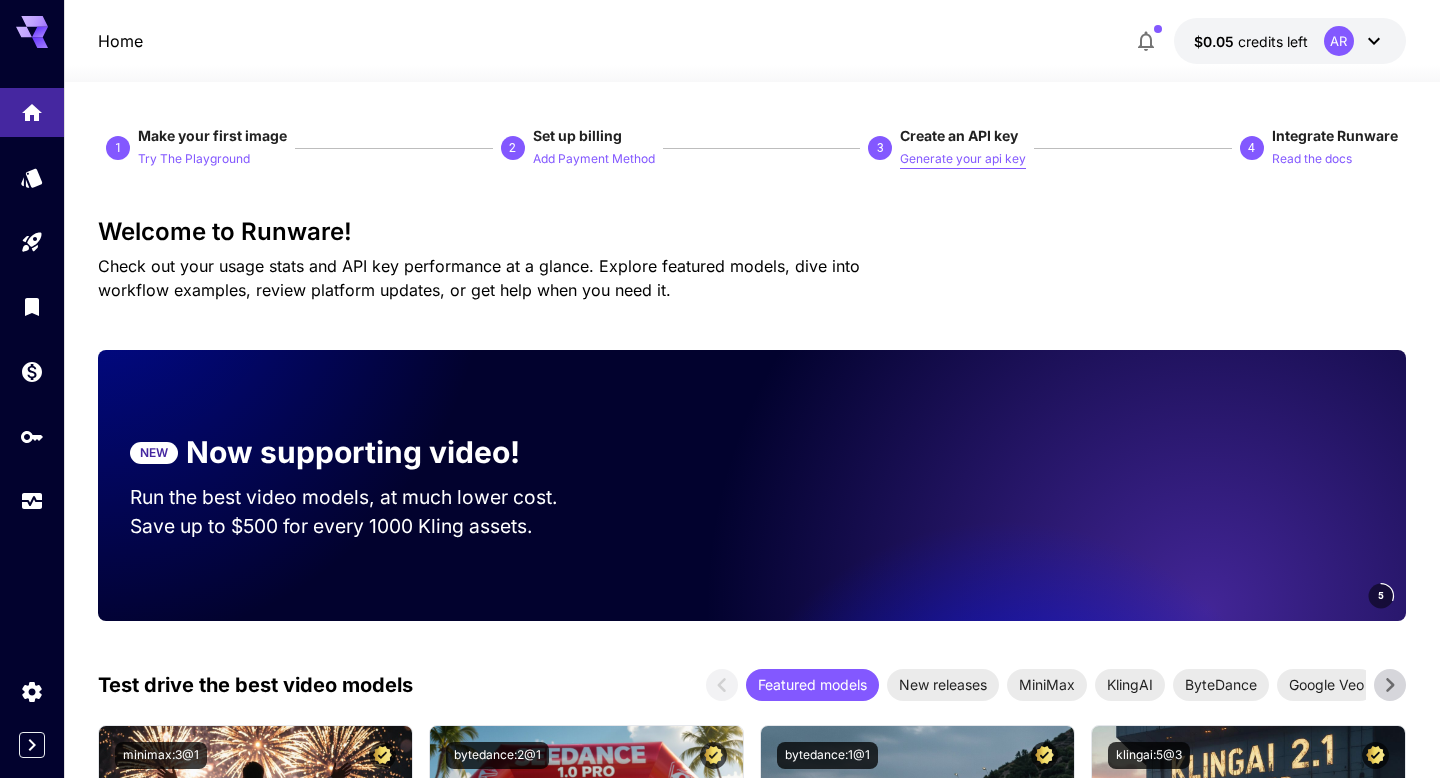 click on "Generate your api key" at bounding box center [963, 159] 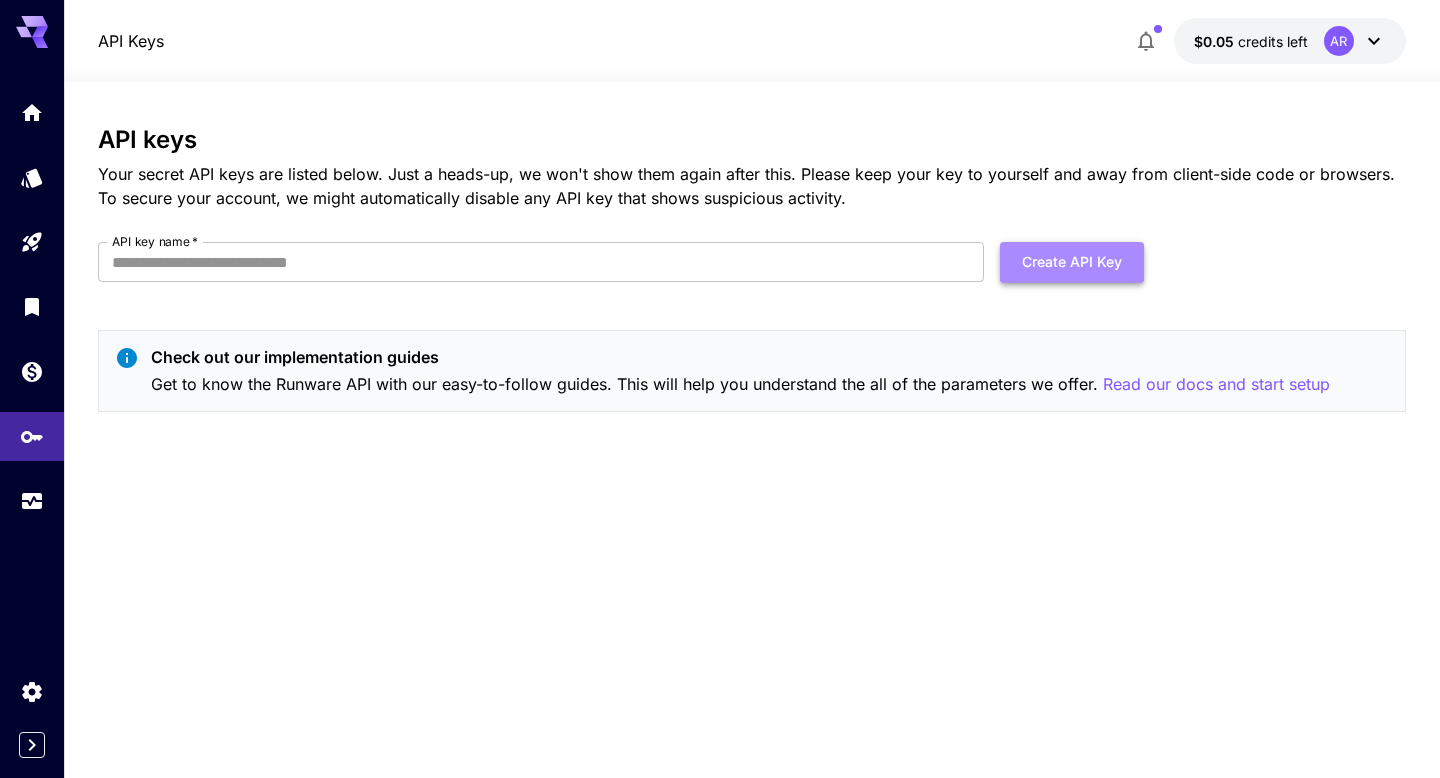 click on "Create API Key" at bounding box center [1072, 262] 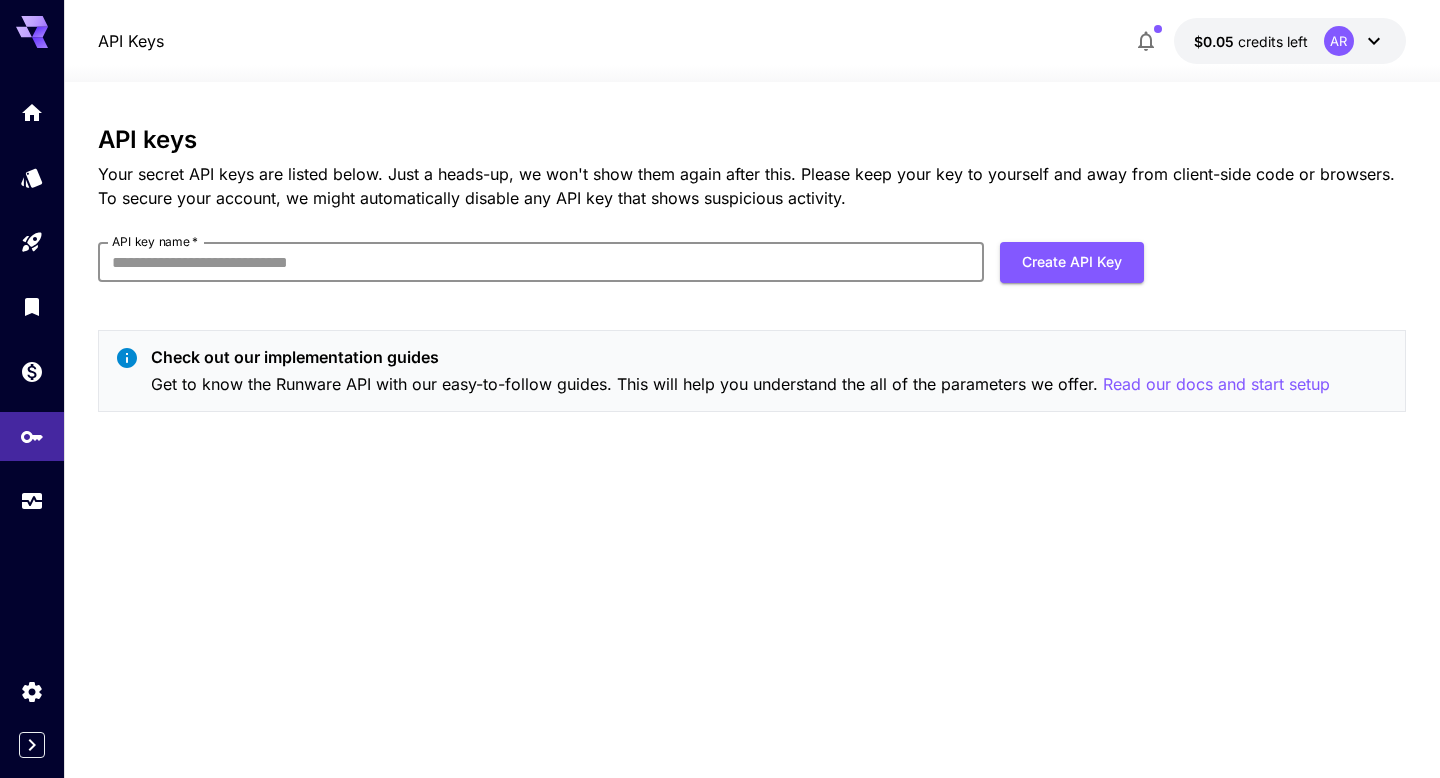 click on "API key name   *" at bounding box center [541, 262] 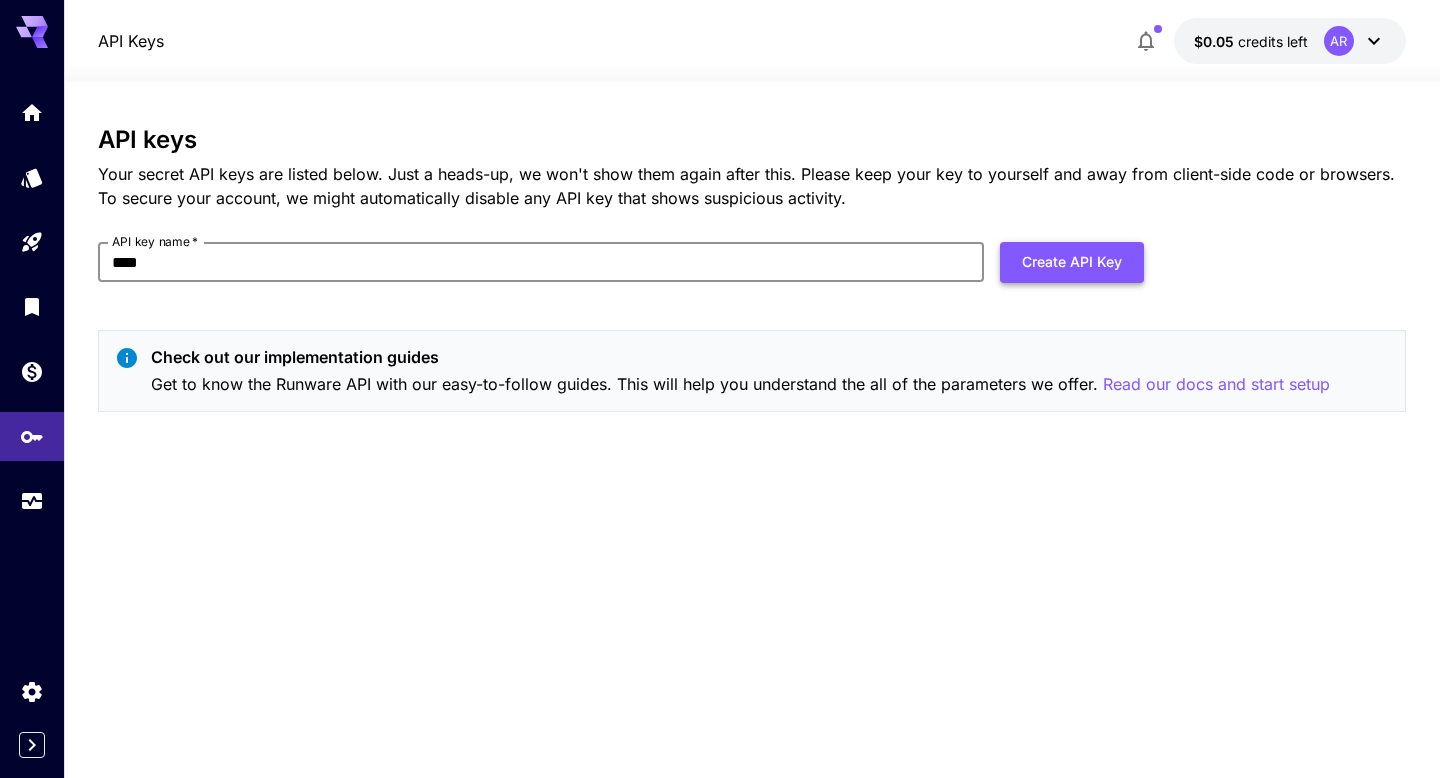 type on "****" 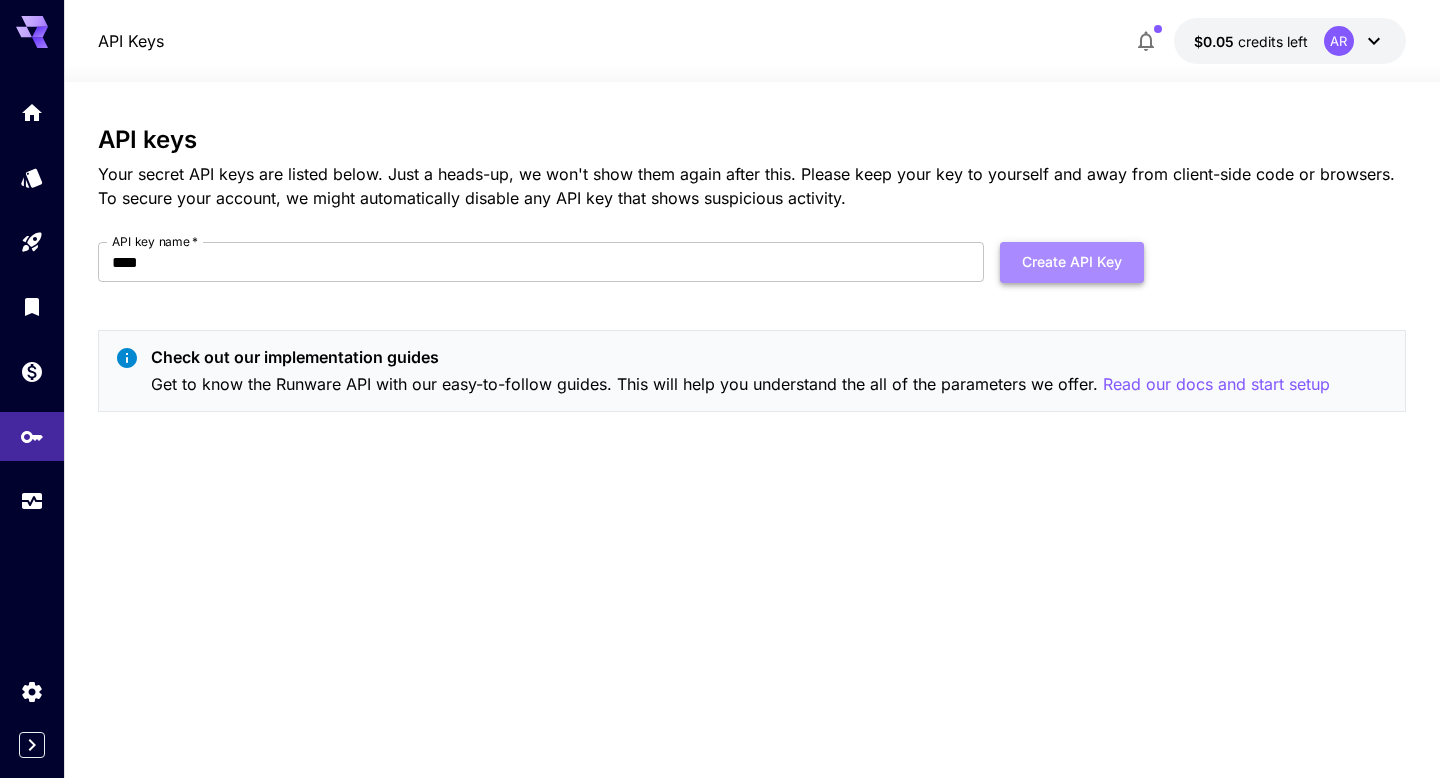click on "Create API Key" at bounding box center [1072, 262] 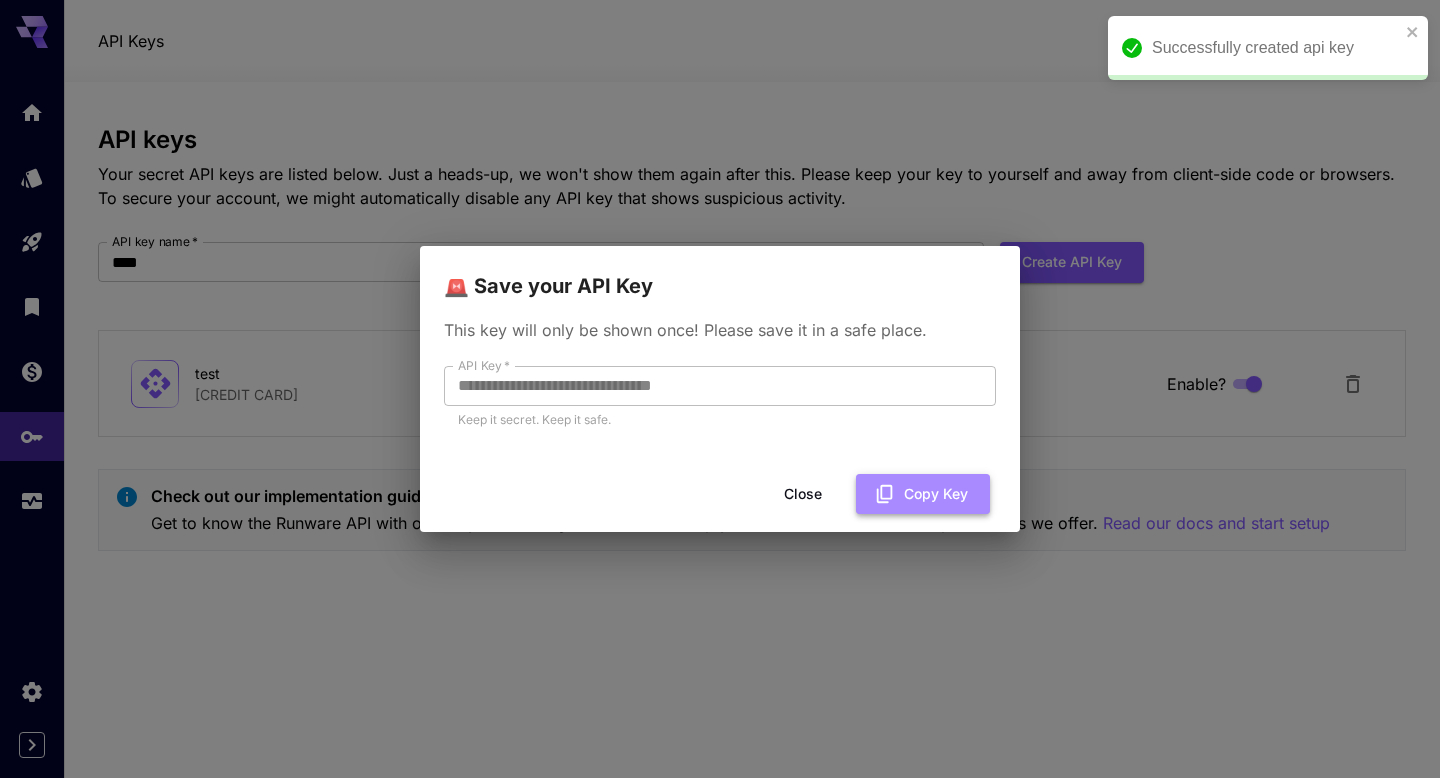 click on "Copy Key" at bounding box center [923, 494] 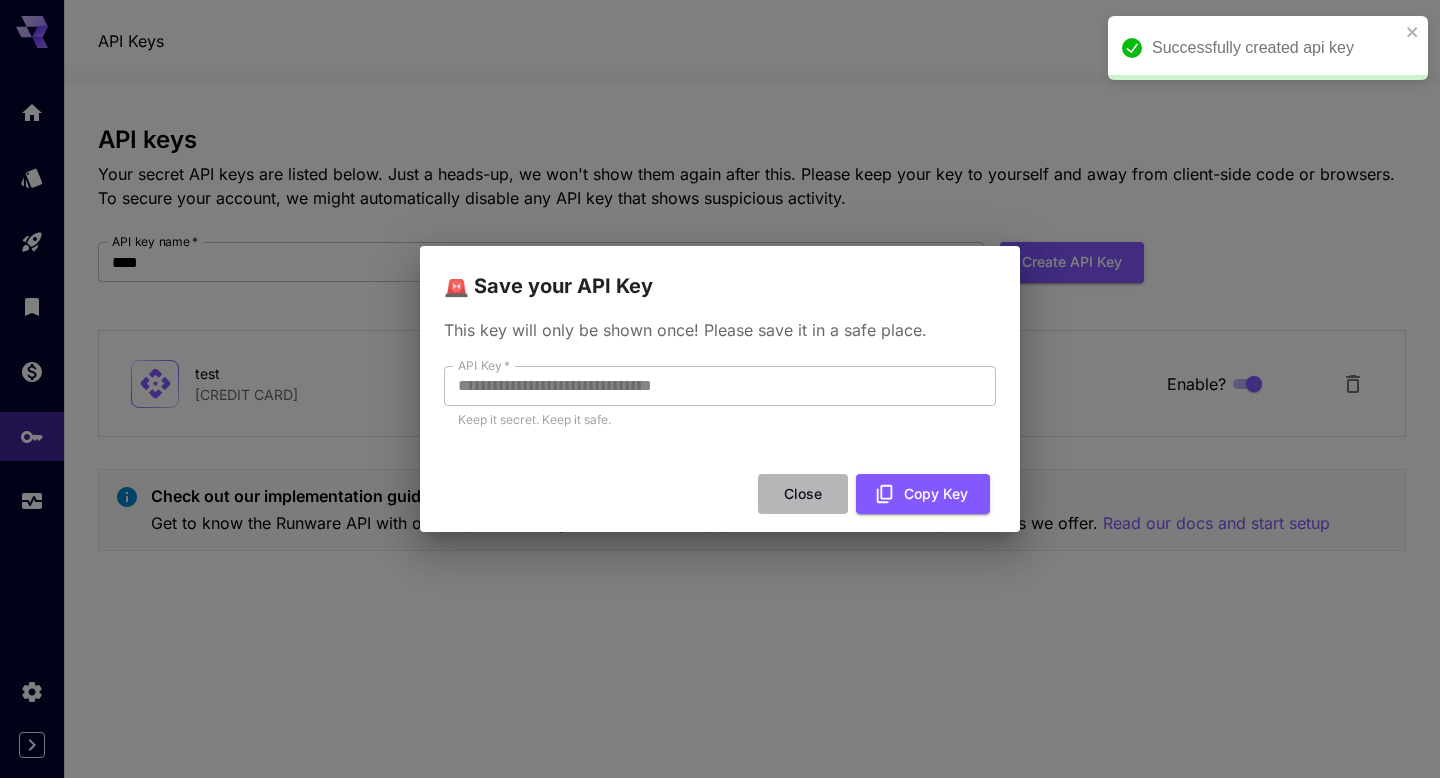 click on "Close" at bounding box center [803, 494] 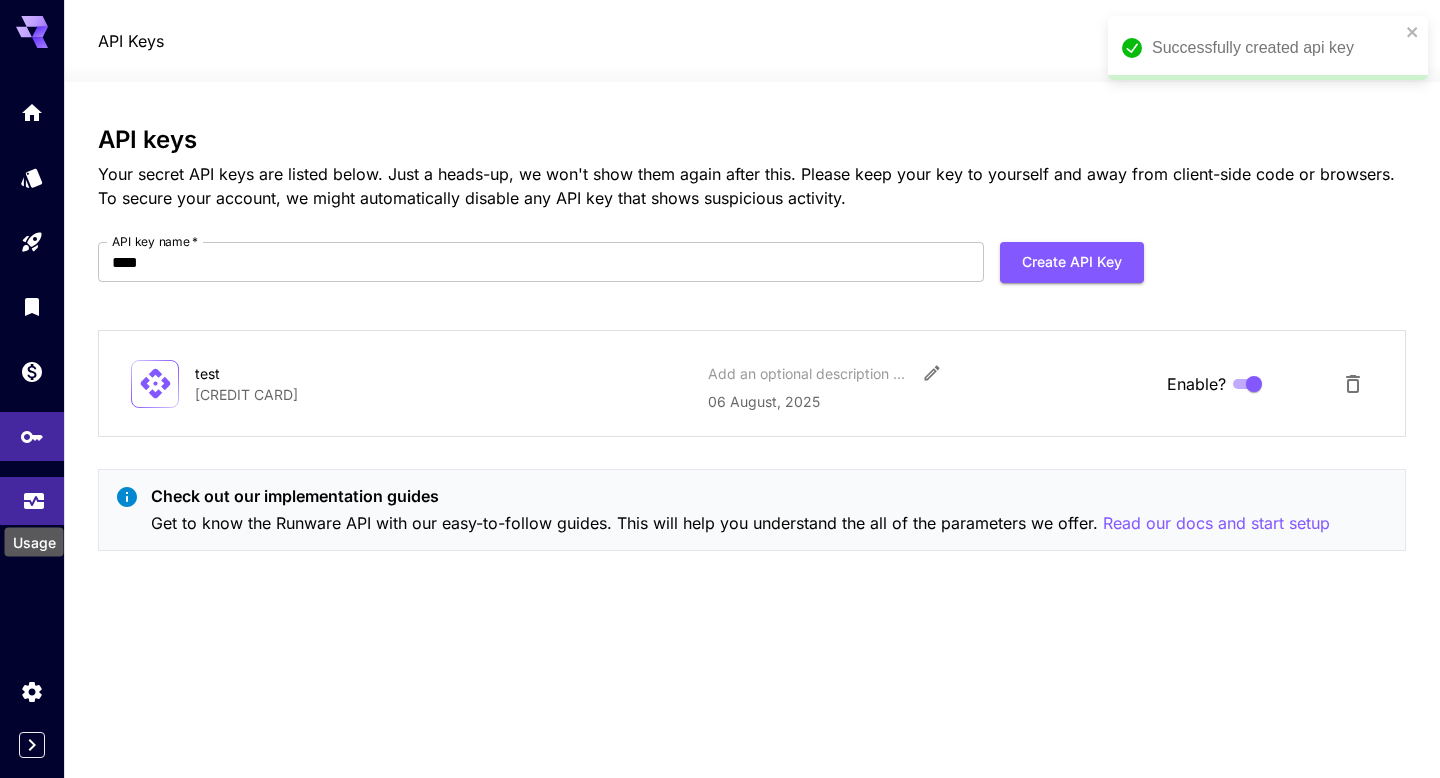 click 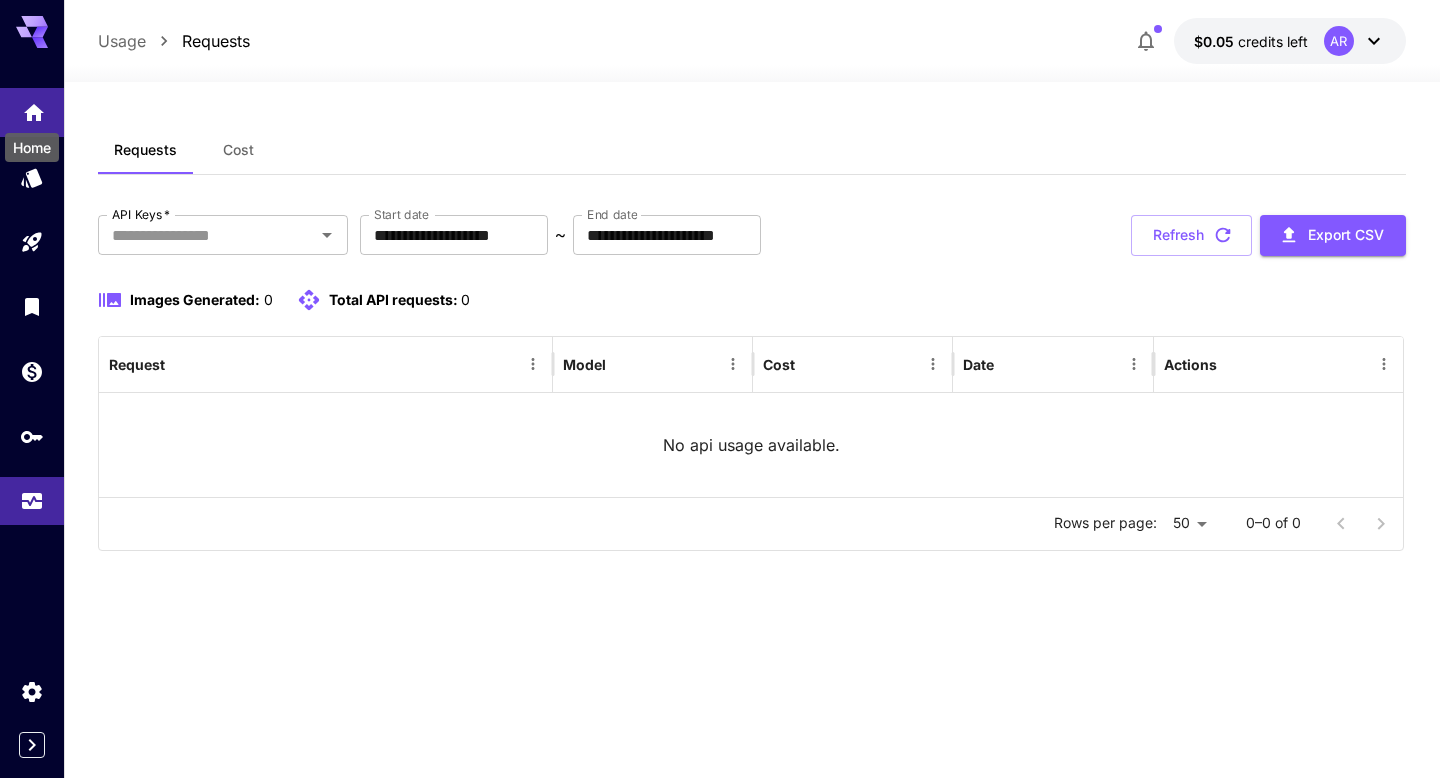 click 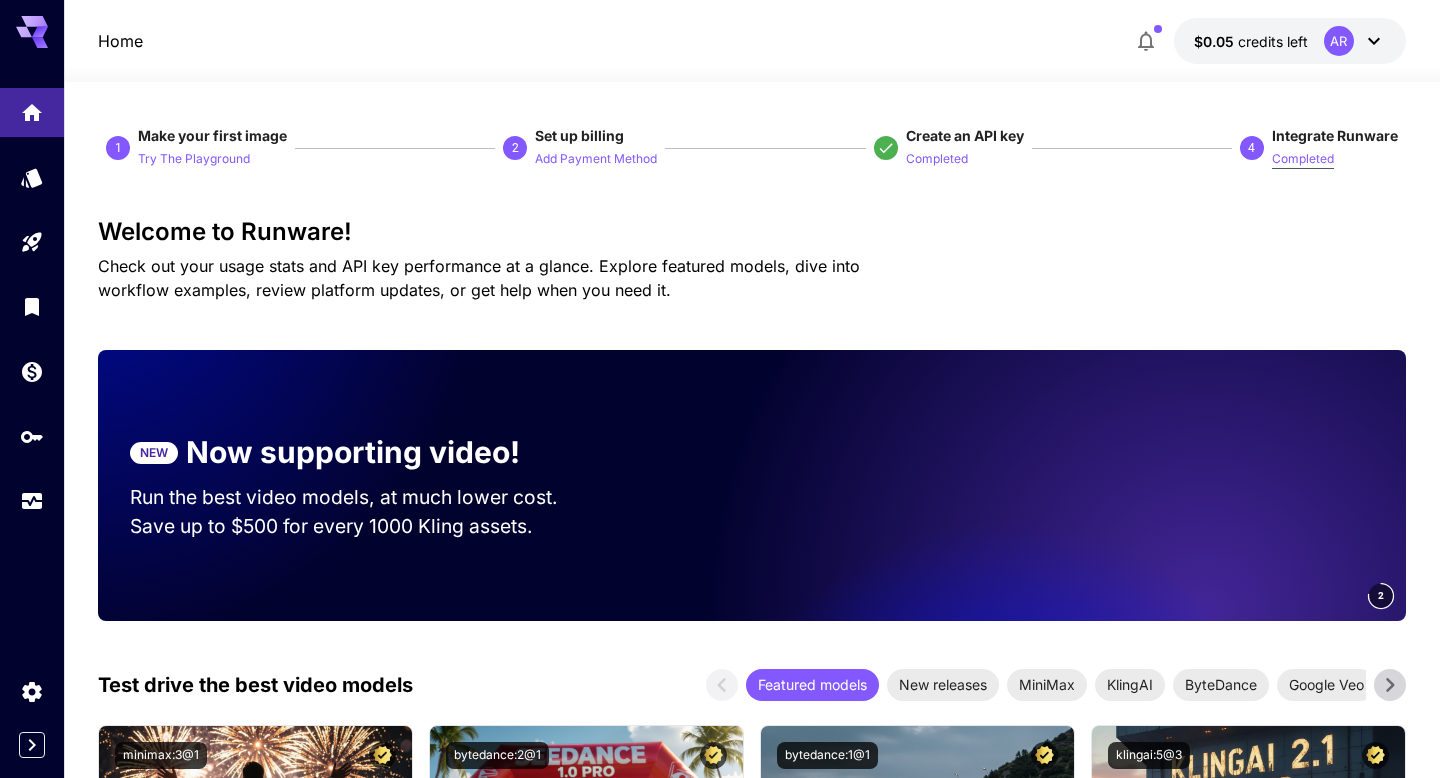 click on "Completed" at bounding box center (1303, 159) 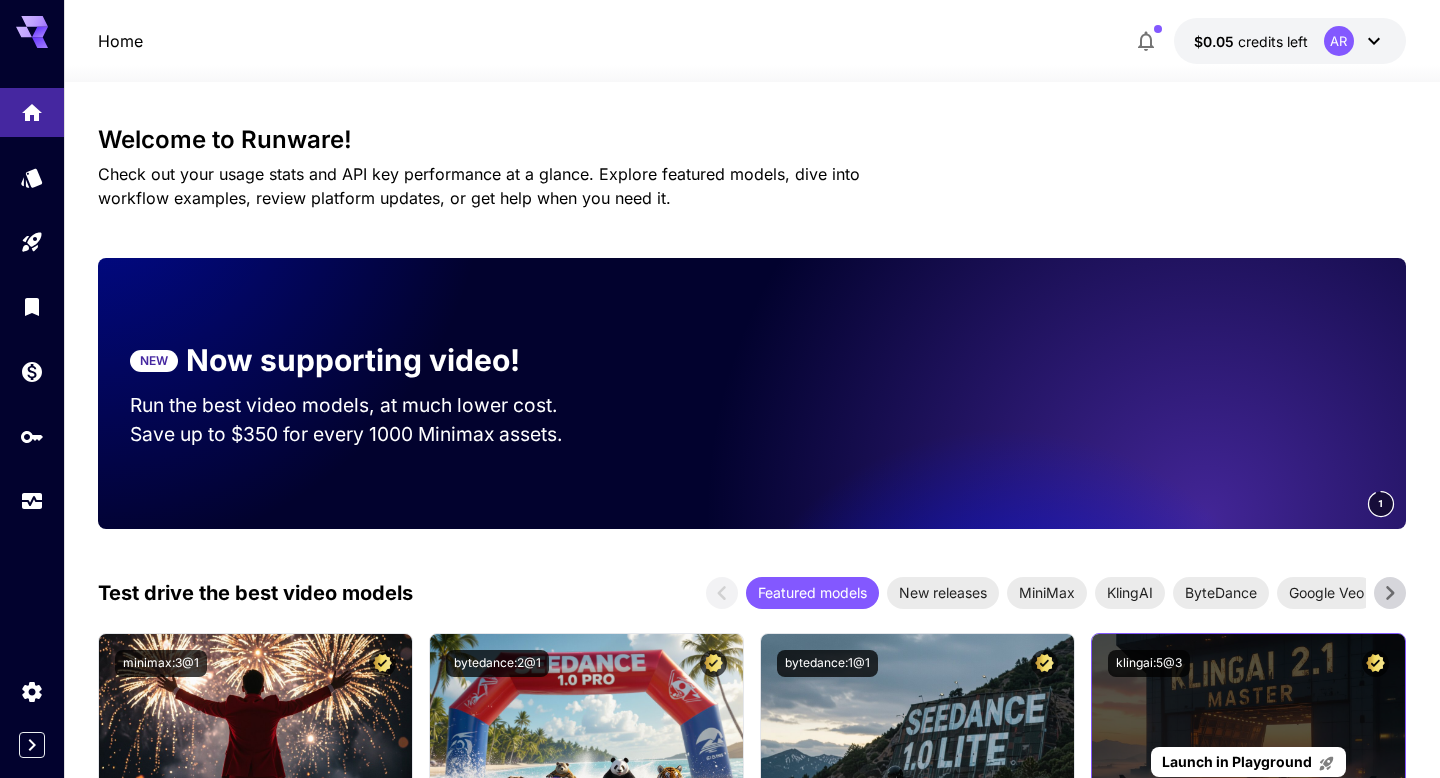 scroll, scrollTop: 0, scrollLeft: 0, axis: both 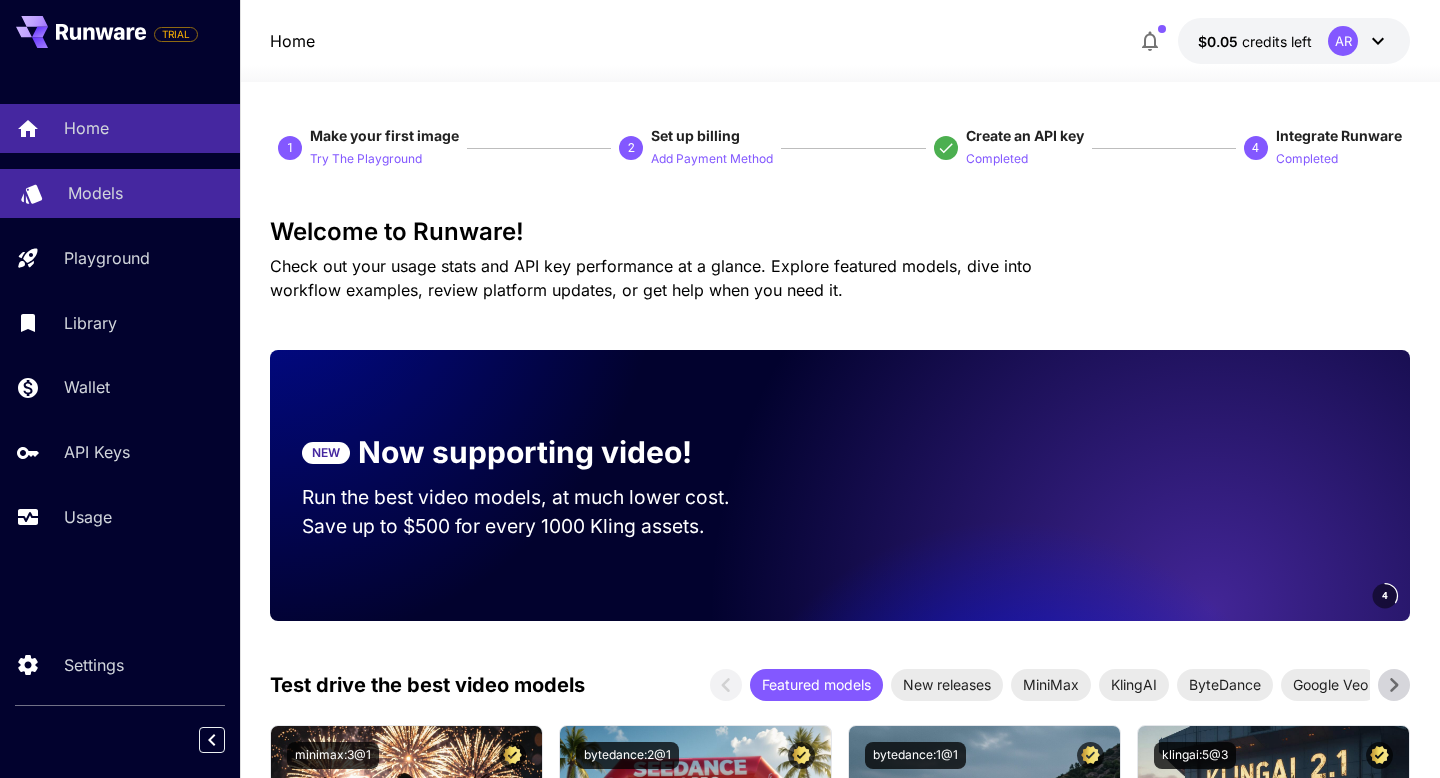 click on "Models" at bounding box center (95, 193) 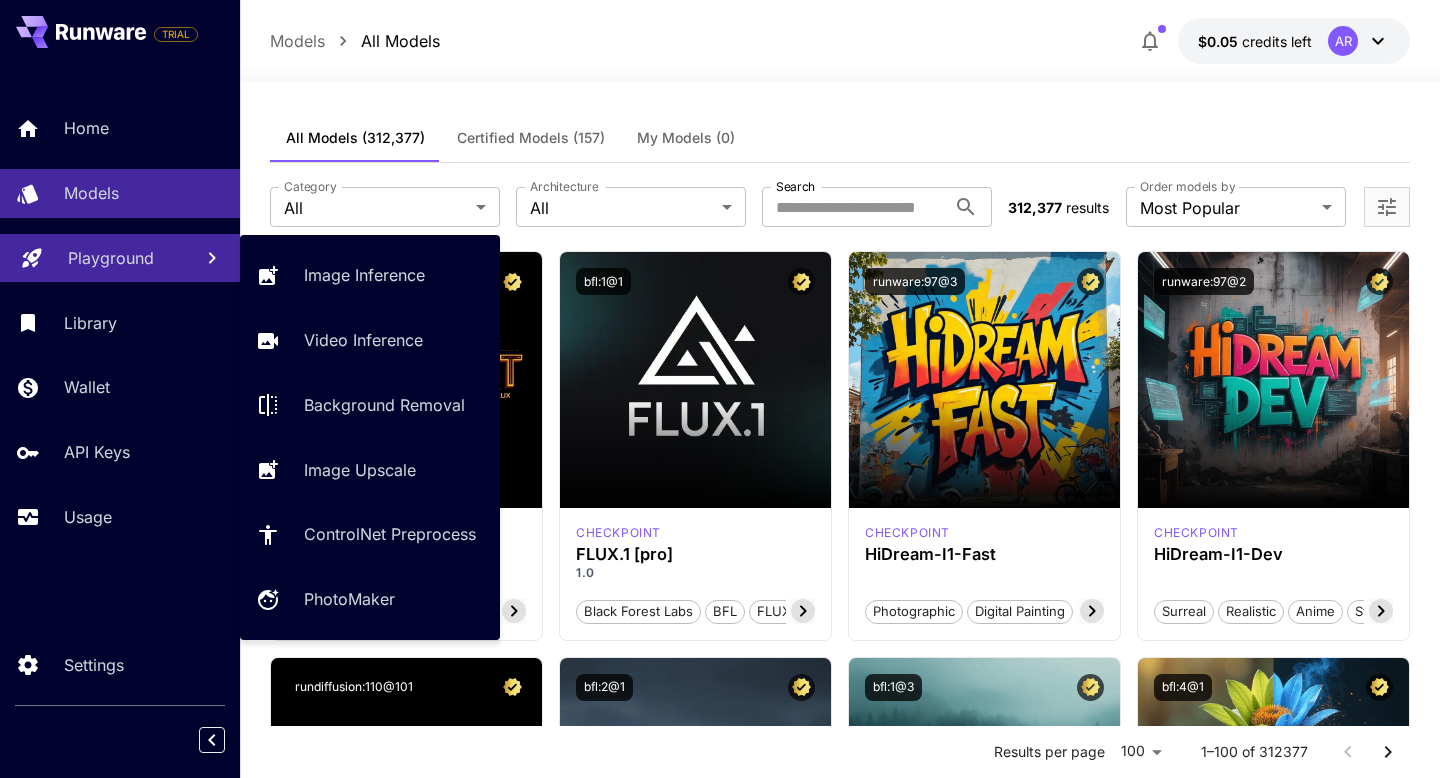 click on "Playground" at bounding box center (111, 258) 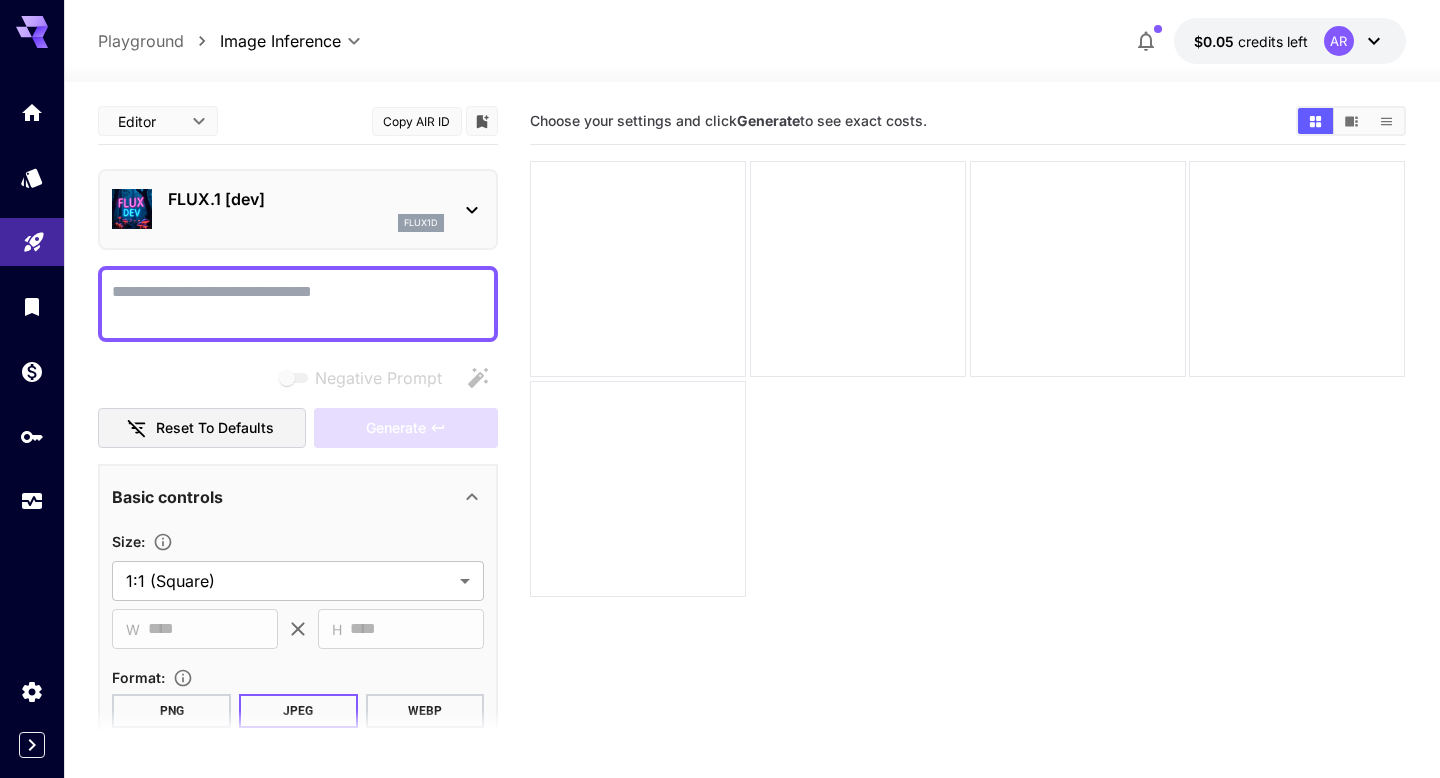 type on "**********" 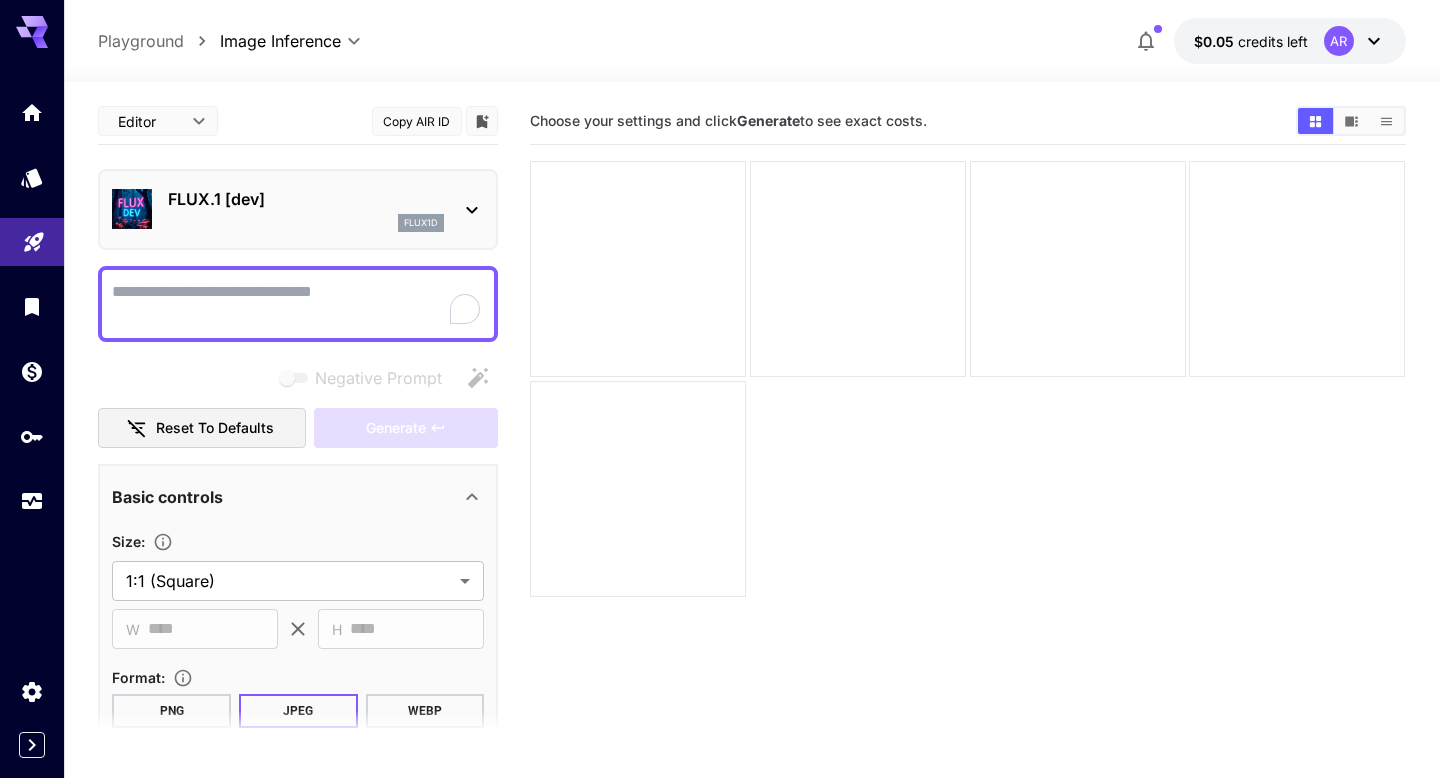 click 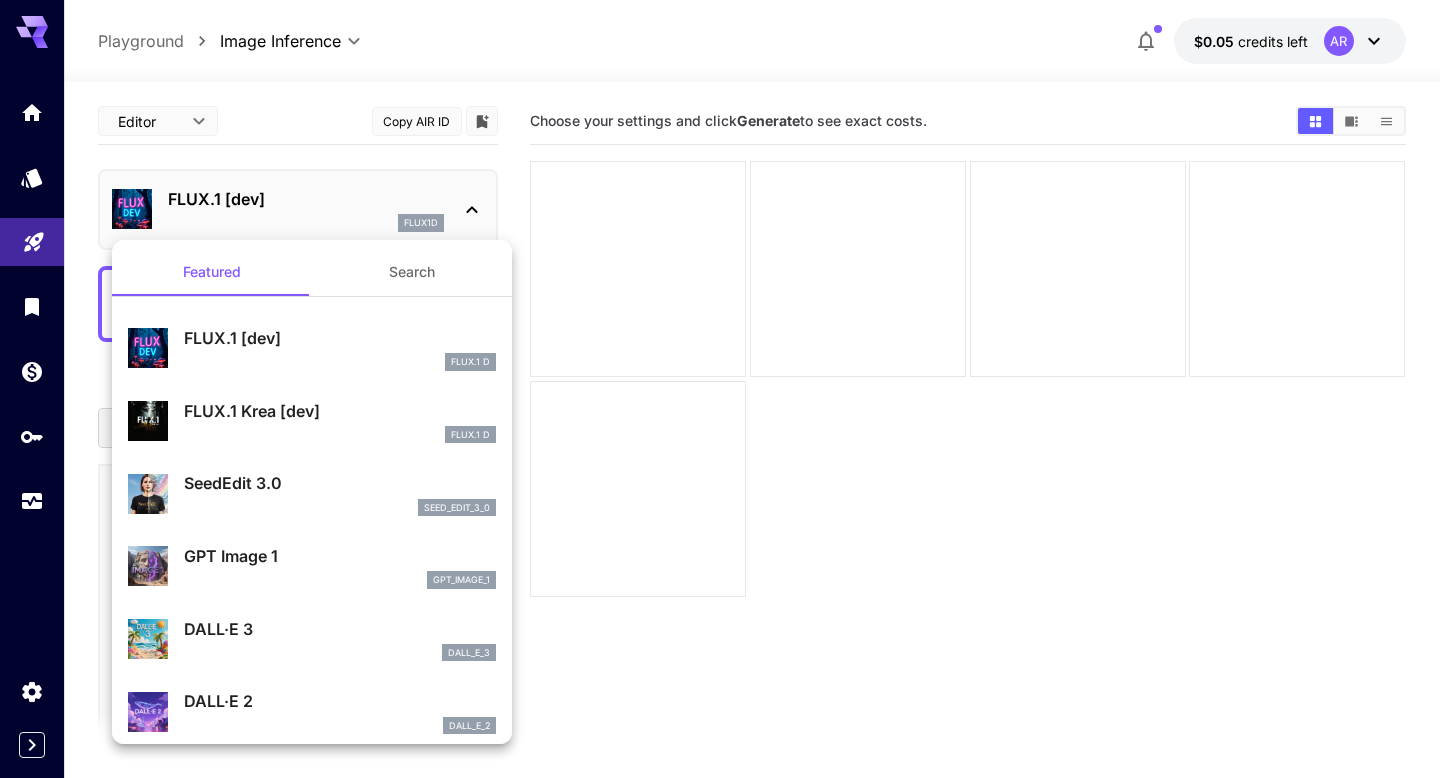 click at bounding box center [720, 389] 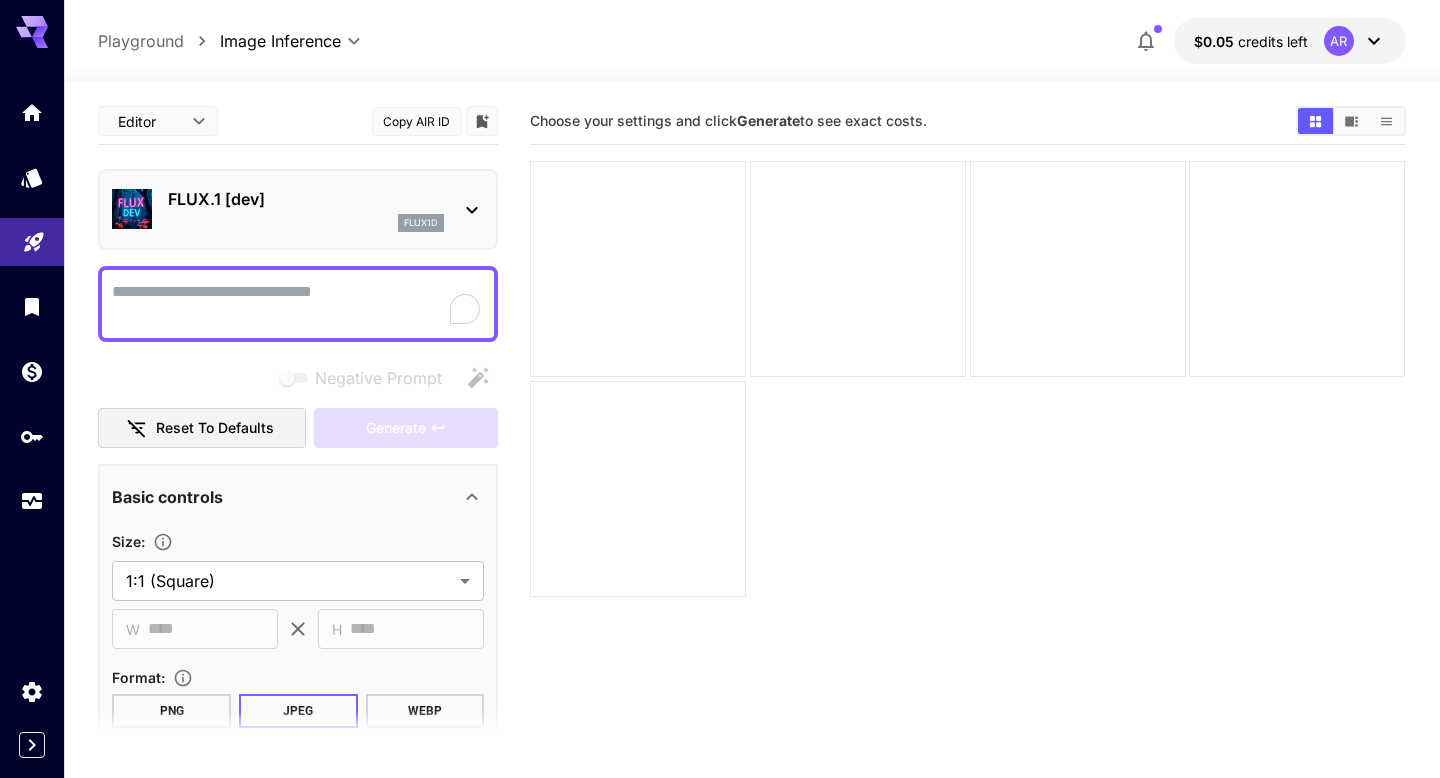 click on "**********" at bounding box center (720, 468) 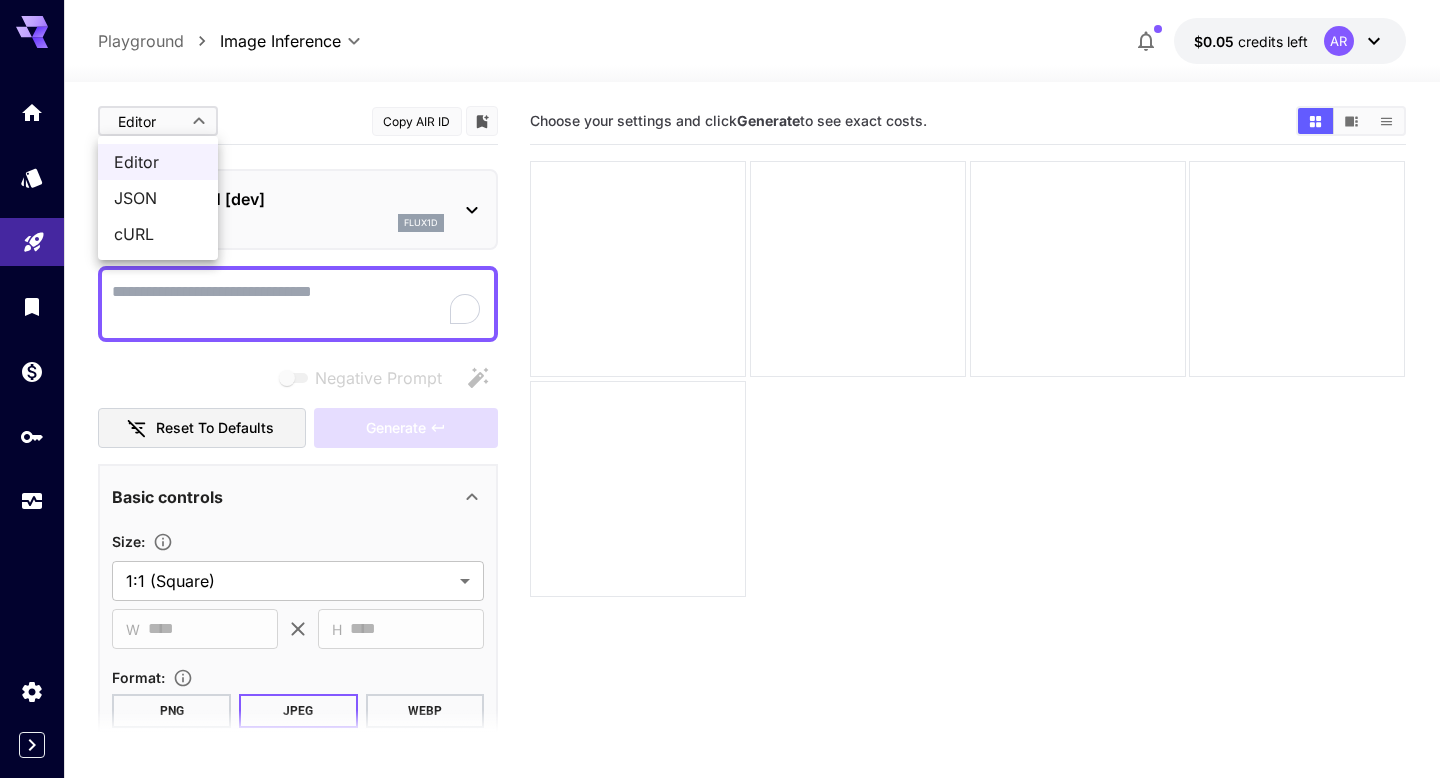 click at bounding box center (720, 389) 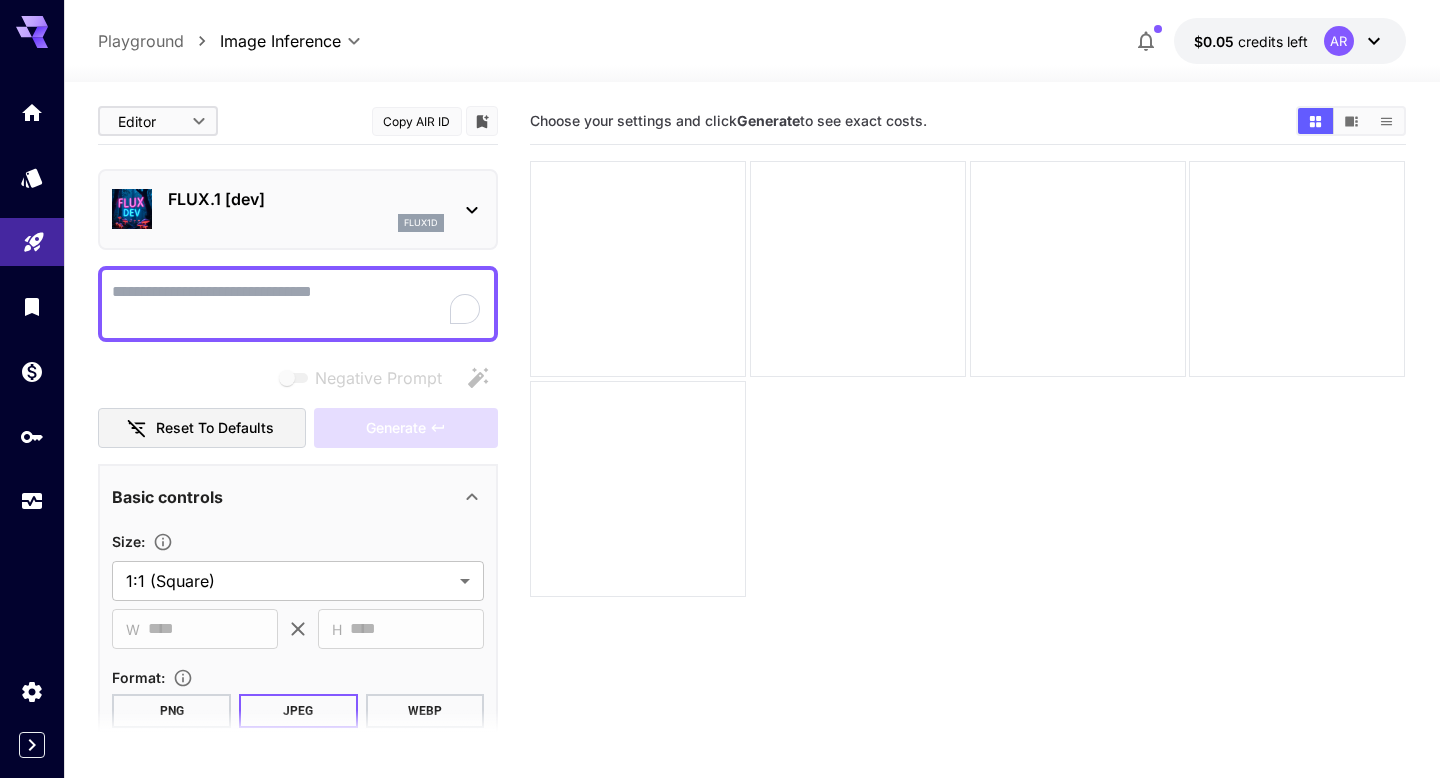 click on "FLUX.1 [dev]" at bounding box center (306, 199) 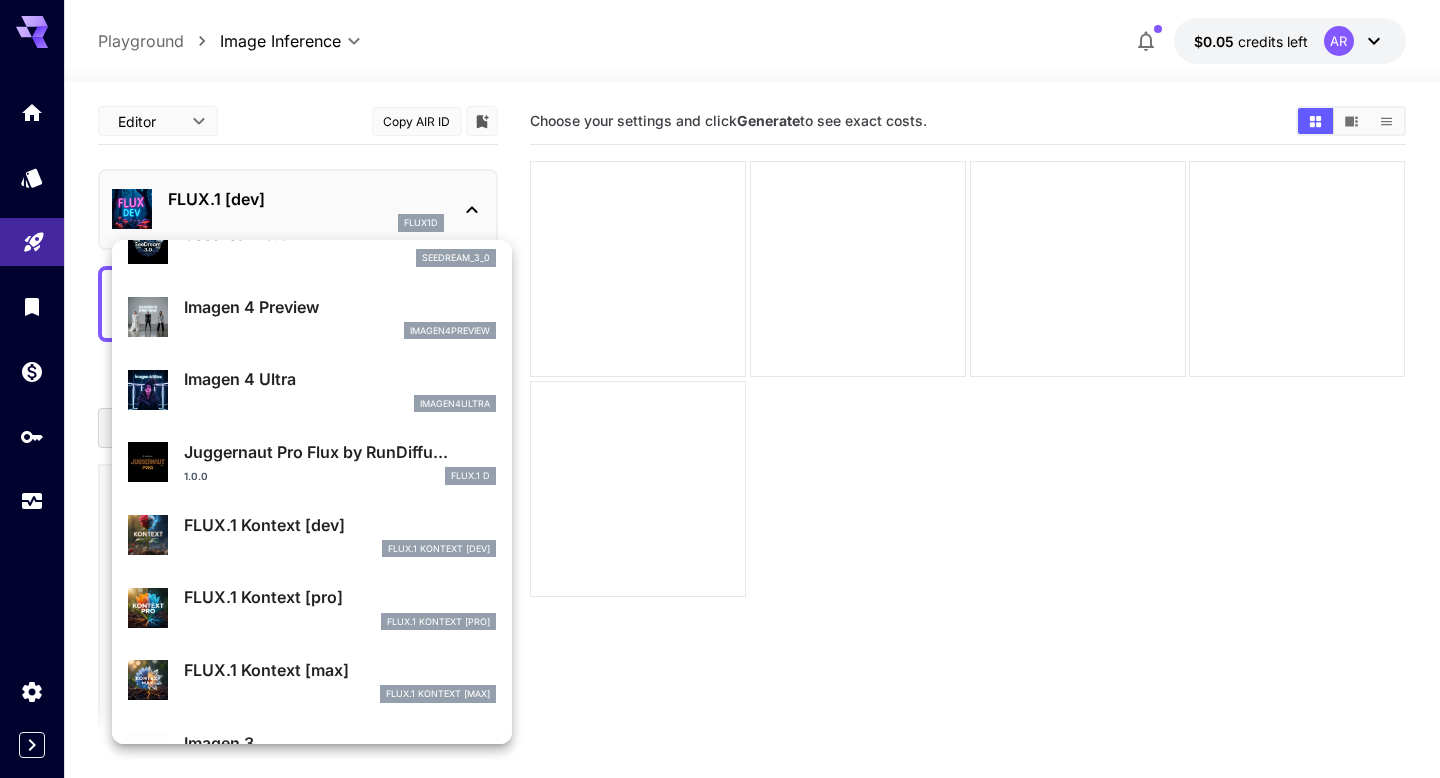 scroll, scrollTop: 562, scrollLeft: 0, axis: vertical 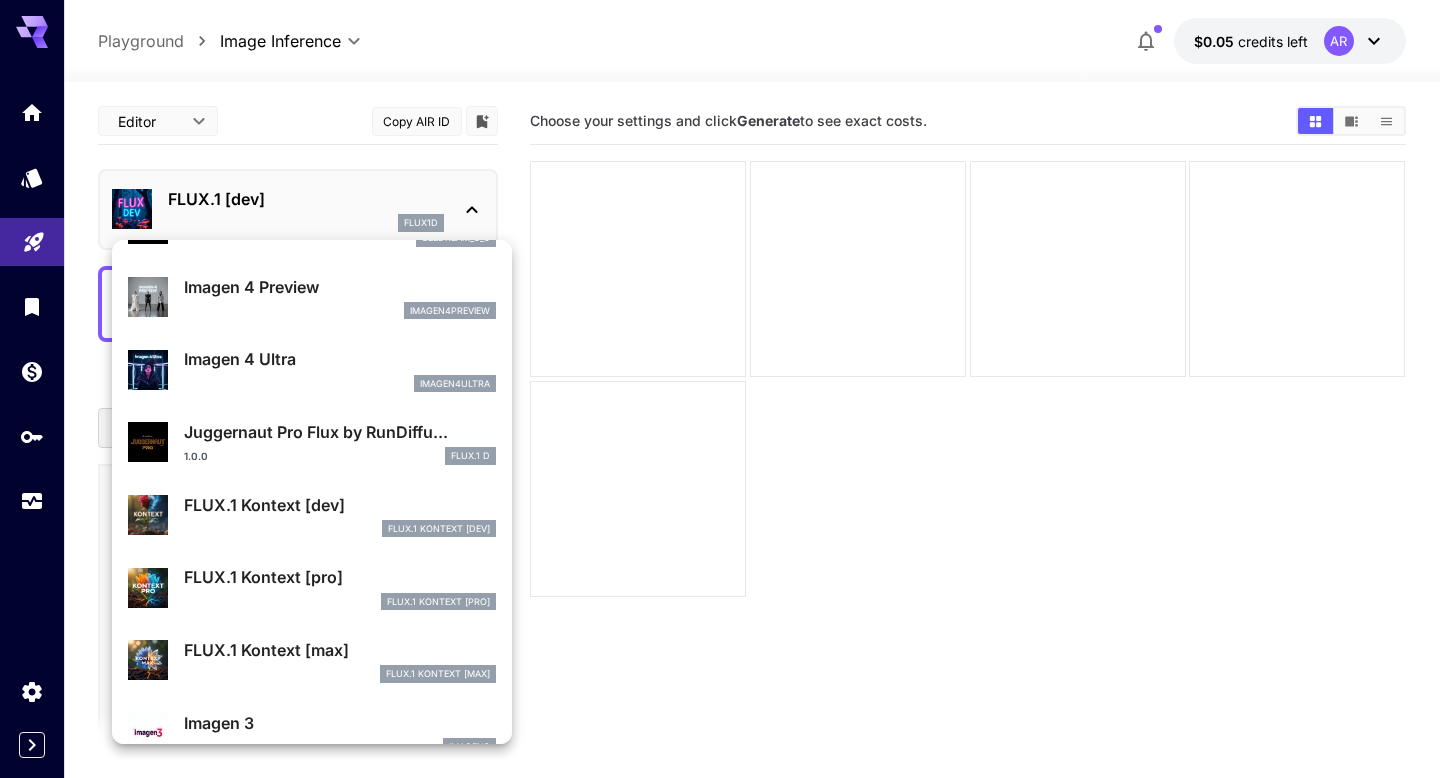 click on "FLUX.1 Kontext [dev] FlUX.1 Kontext [dev]" at bounding box center [312, 515] 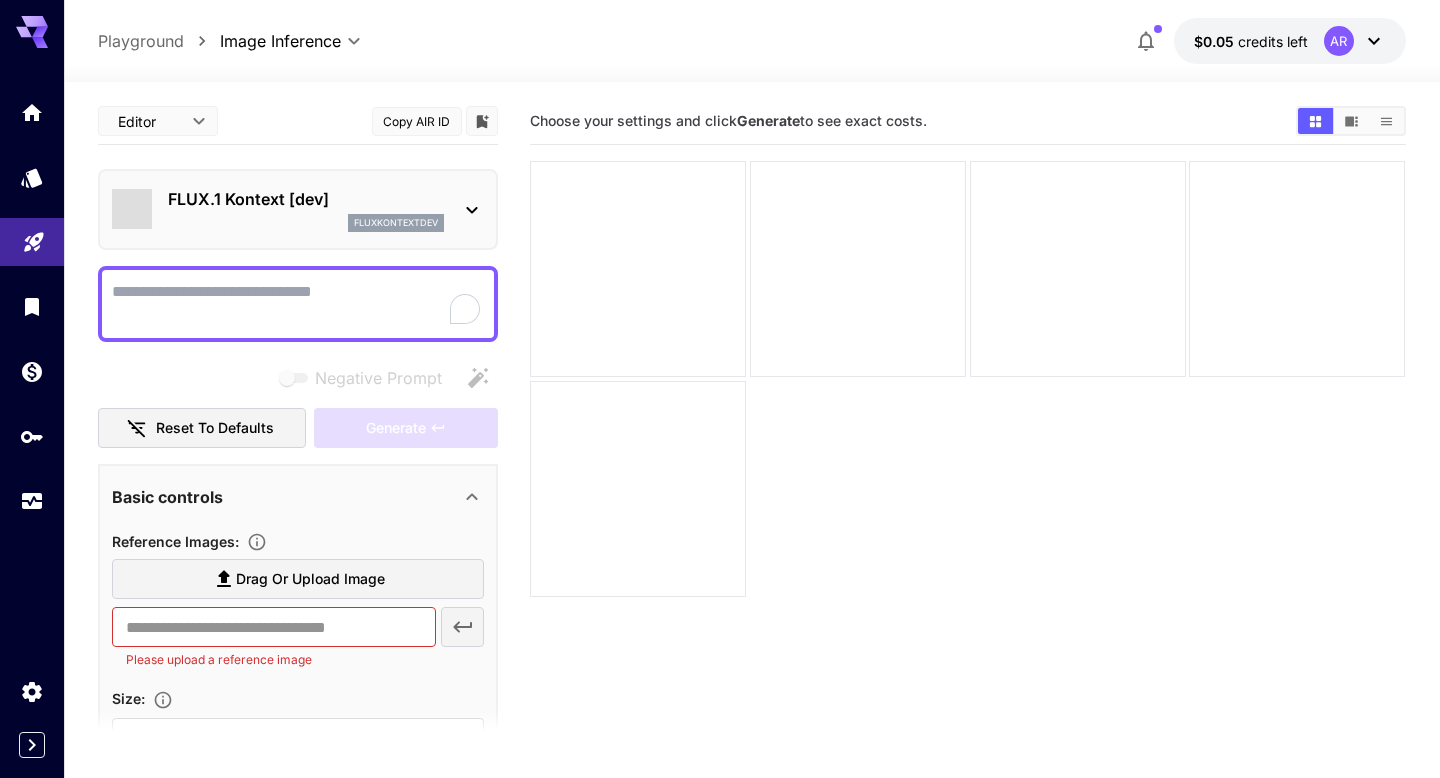 type on "*******" 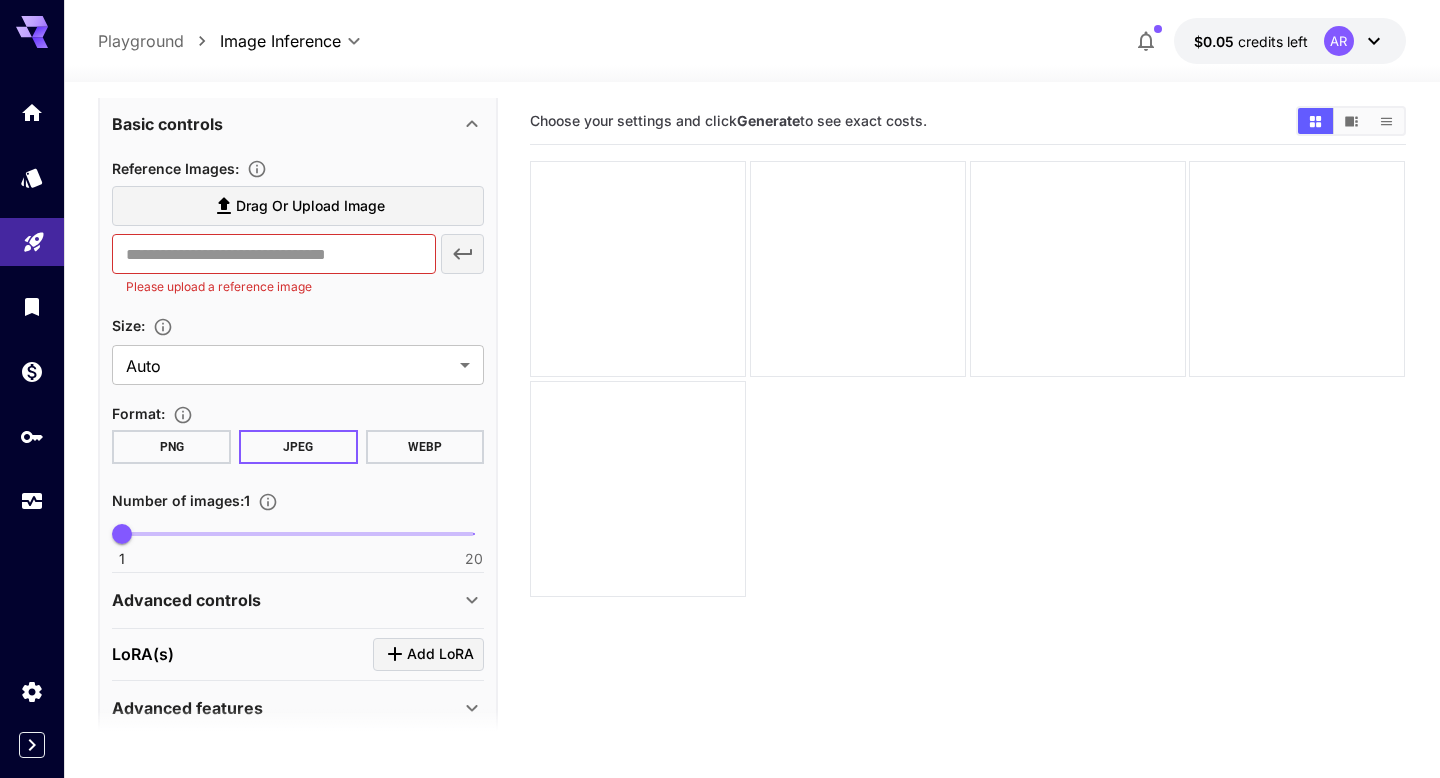 scroll, scrollTop: 456, scrollLeft: 0, axis: vertical 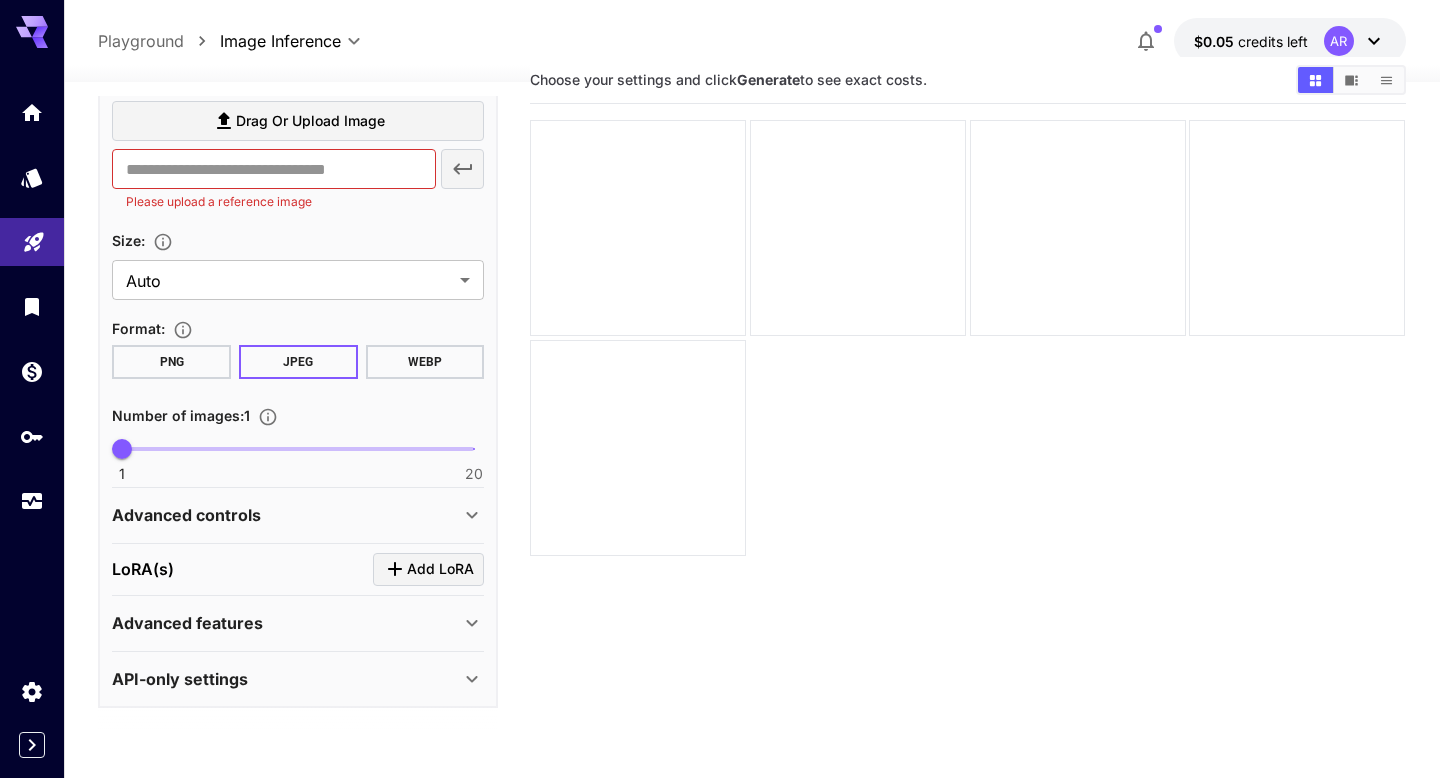 click on "Advanced controls" at bounding box center [286, 515] 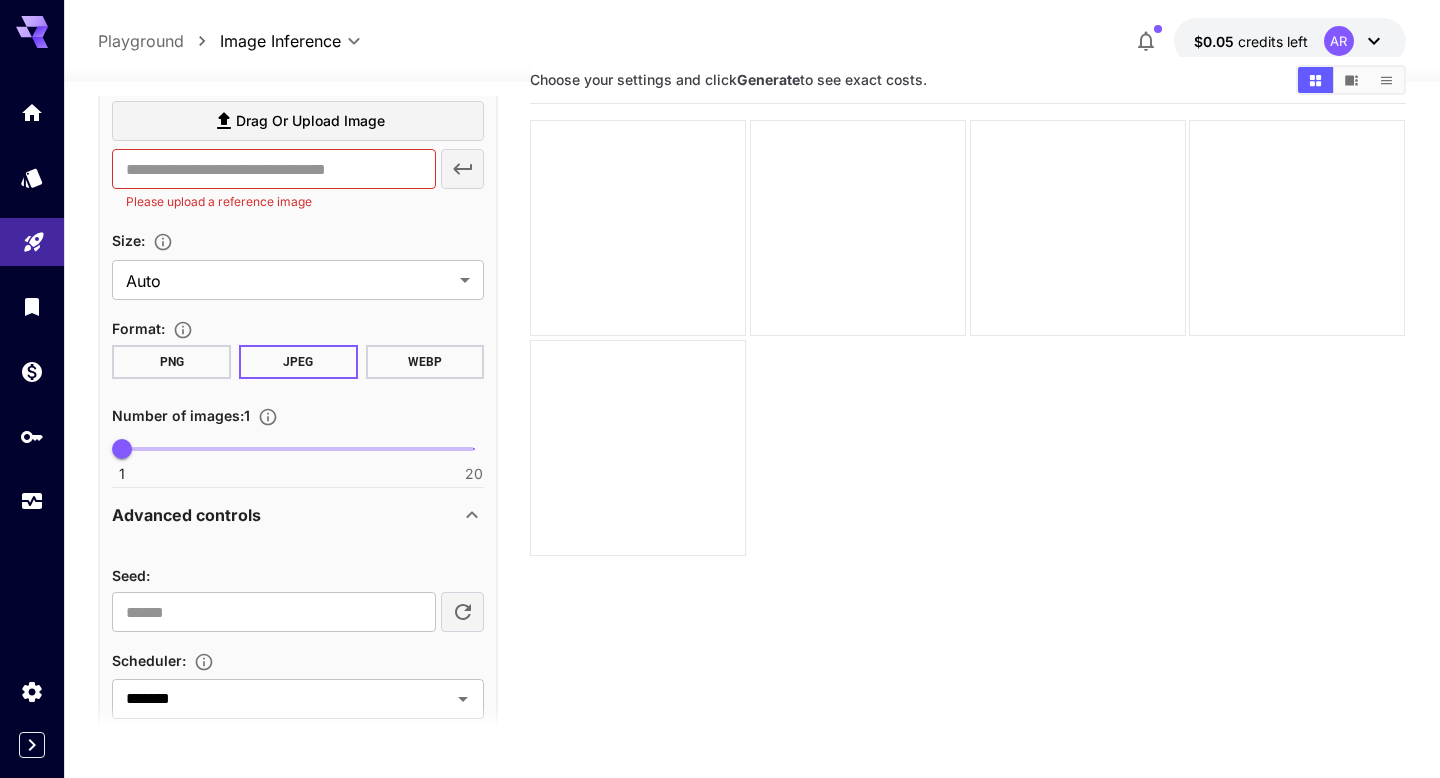 click on "Advanced controls" at bounding box center [286, 515] 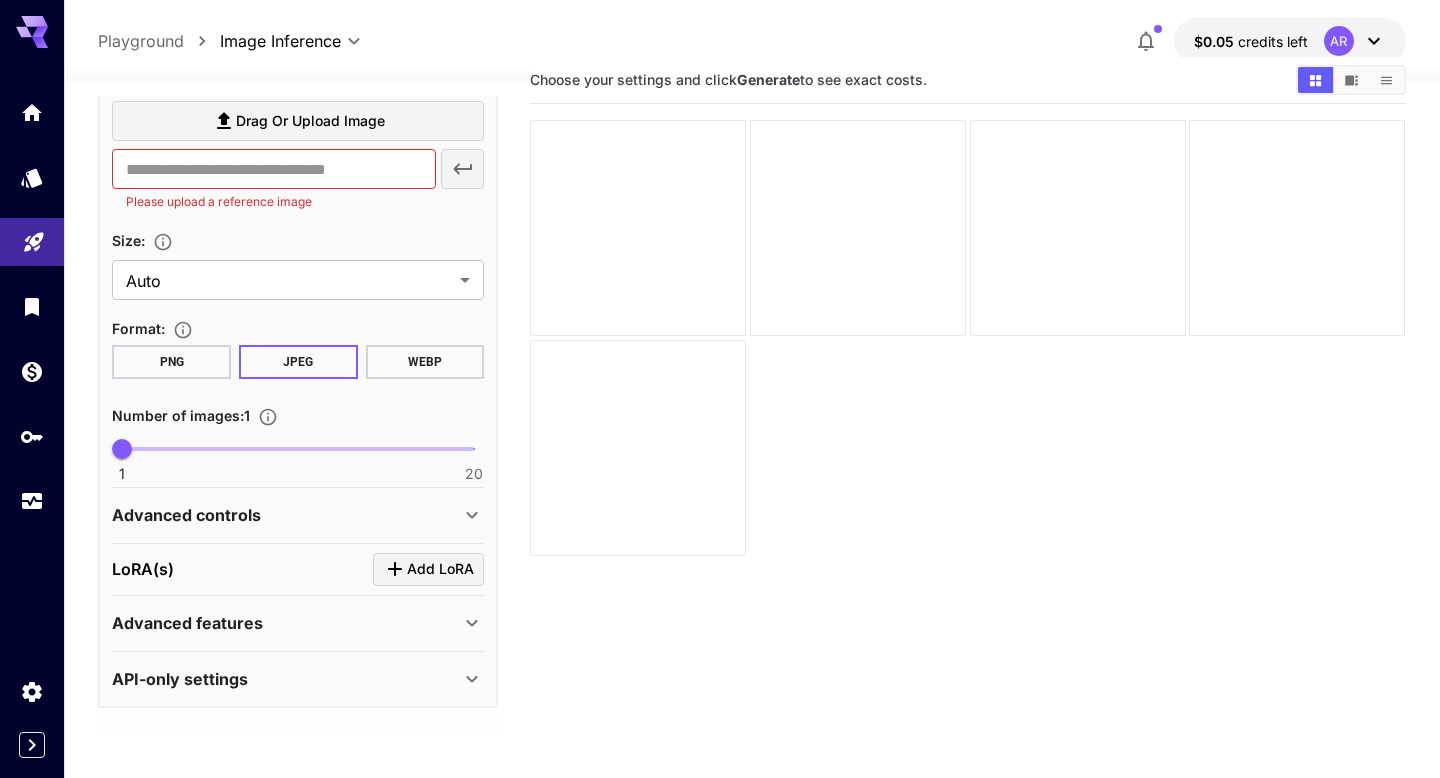 click on "LoRA(s) Add LoRA" at bounding box center (298, 569) 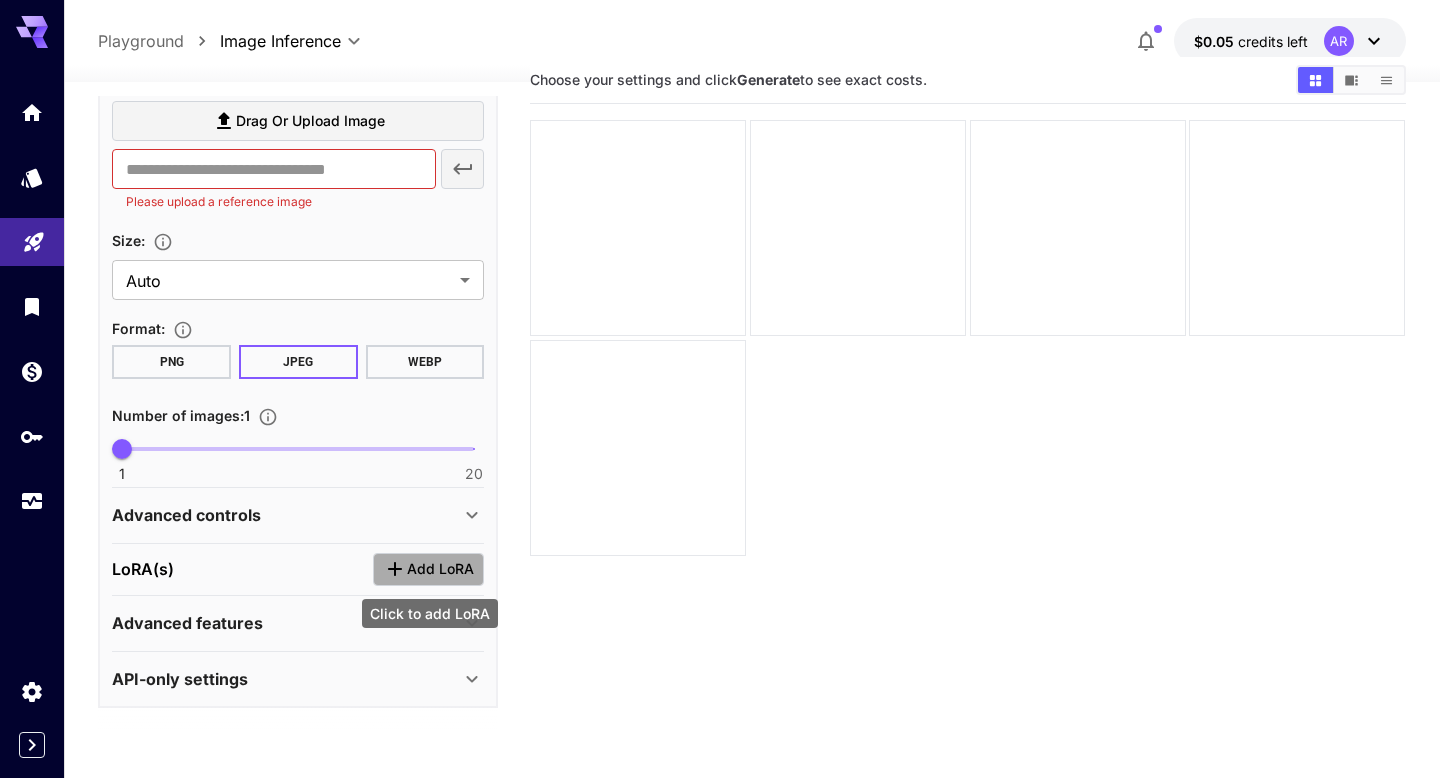 click on "Add LoRA" at bounding box center [440, 569] 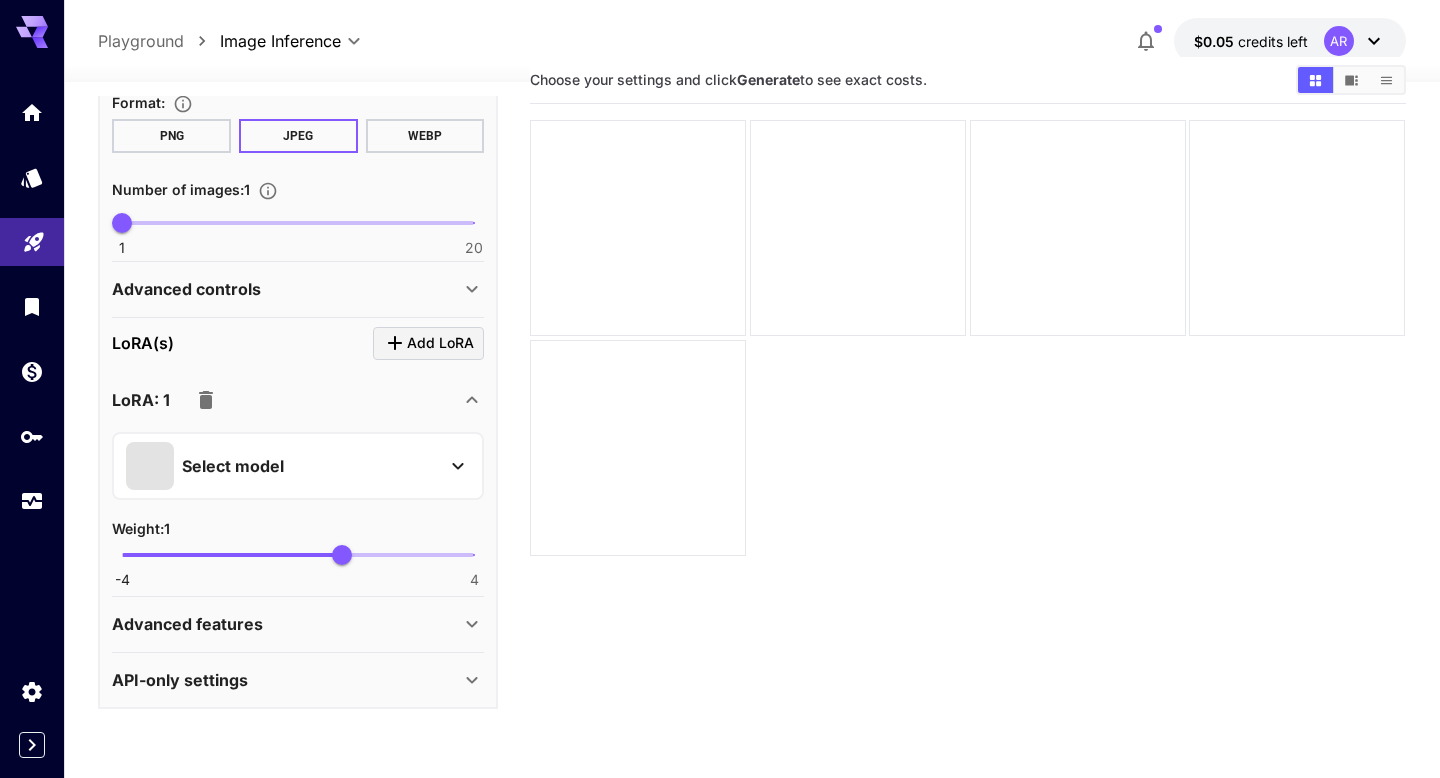 scroll, scrollTop: 681, scrollLeft: 0, axis: vertical 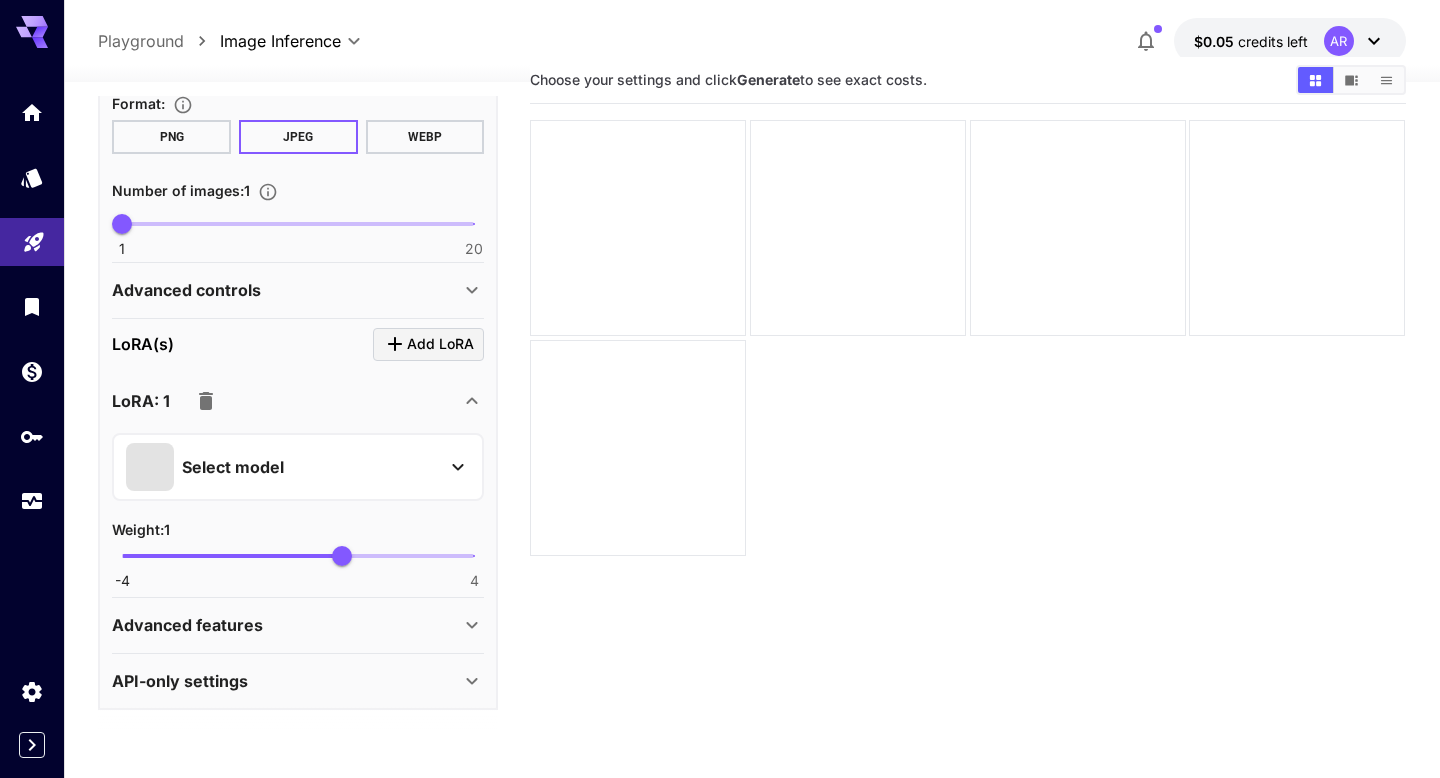 click on "Select model" at bounding box center [282, 467] 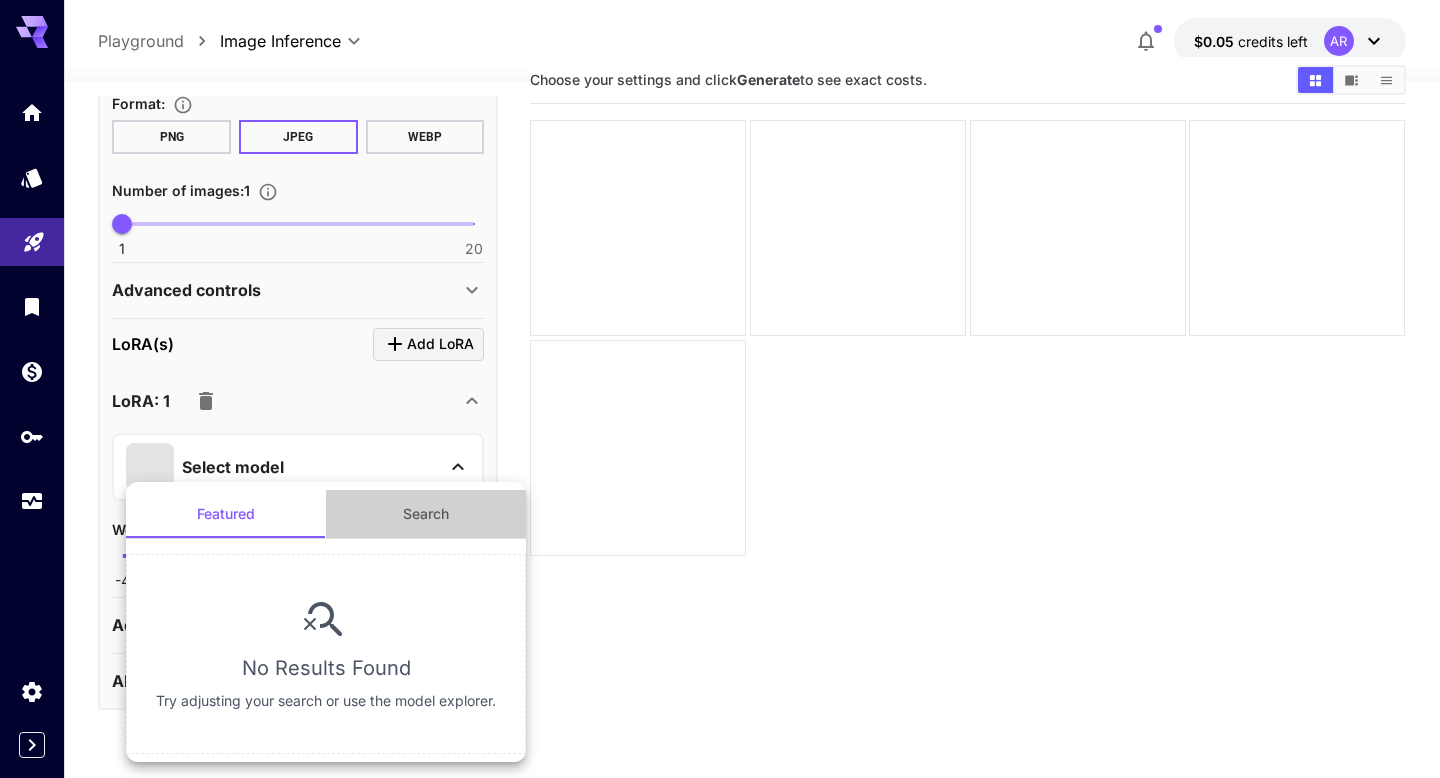 click on "Search" at bounding box center (426, 514) 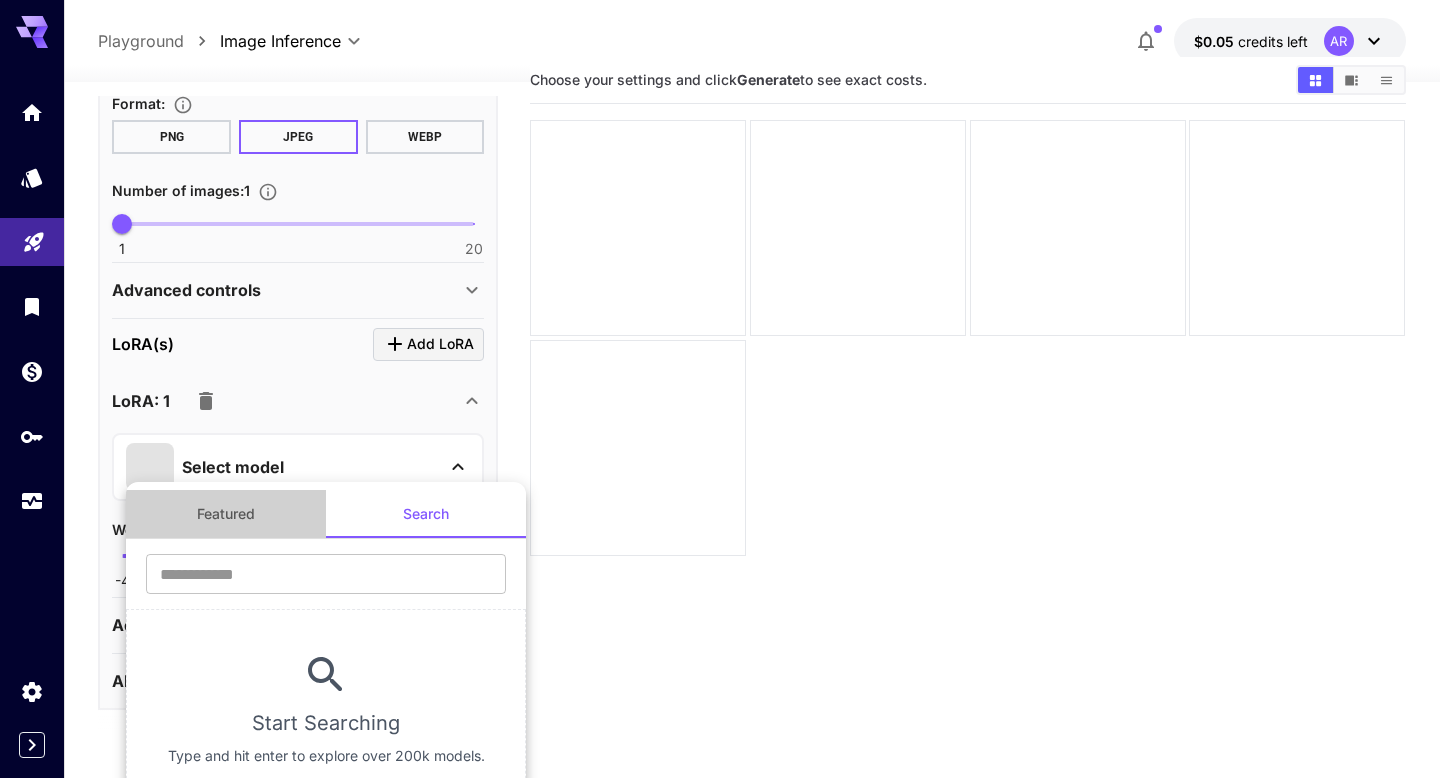 click on "Featured" at bounding box center [226, 514] 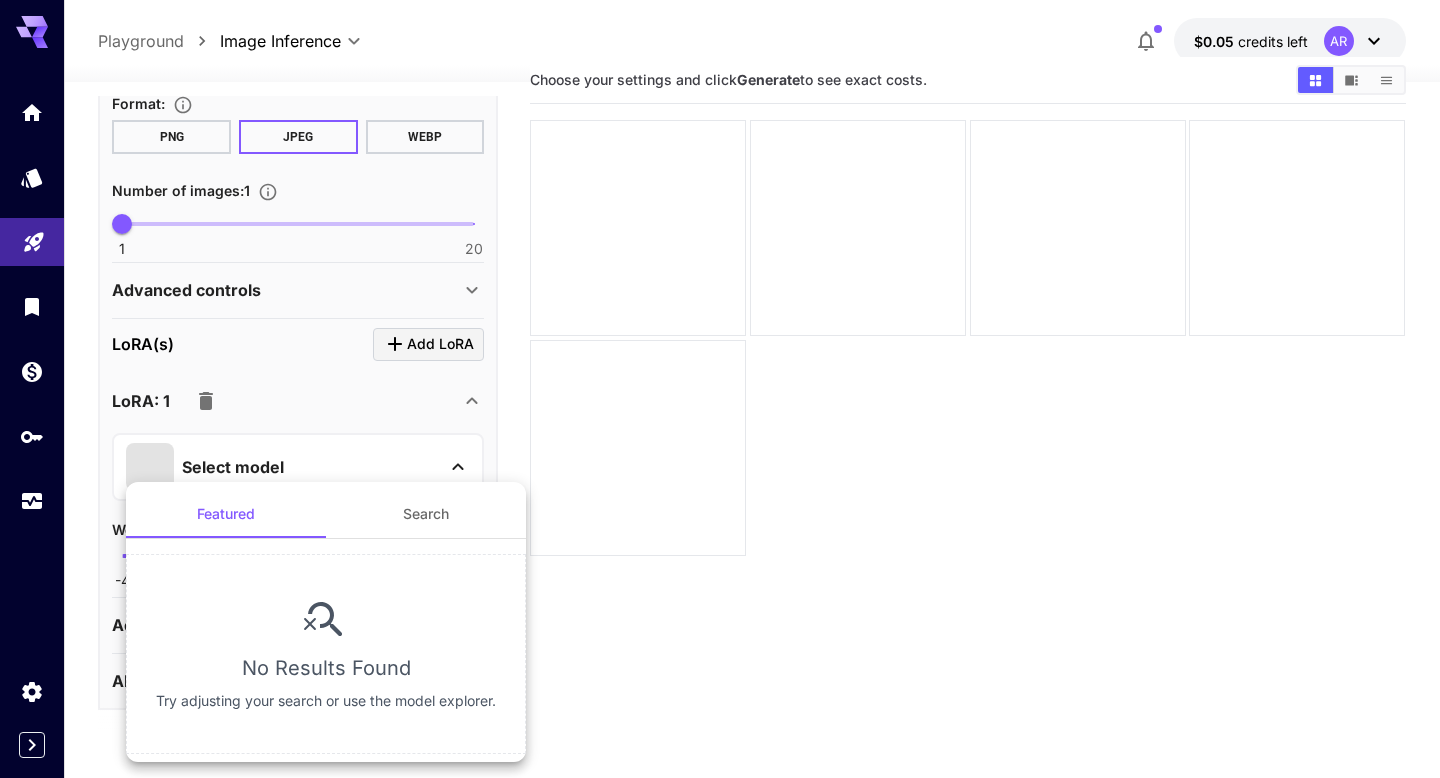 click at bounding box center [720, 389] 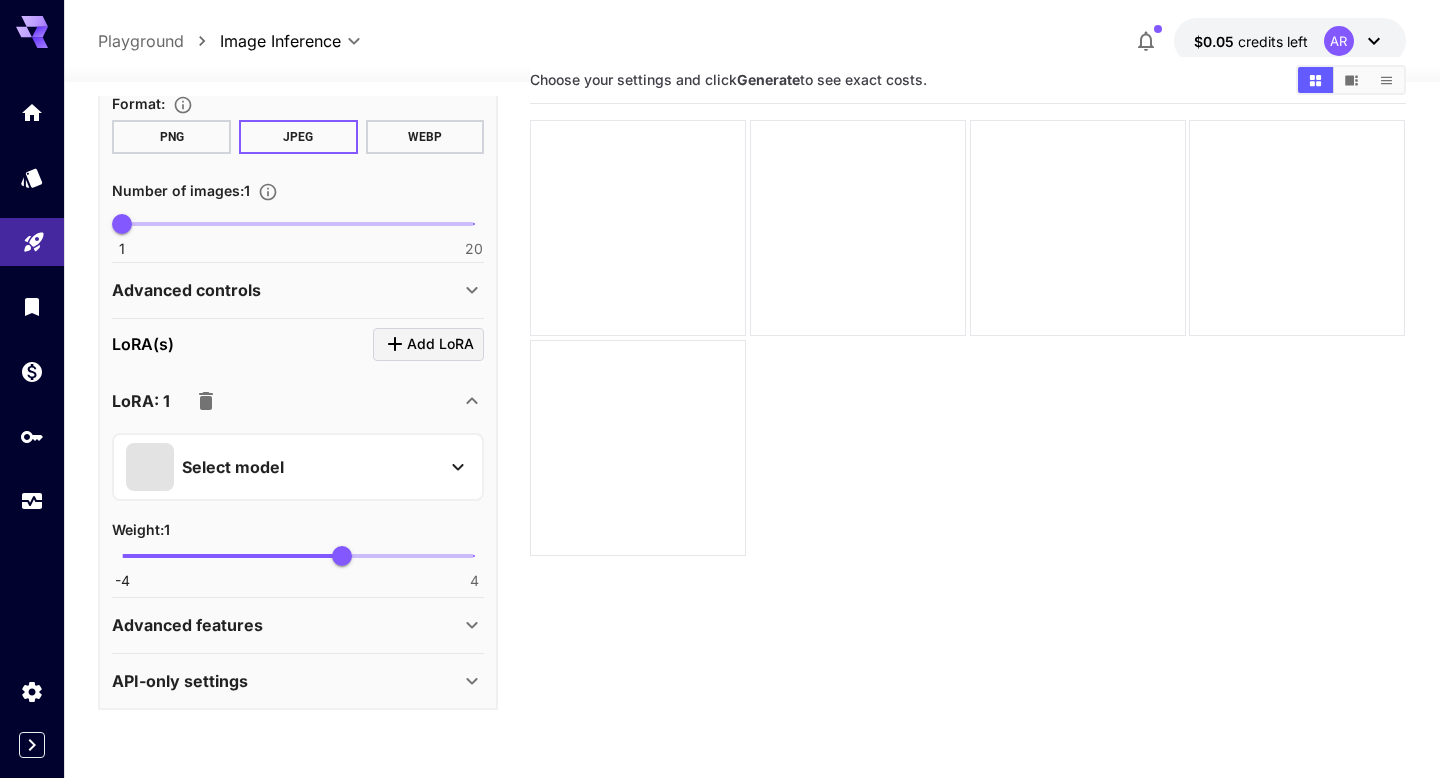 click on "Advanced features" at bounding box center [286, 625] 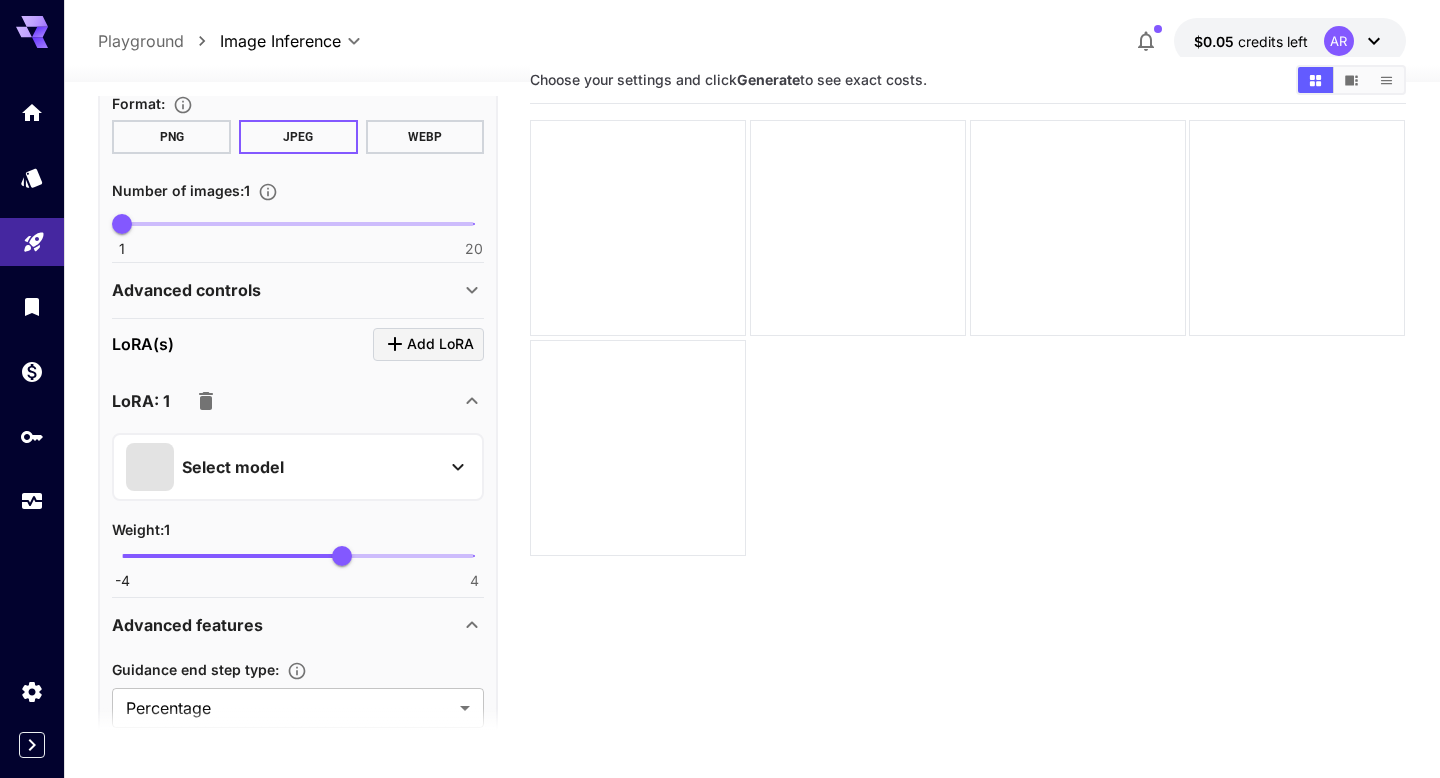 click on "Advanced features" at bounding box center [286, 625] 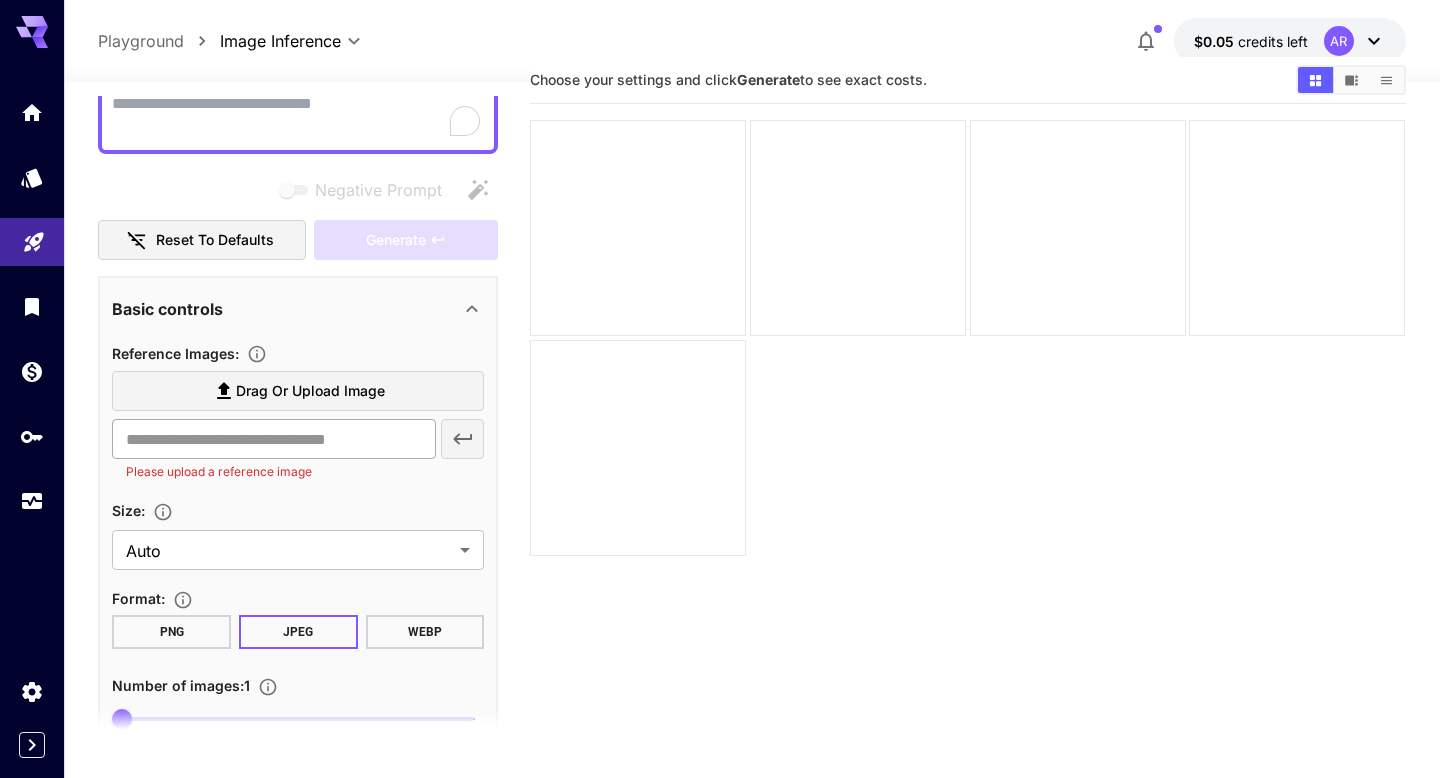 scroll, scrollTop: 48, scrollLeft: 0, axis: vertical 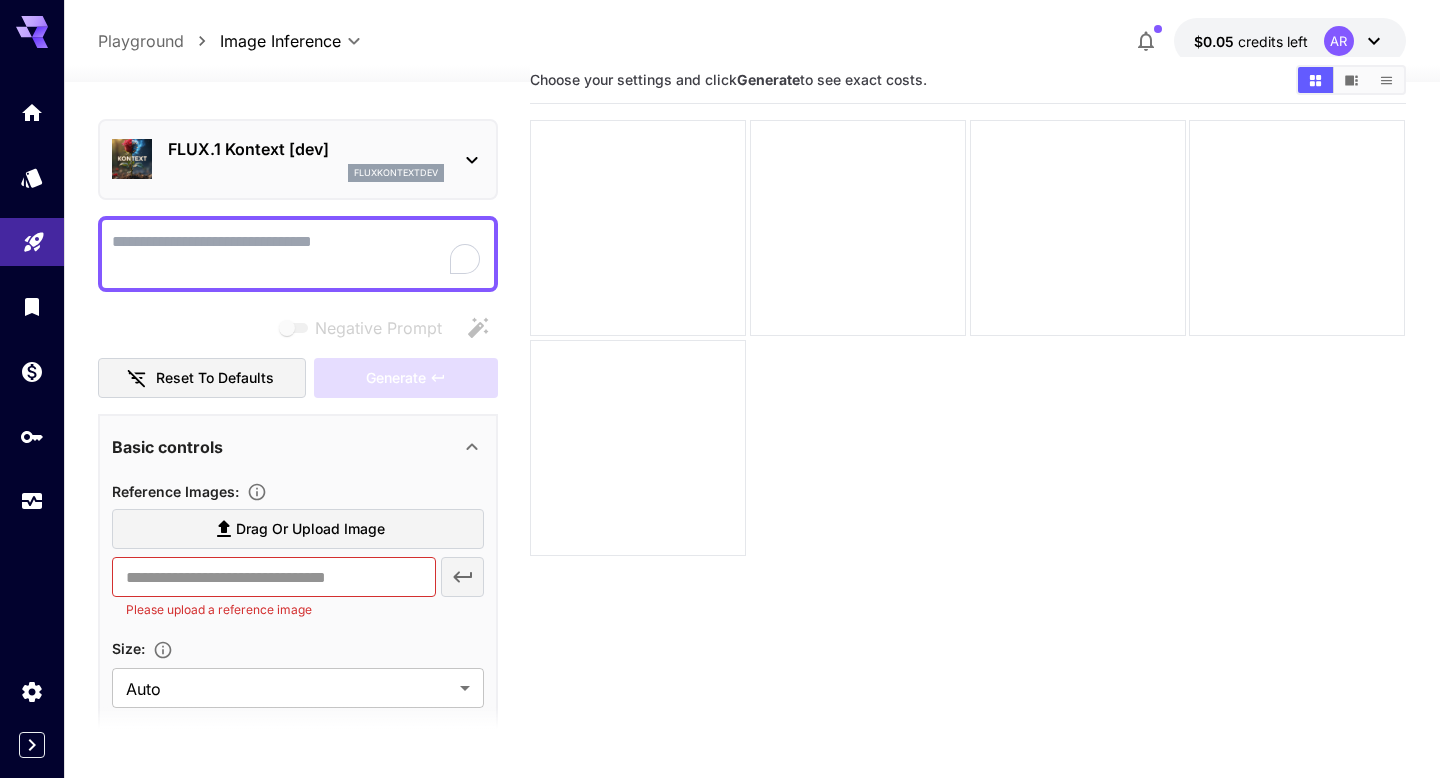 click on "FLUX.1 Kontext [dev]" at bounding box center (306, 149) 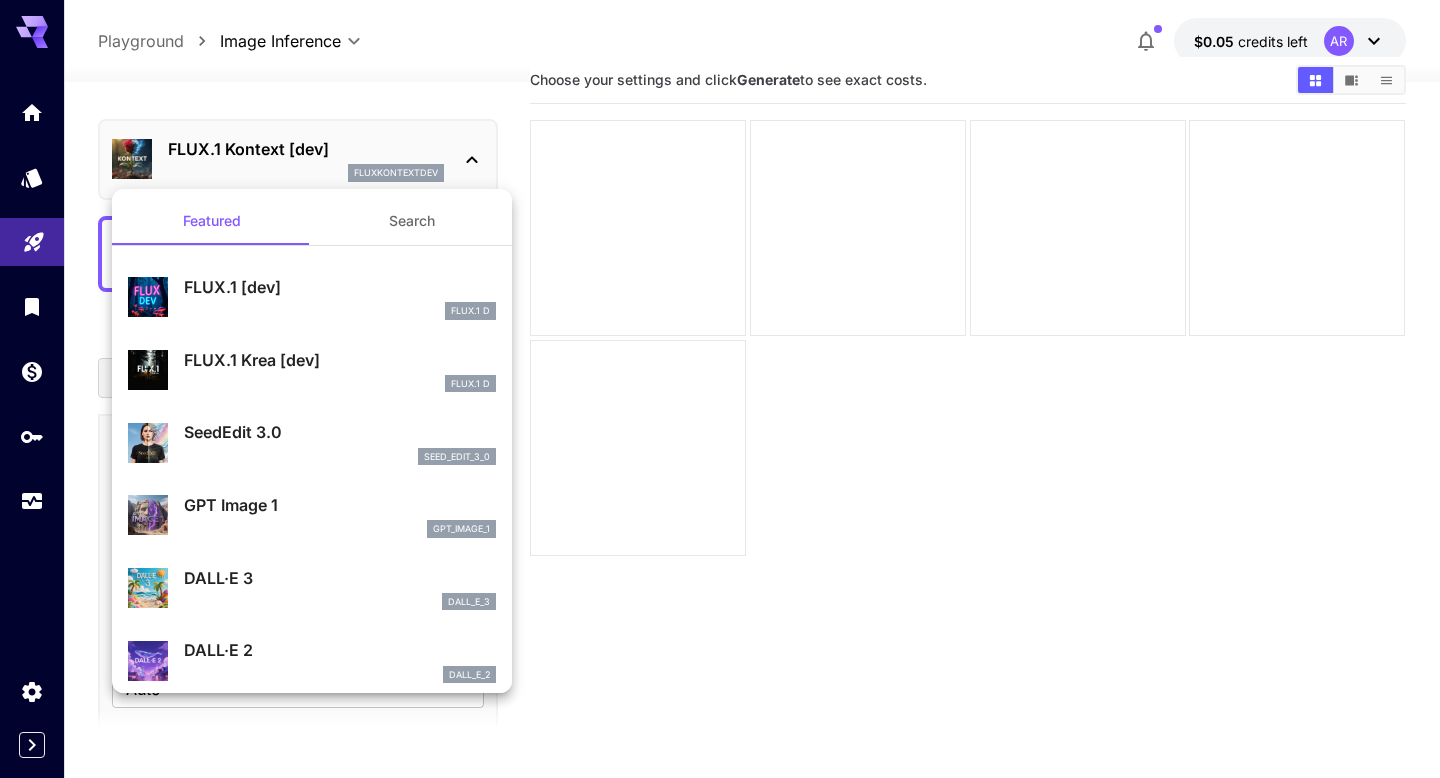 drag, startPoint x: 334, startPoint y: 300, endPoint x: 308, endPoint y: 543, distance: 244.387 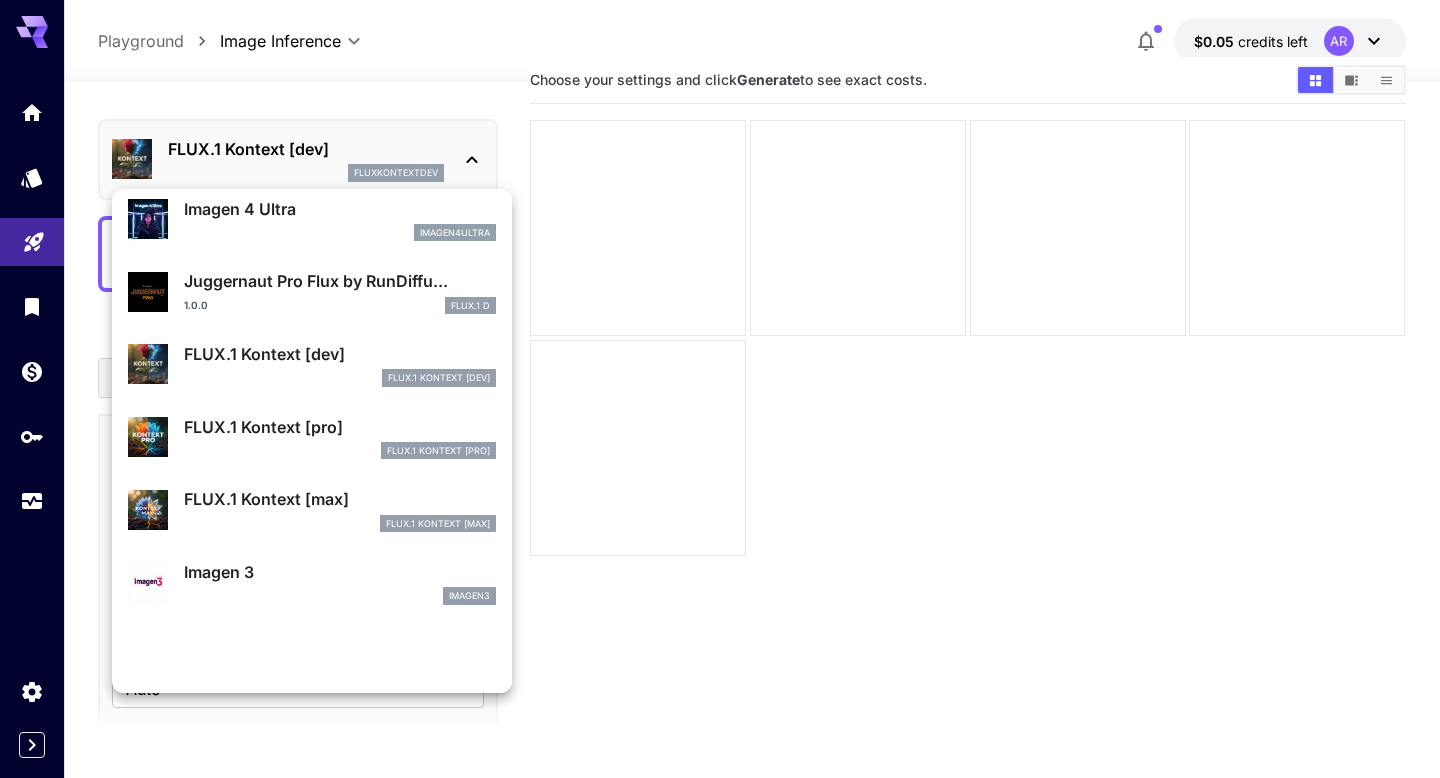 scroll, scrollTop: 665, scrollLeft: 0, axis: vertical 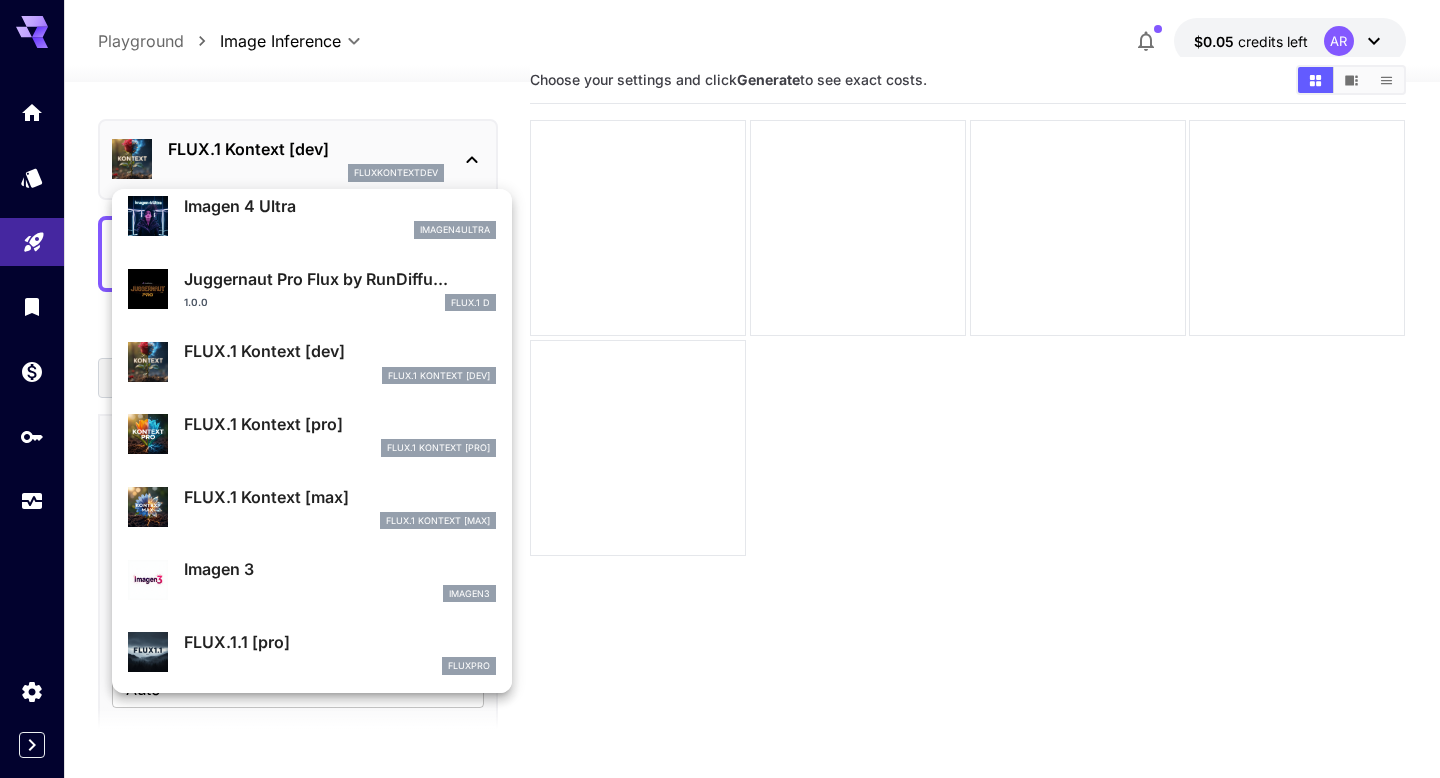 click on "FLUX.1 Kontext [max]" at bounding box center (340, 497) 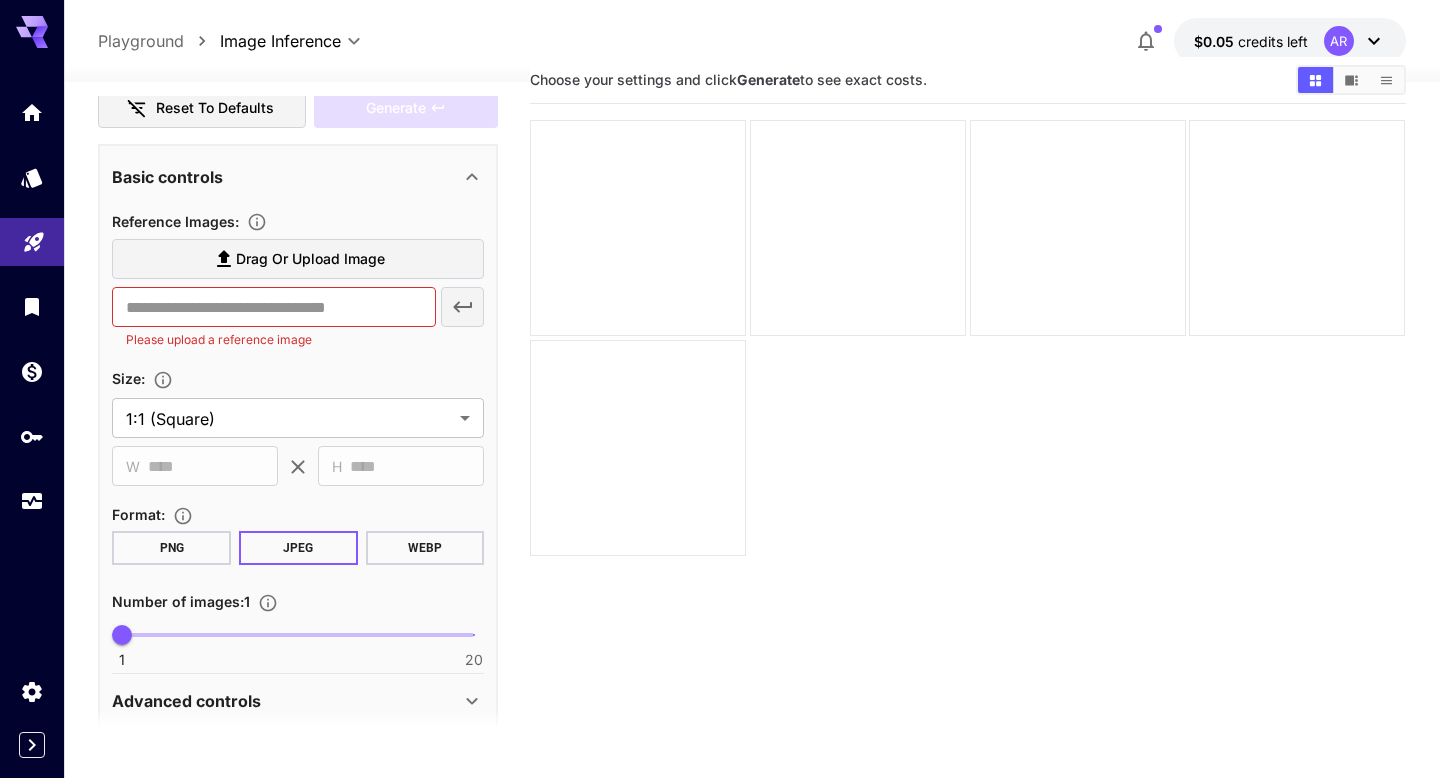 scroll, scrollTop: 396, scrollLeft: 0, axis: vertical 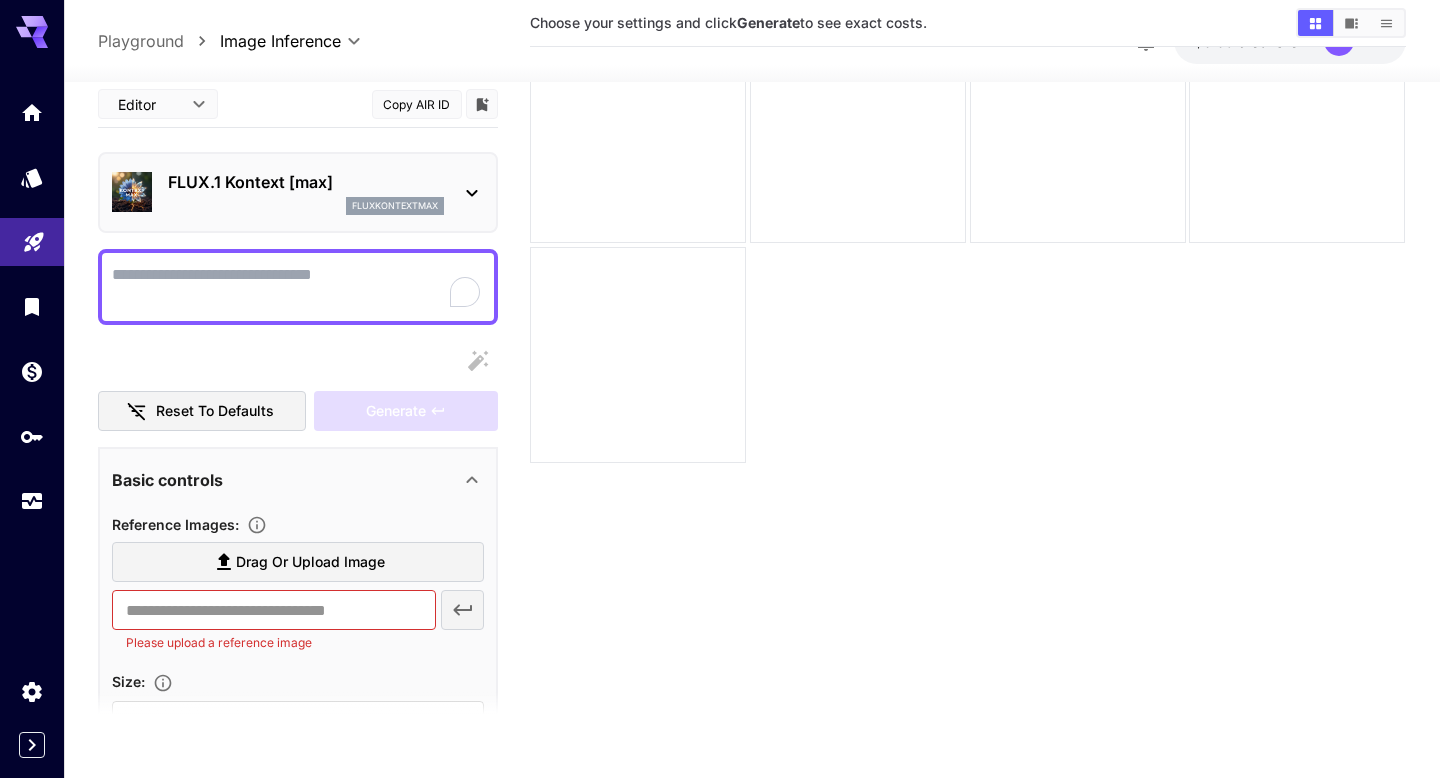 click on "FLUX.1 Kontext [max]" at bounding box center [306, 182] 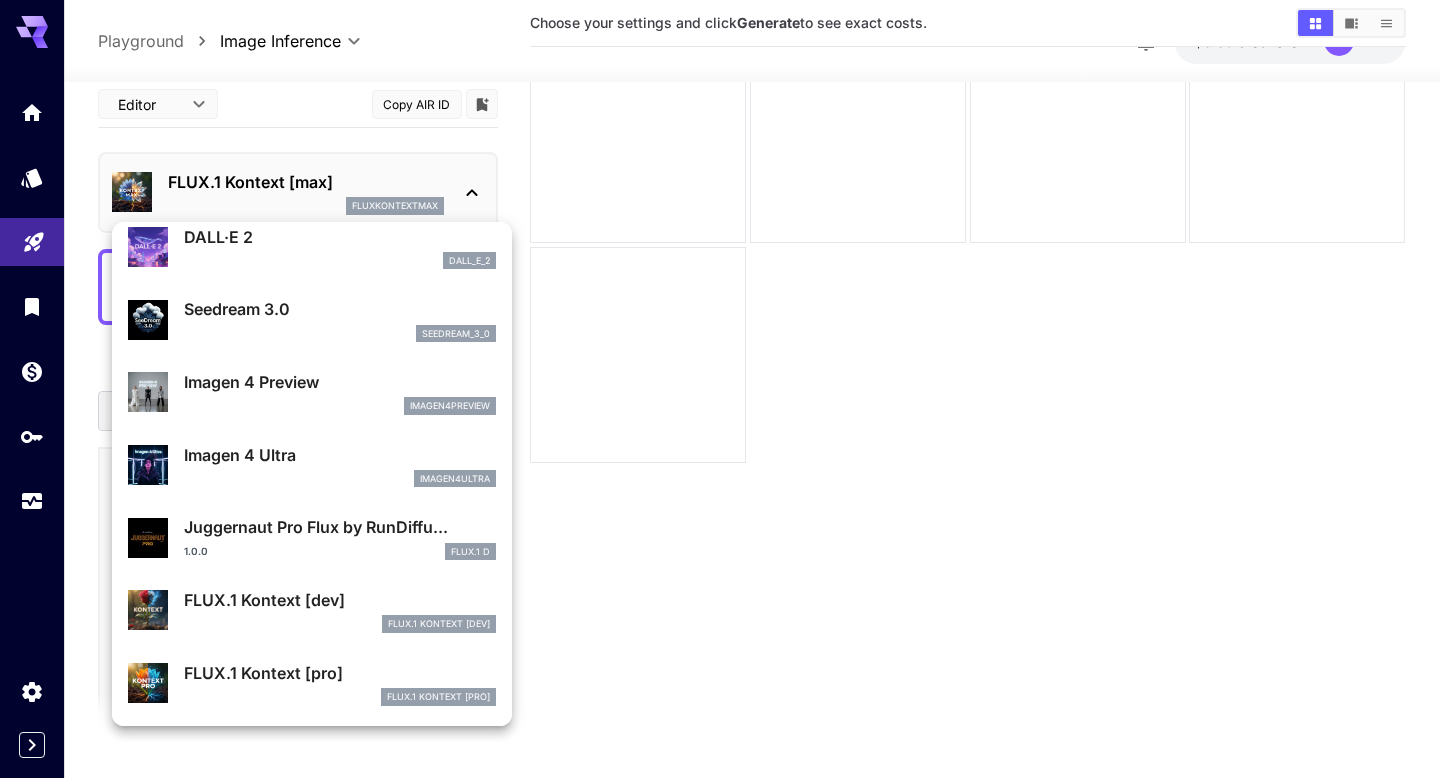 scroll, scrollTop: 612, scrollLeft: 0, axis: vertical 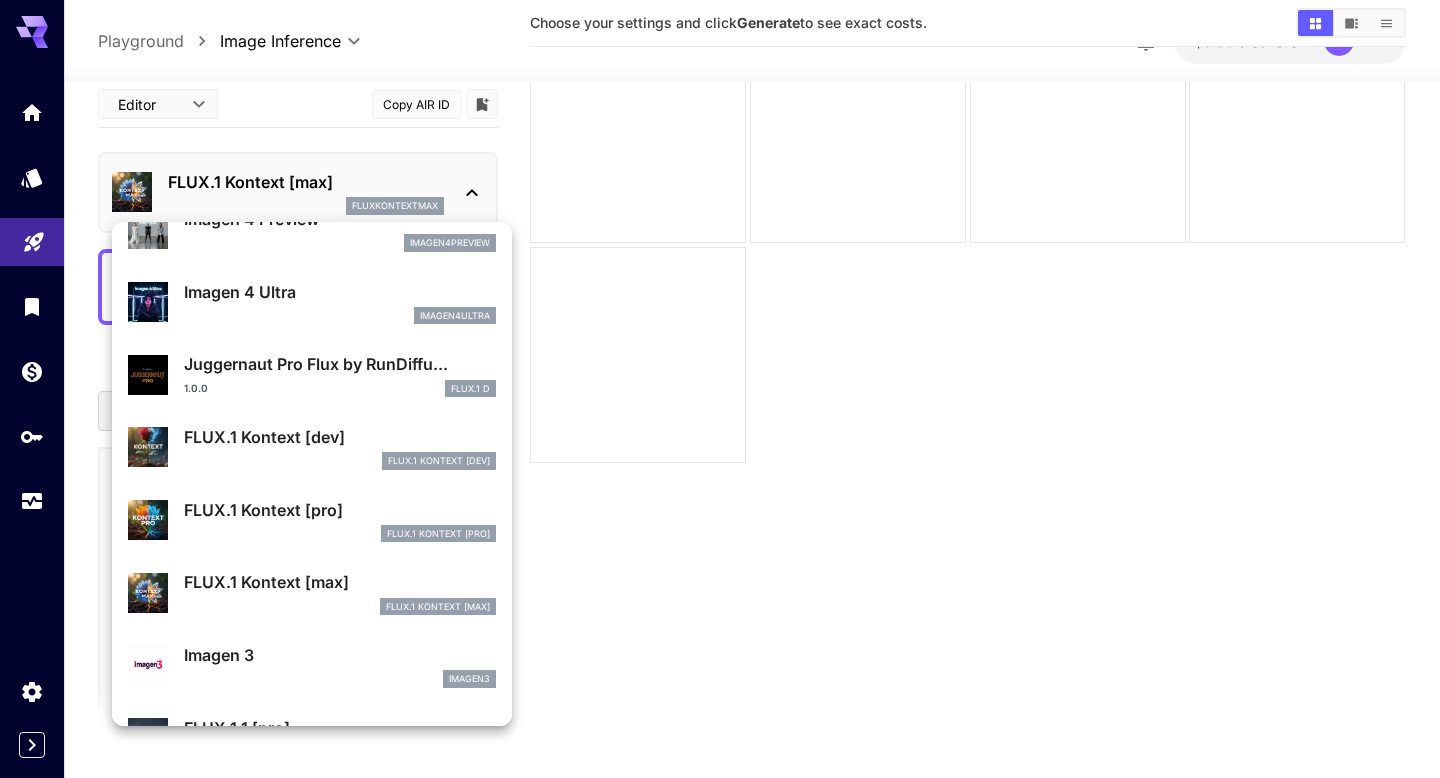 click on "FLUX.1 Kontext [pro]" at bounding box center [340, 510] 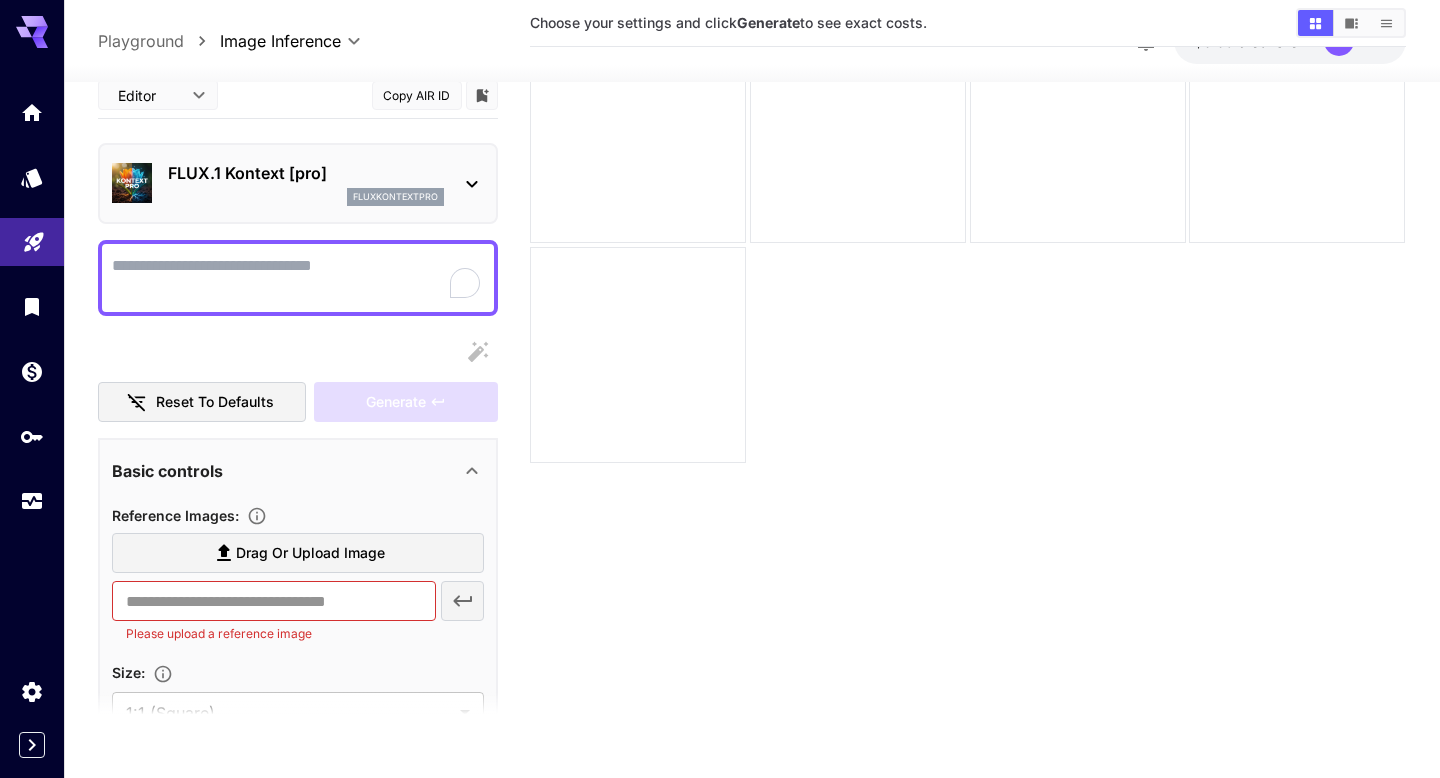 scroll, scrollTop: 0, scrollLeft: 0, axis: both 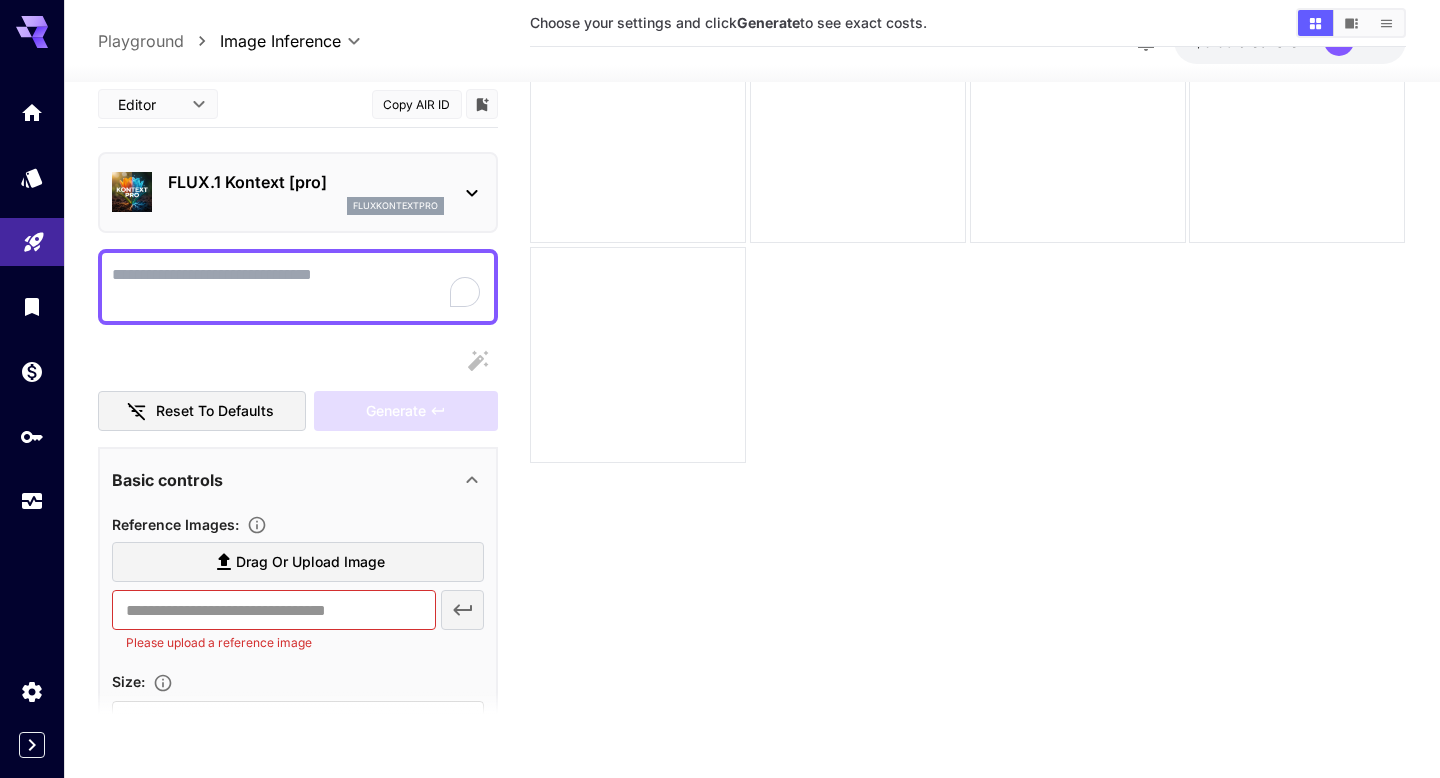 click on "FLUX.1 Kontext [pro] fluxkontextpro" at bounding box center (298, 192) 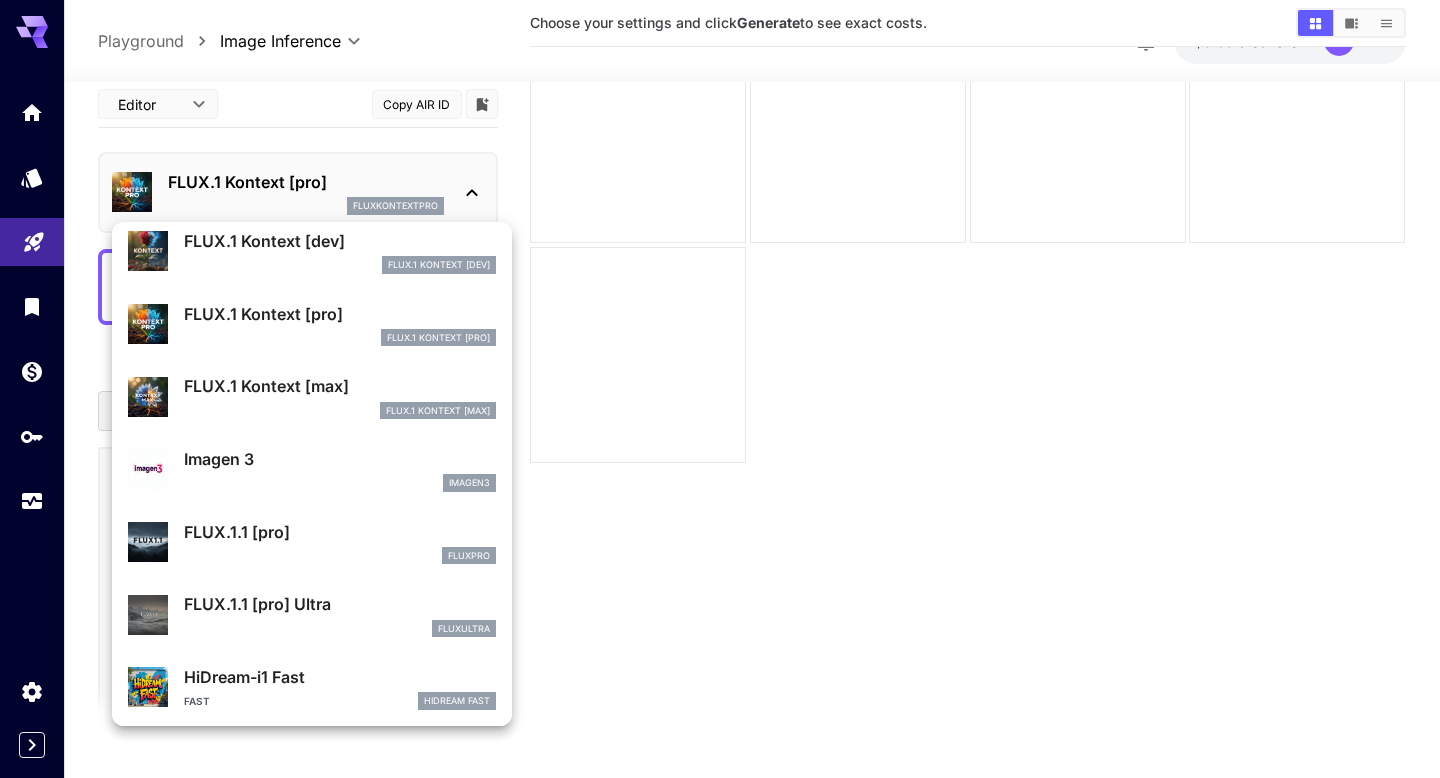 scroll, scrollTop: 786, scrollLeft: 0, axis: vertical 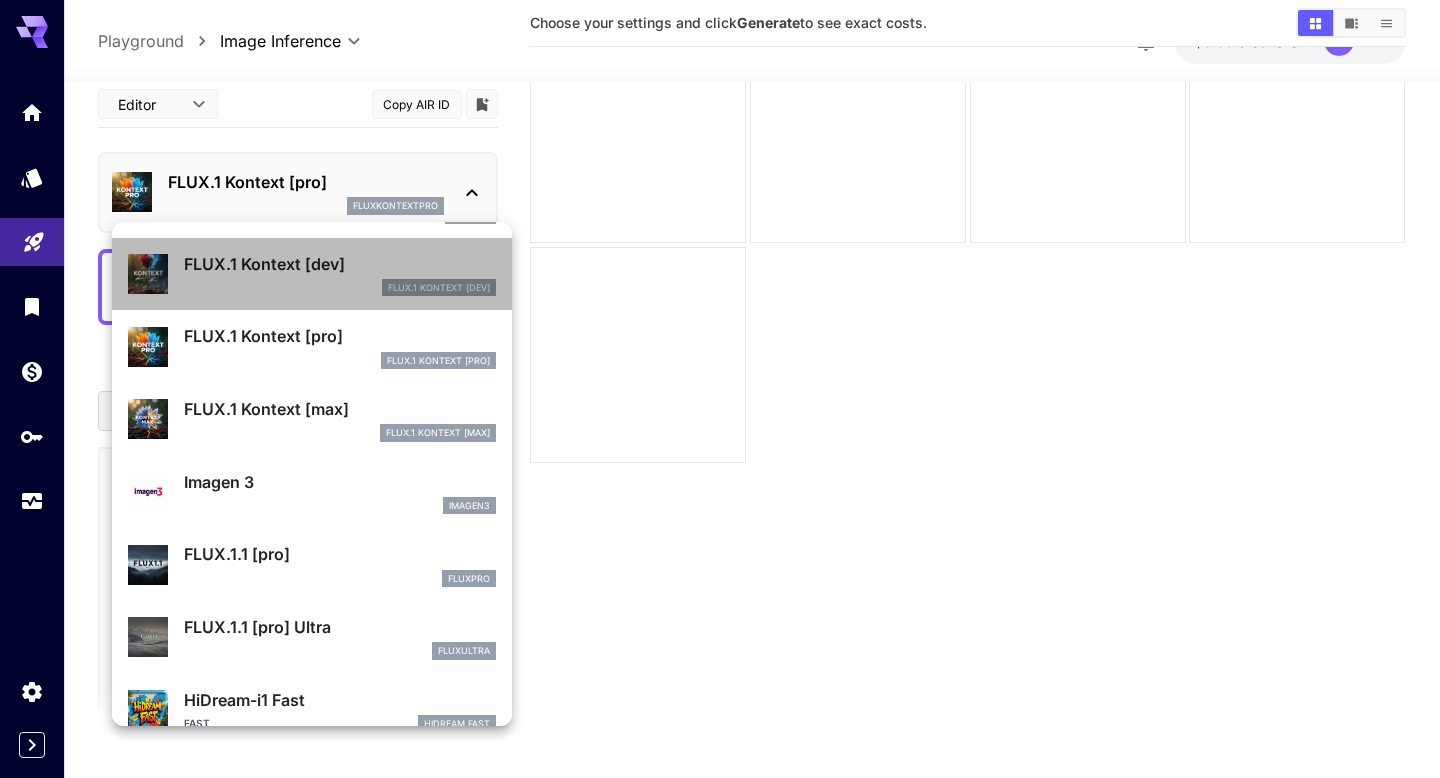 click on "FlUX.1 Kontext [dev]" at bounding box center (340, 288) 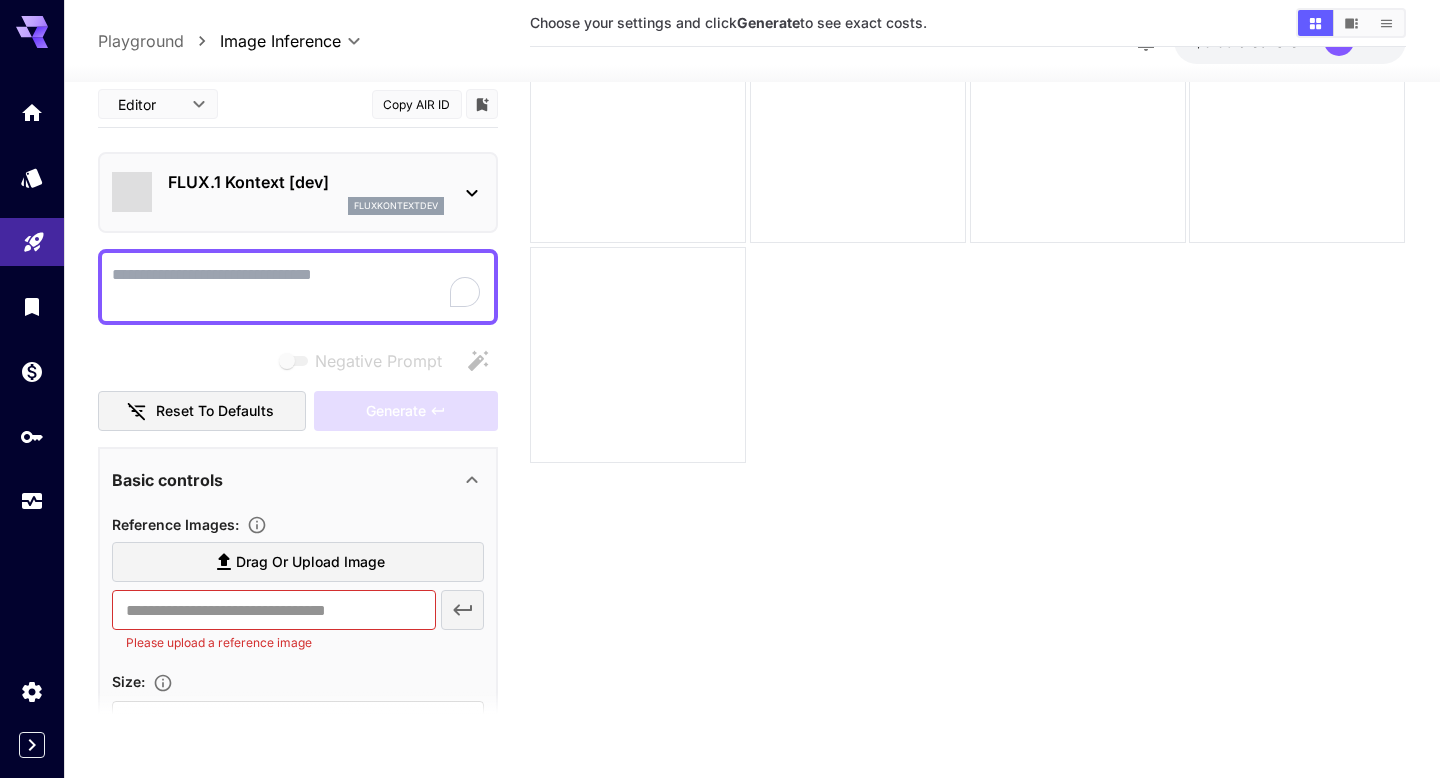 type on "****" 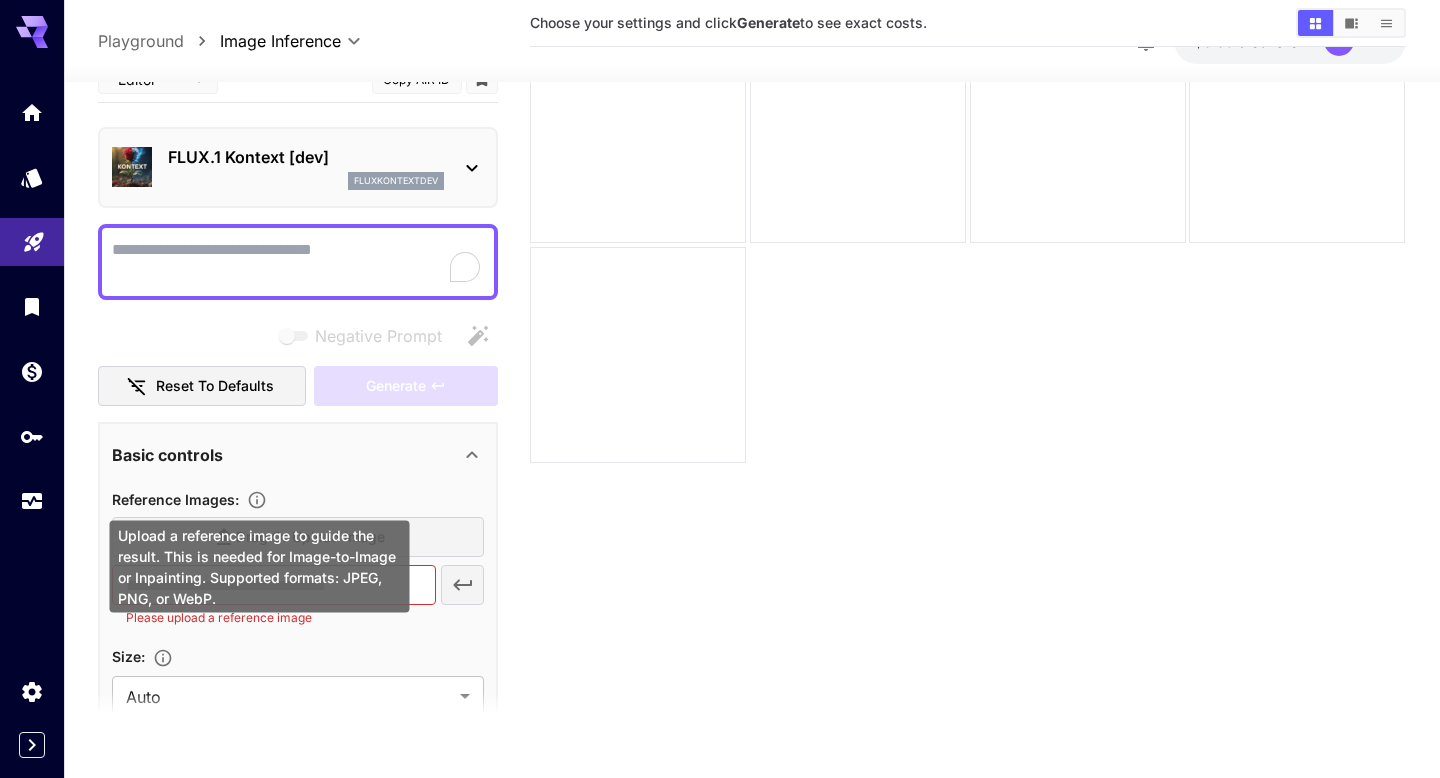 scroll, scrollTop: 35, scrollLeft: 0, axis: vertical 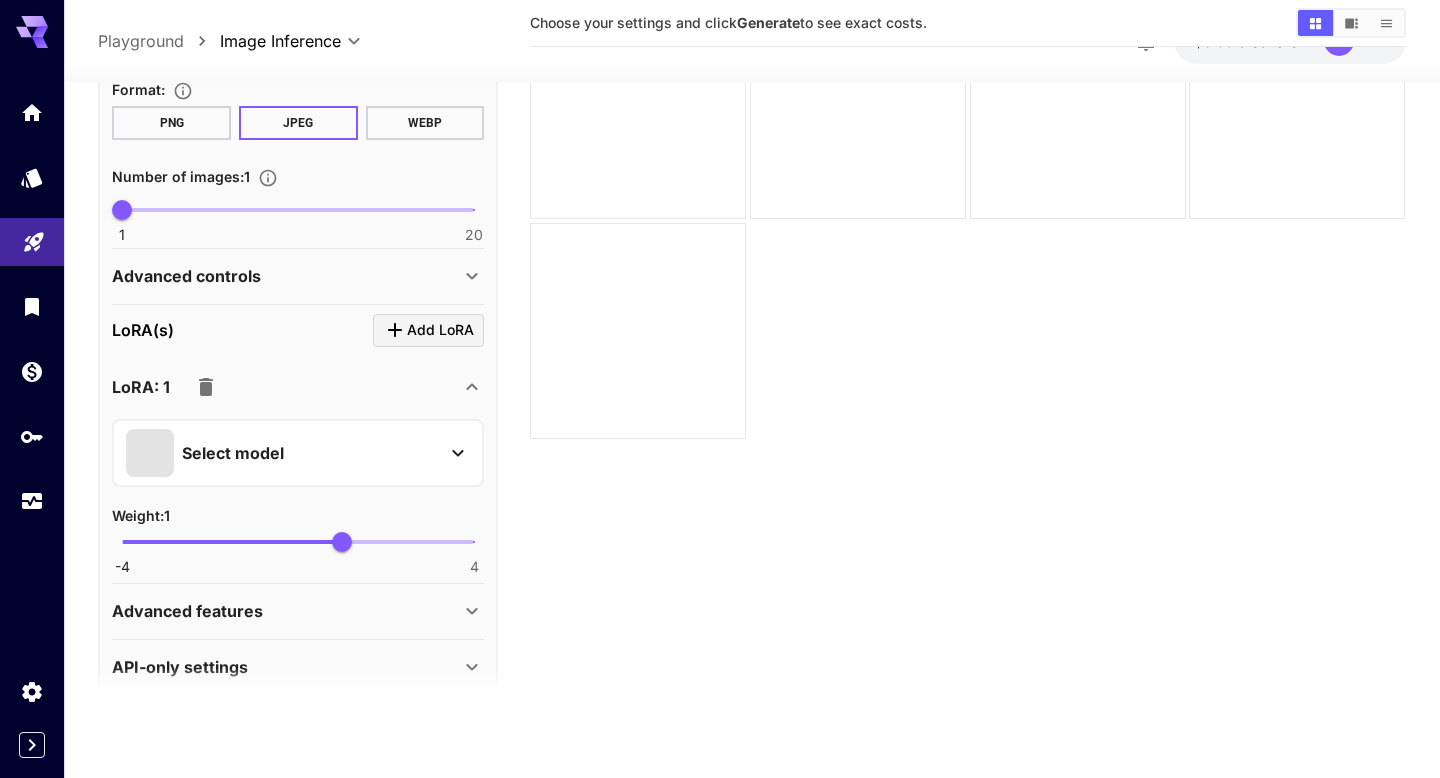 click on "Select model" at bounding box center [282, 452] 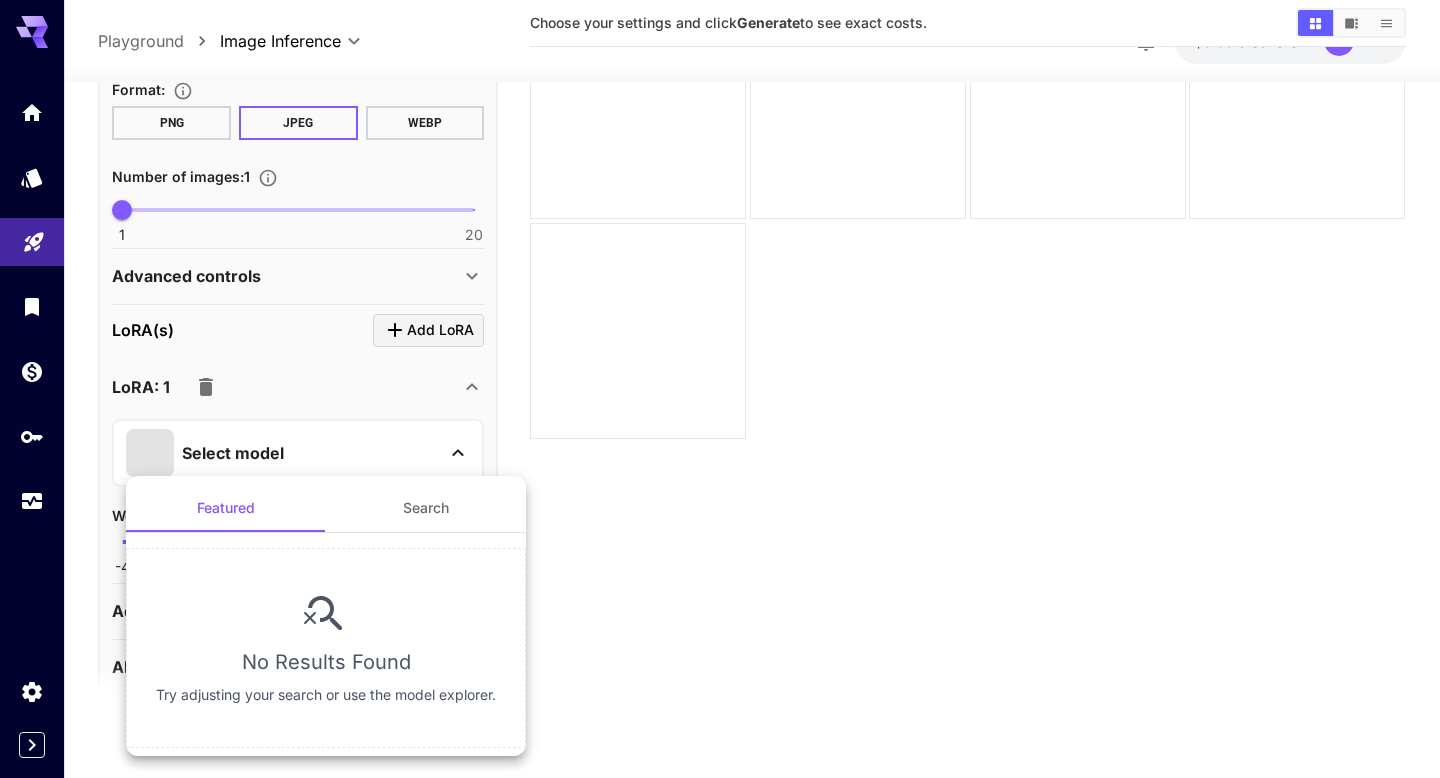 click on "Search" at bounding box center [426, 508] 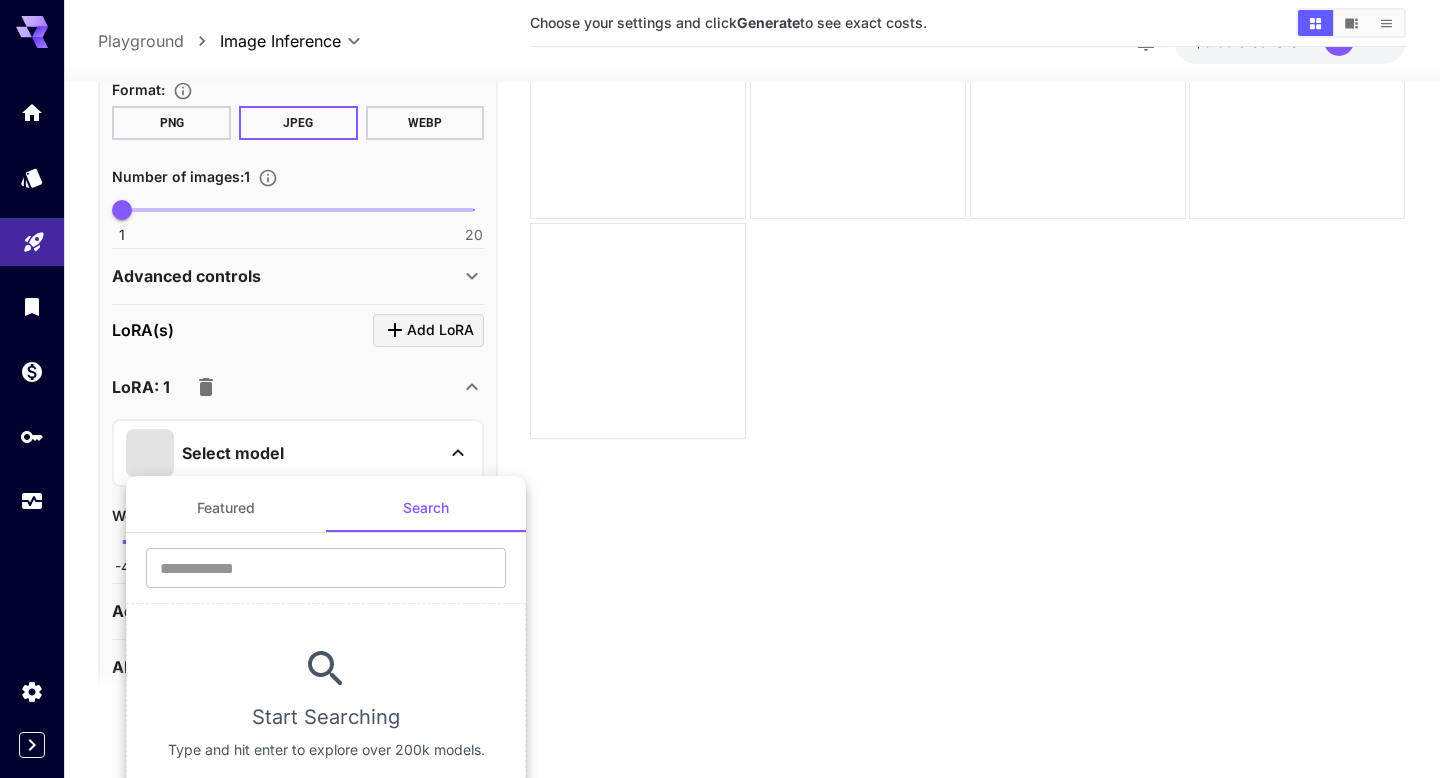 click on "Featured" at bounding box center [226, 508] 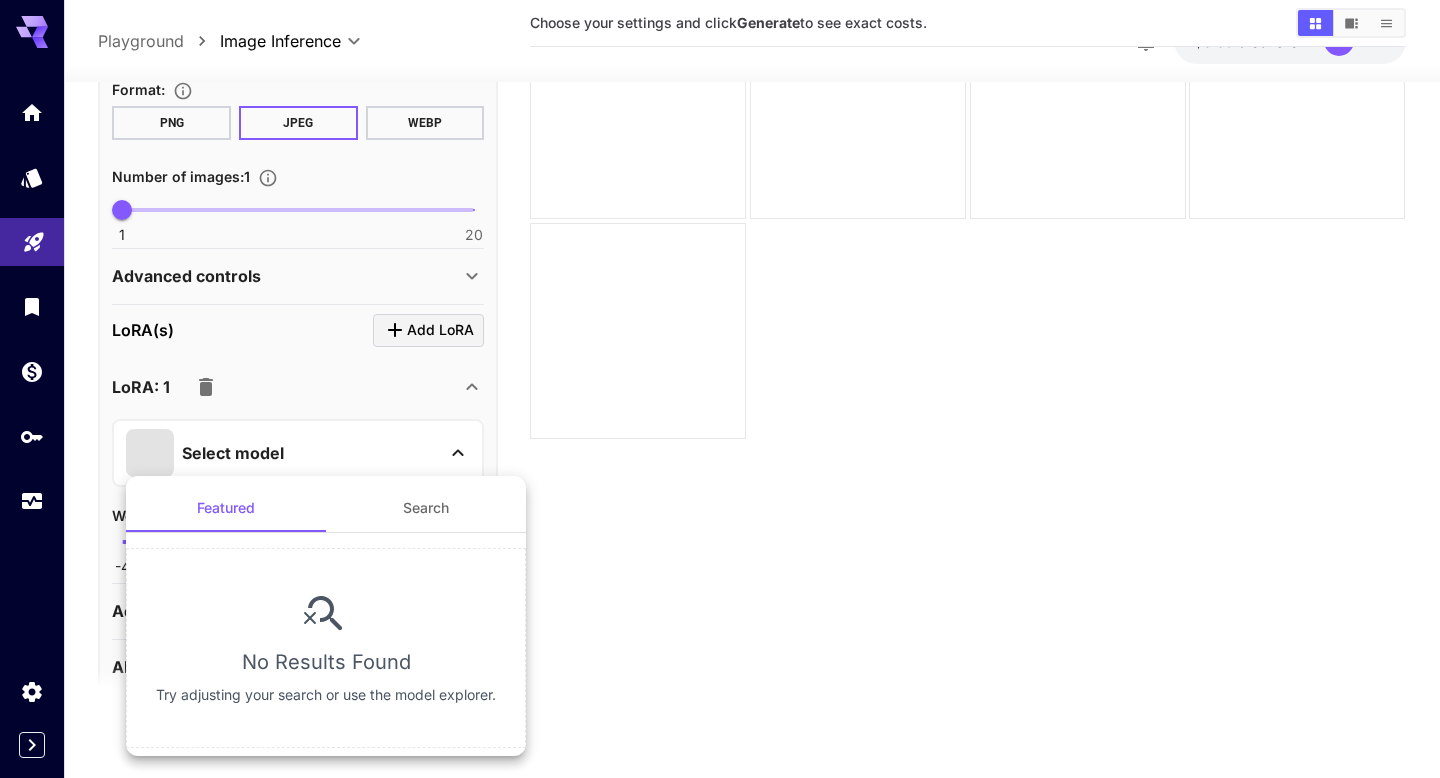 click at bounding box center (720, 389) 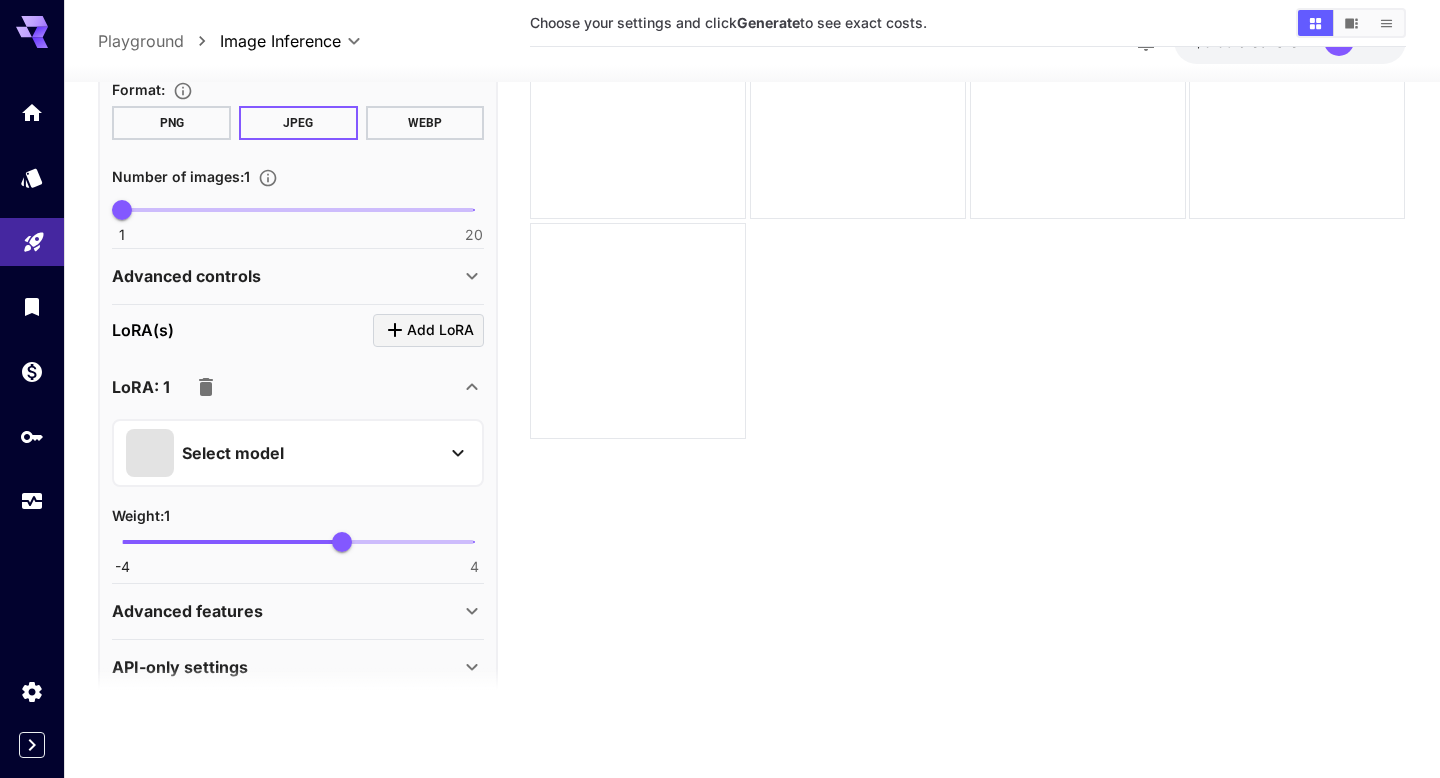 click at bounding box center [206, 386] 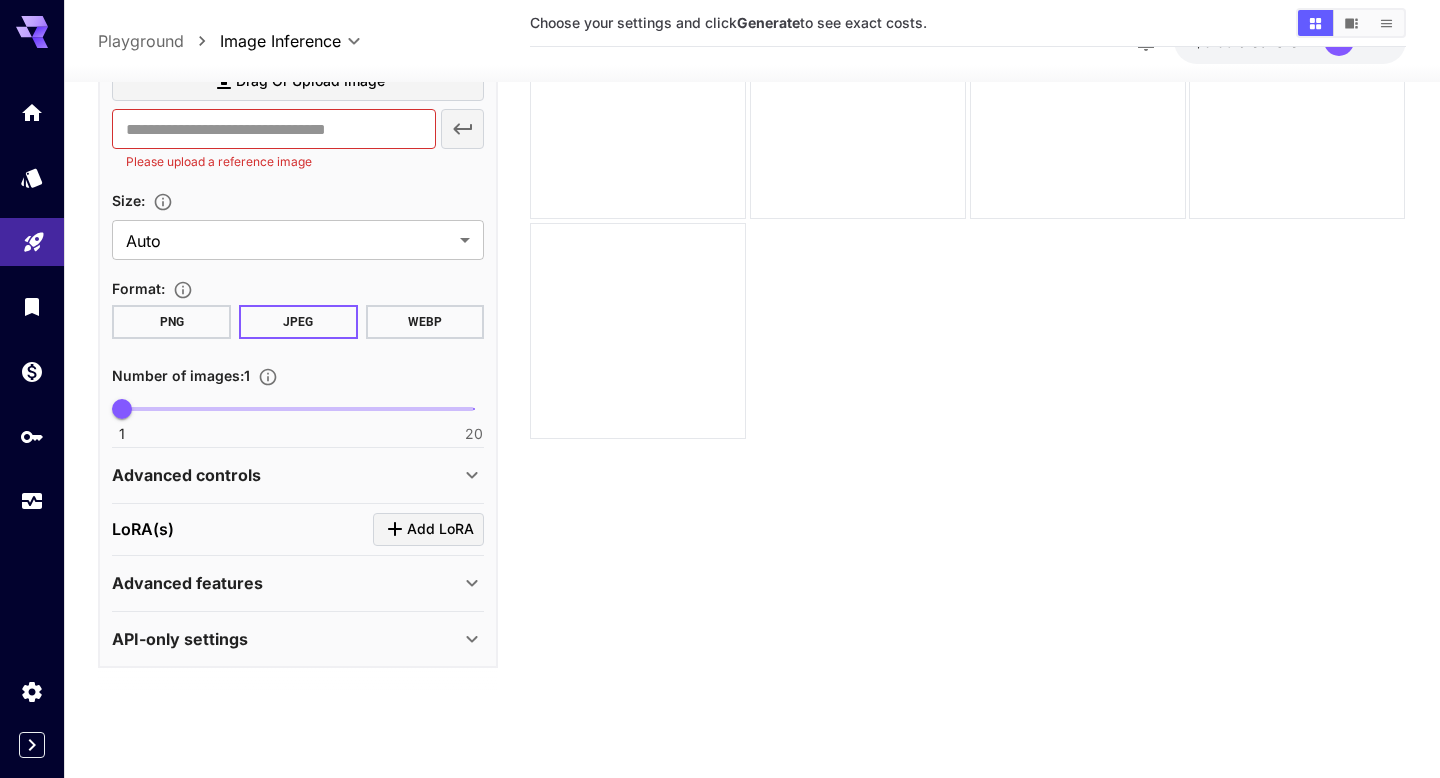 scroll, scrollTop: 456, scrollLeft: 0, axis: vertical 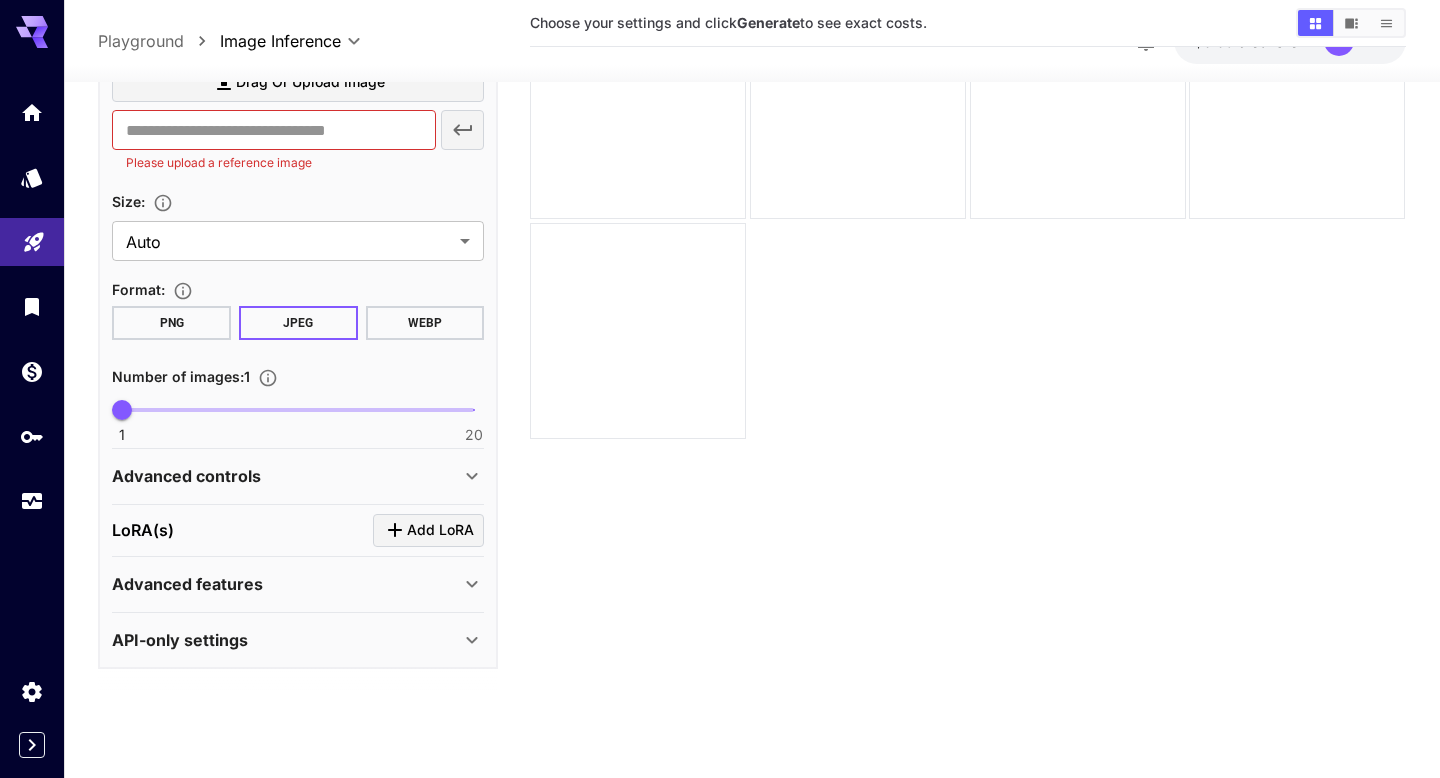 click 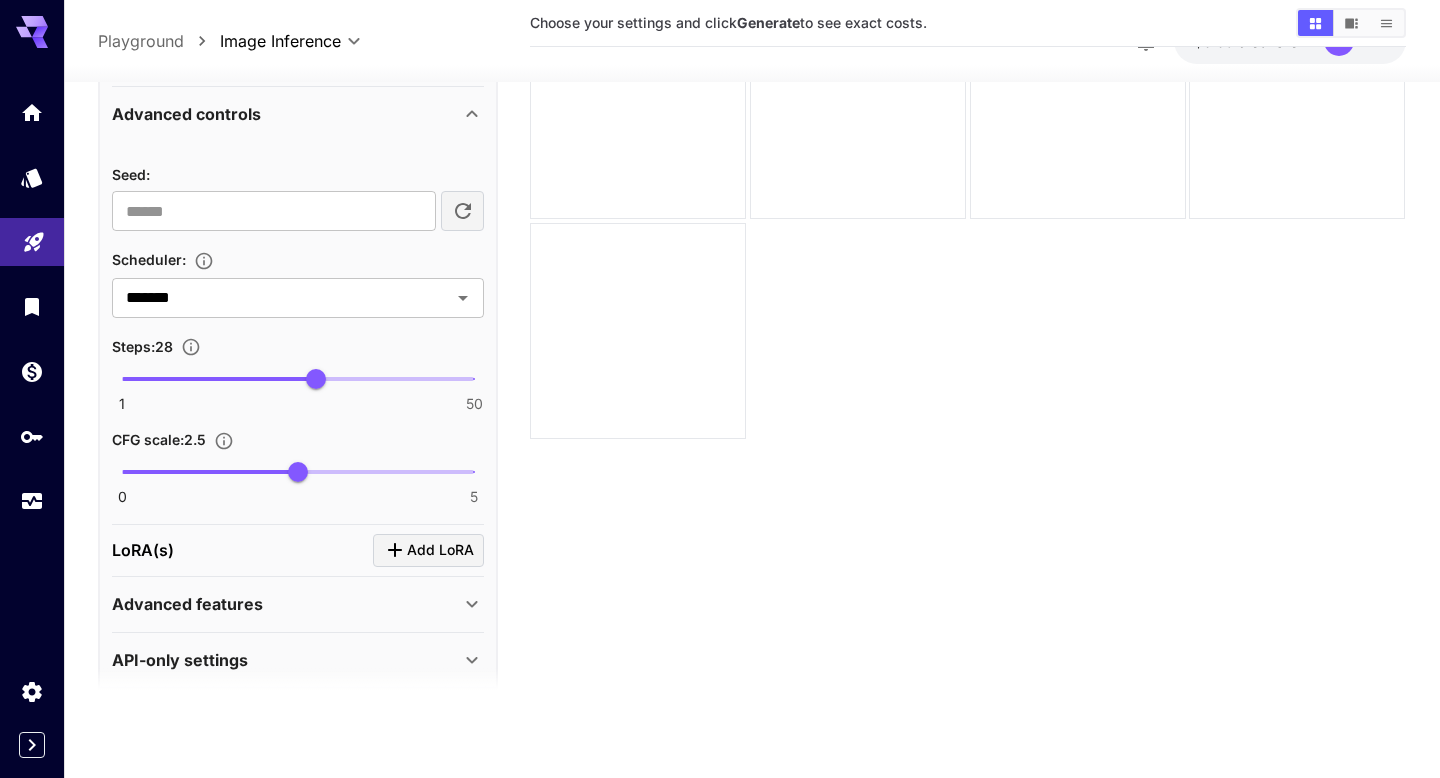 scroll, scrollTop: 837, scrollLeft: 0, axis: vertical 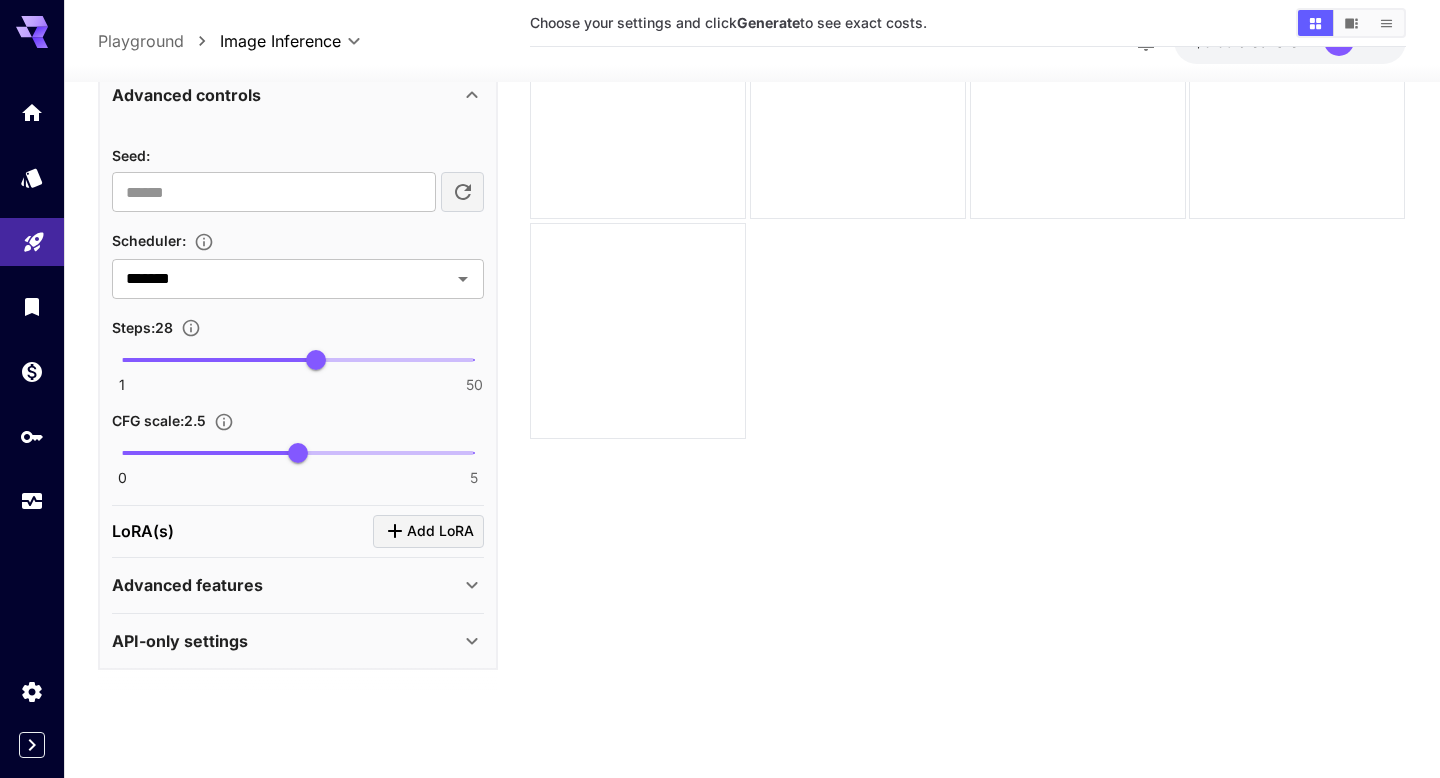 click on "API-only settings" at bounding box center [286, 640] 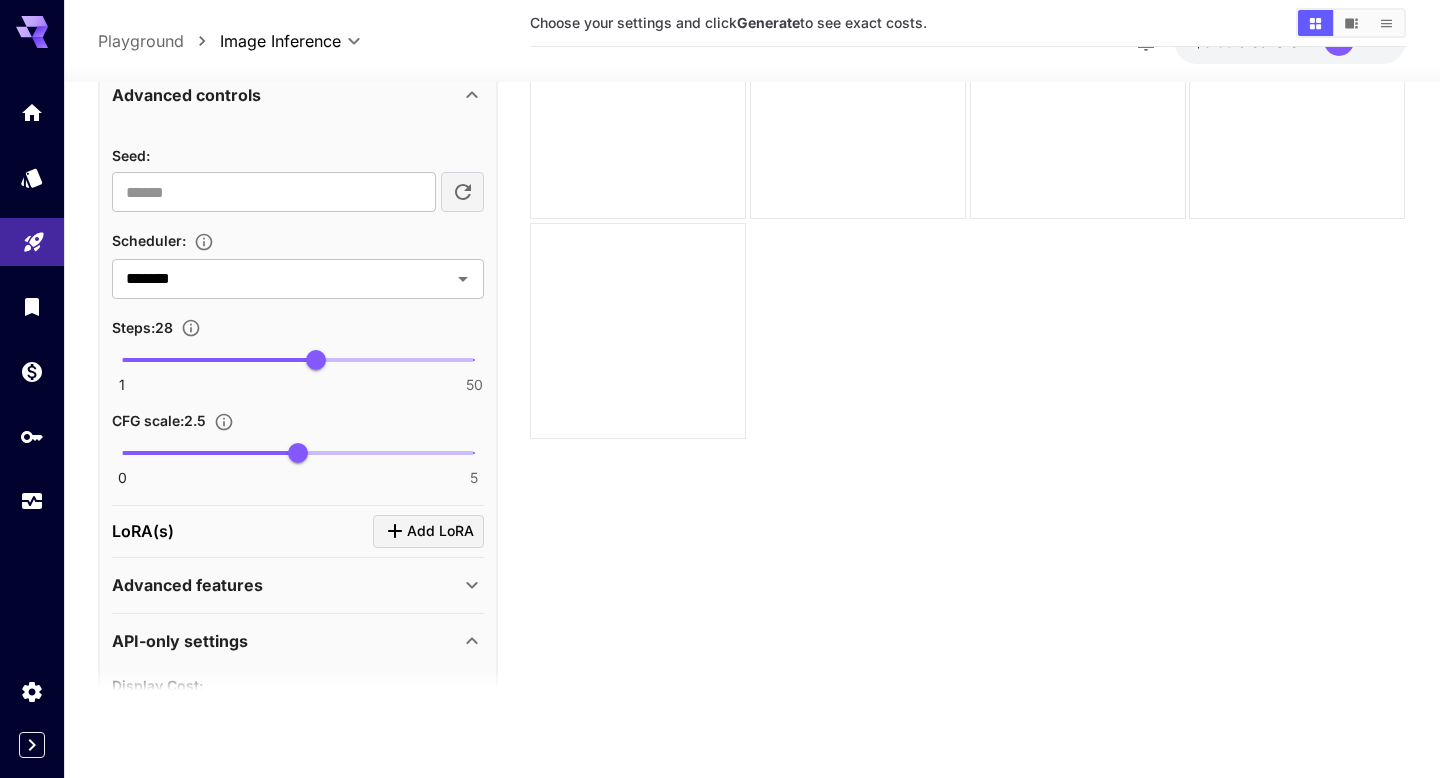 click on "API-only settings" at bounding box center [286, 640] 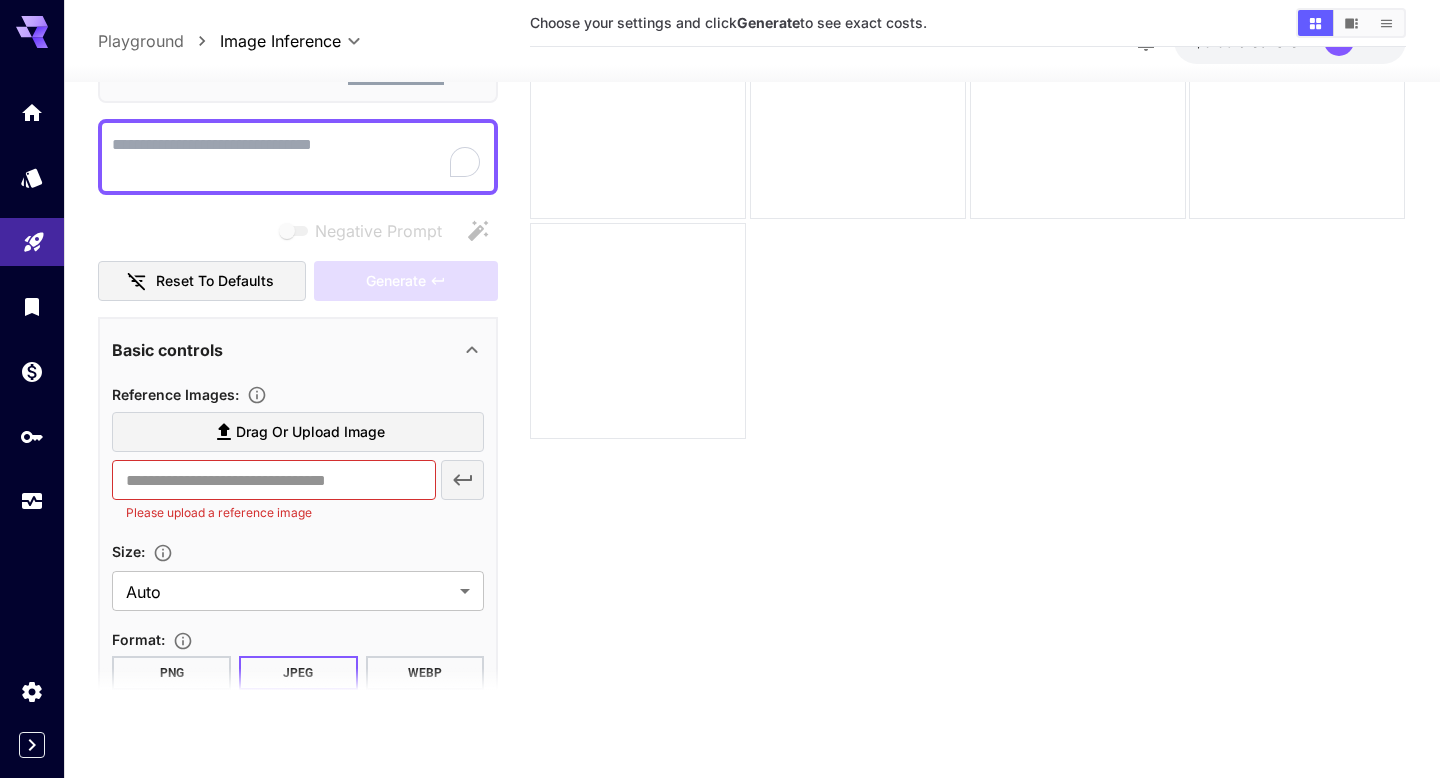 scroll, scrollTop: 0, scrollLeft: 0, axis: both 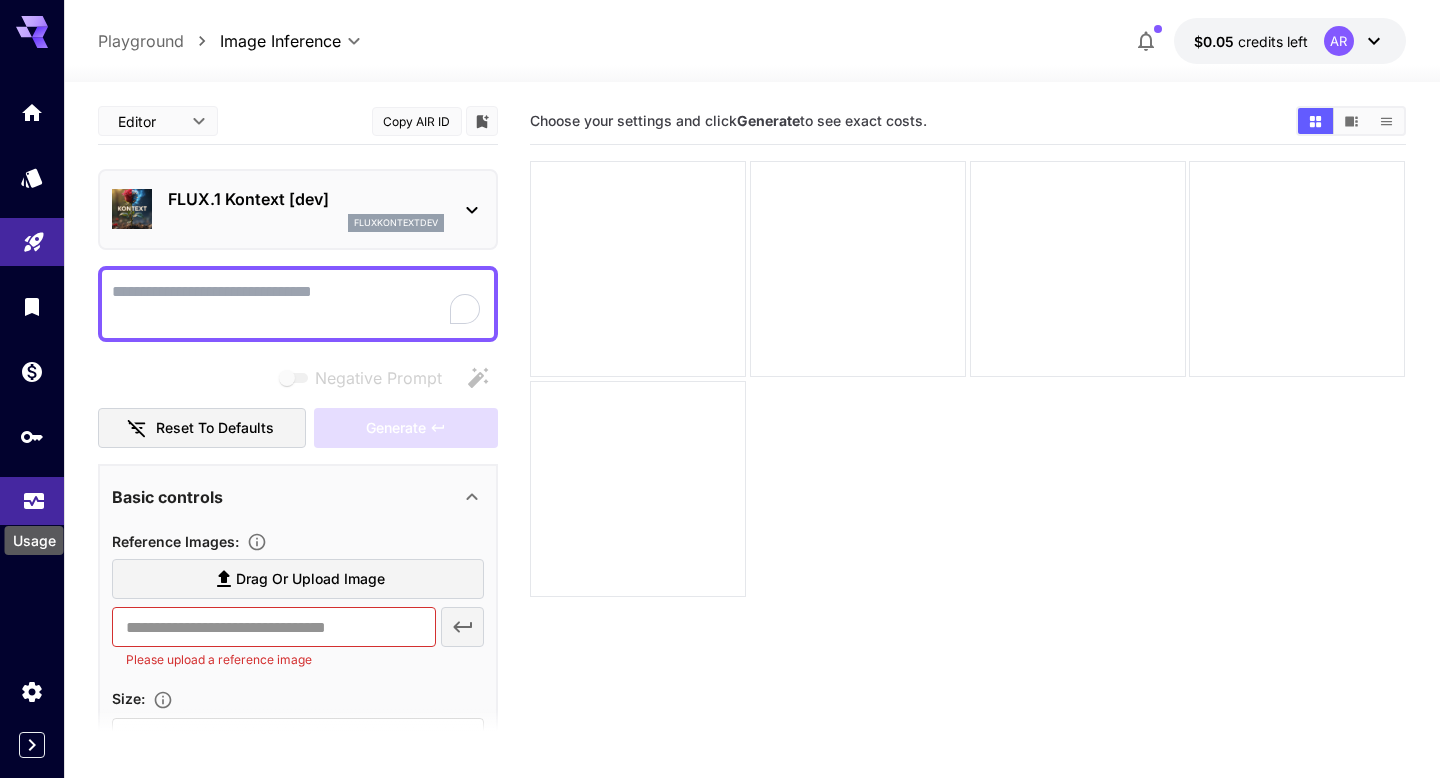 click 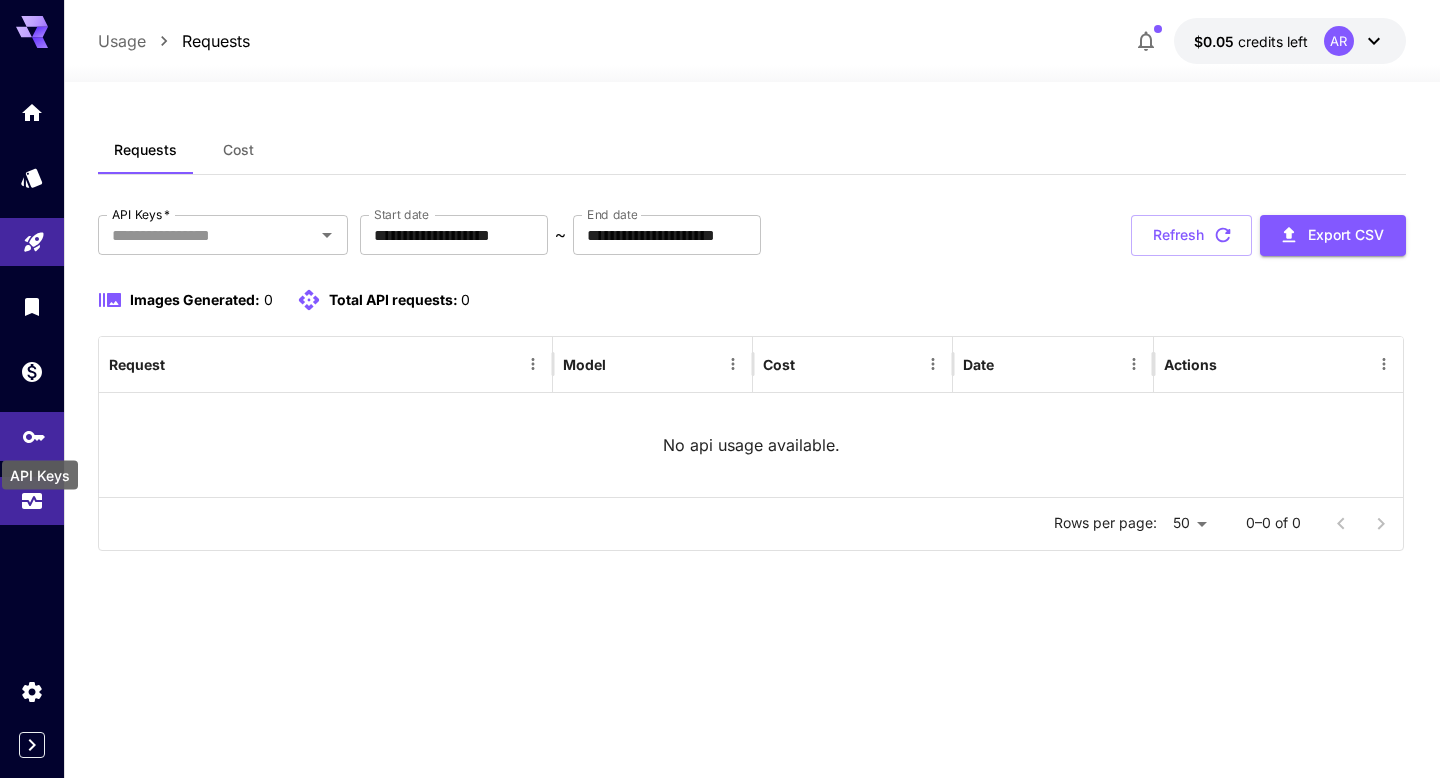 click 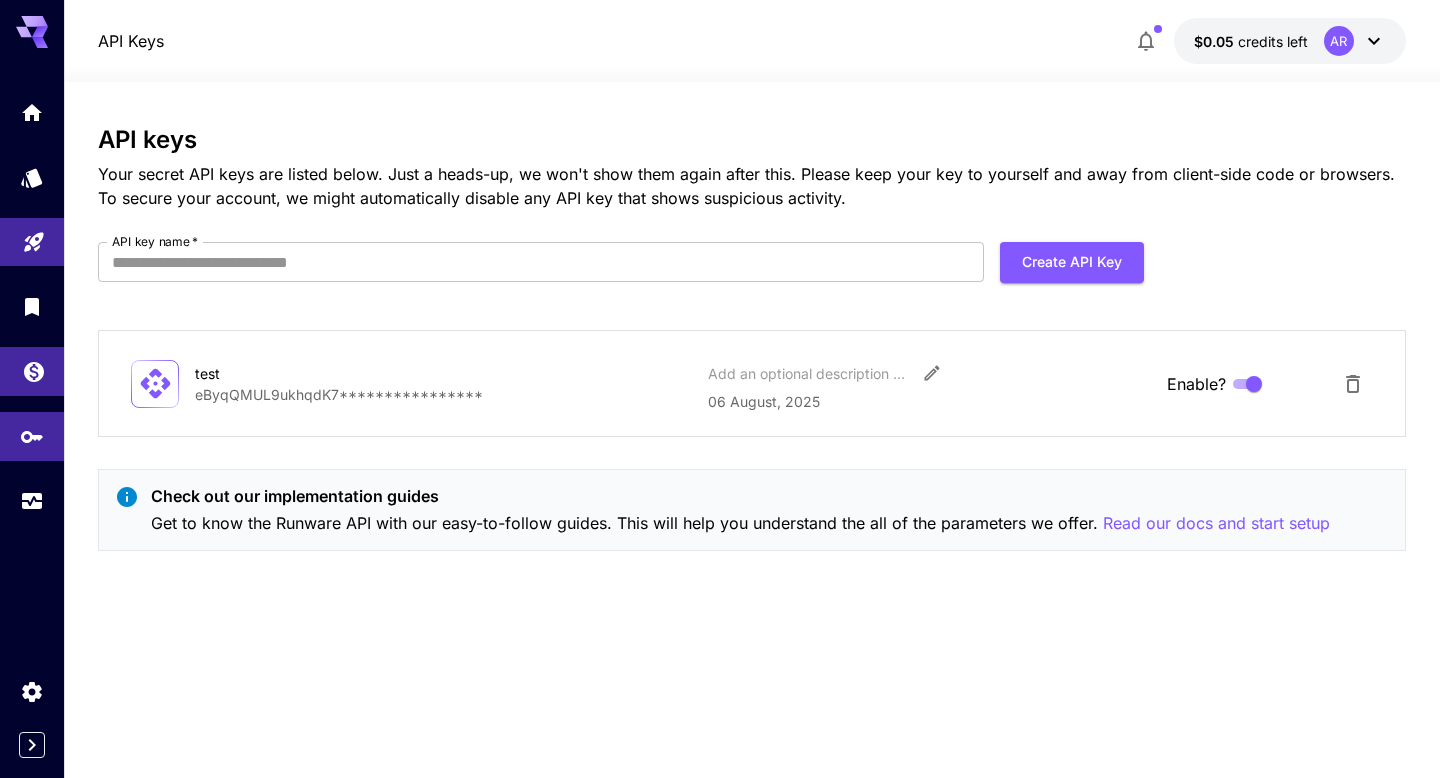 click at bounding box center (32, 371) 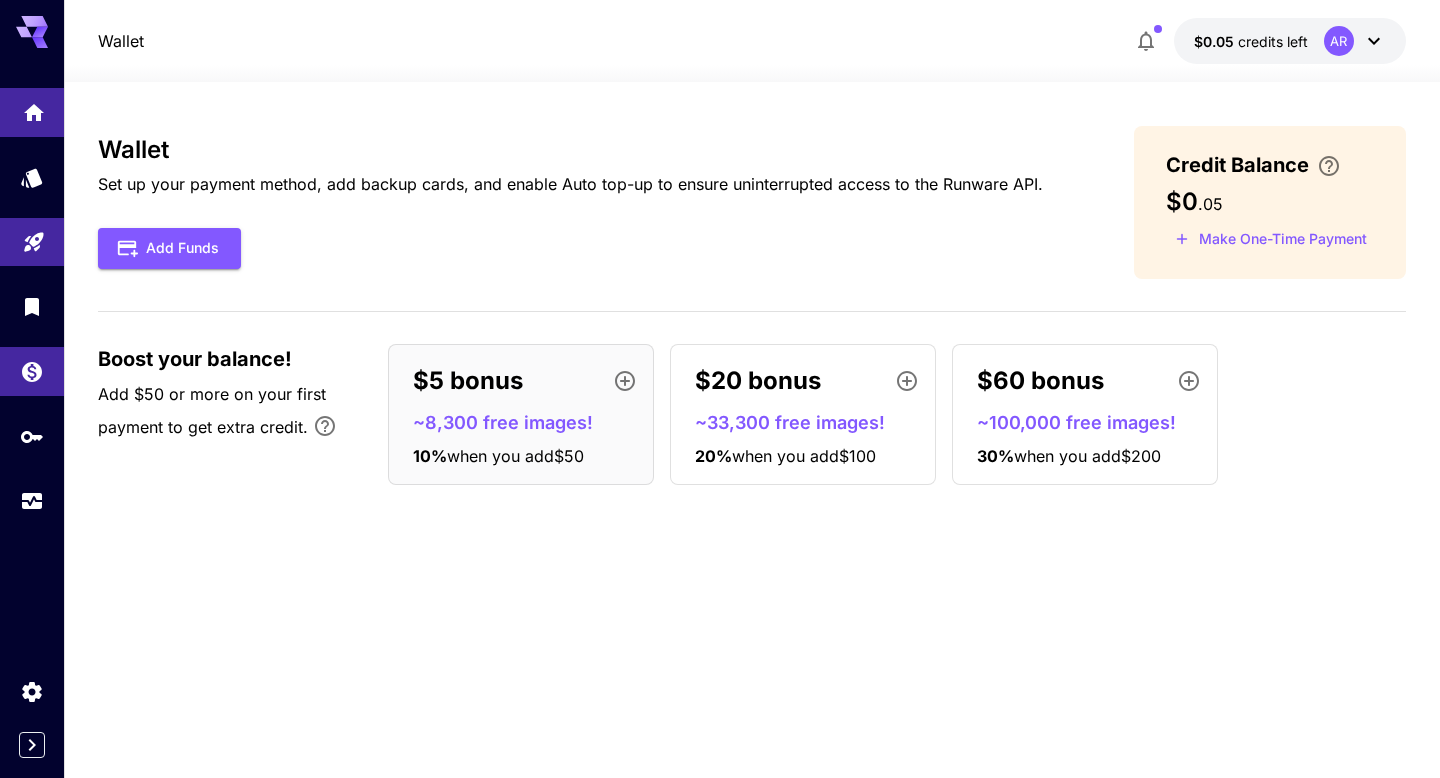 click at bounding box center (32, 112) 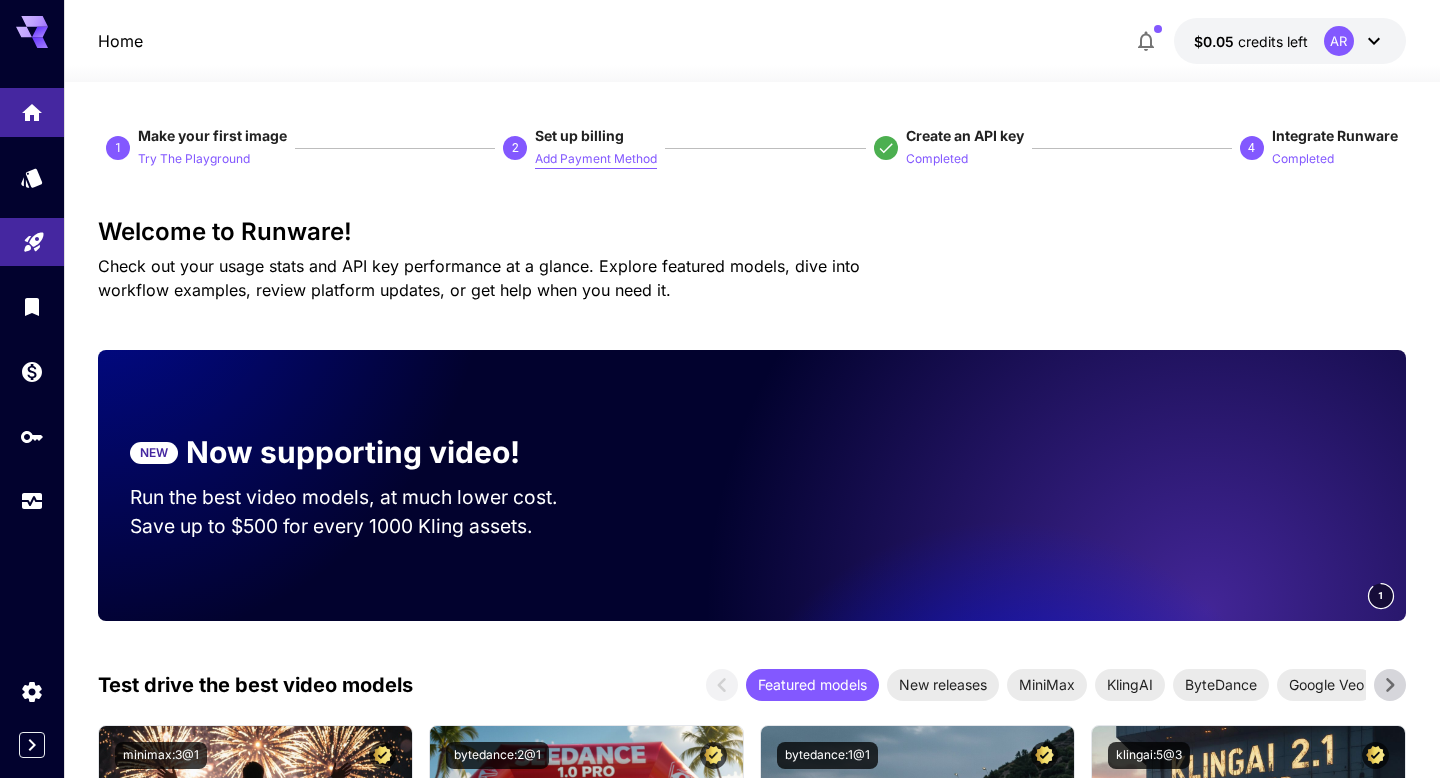 click on "Add Payment Method" at bounding box center (596, 159) 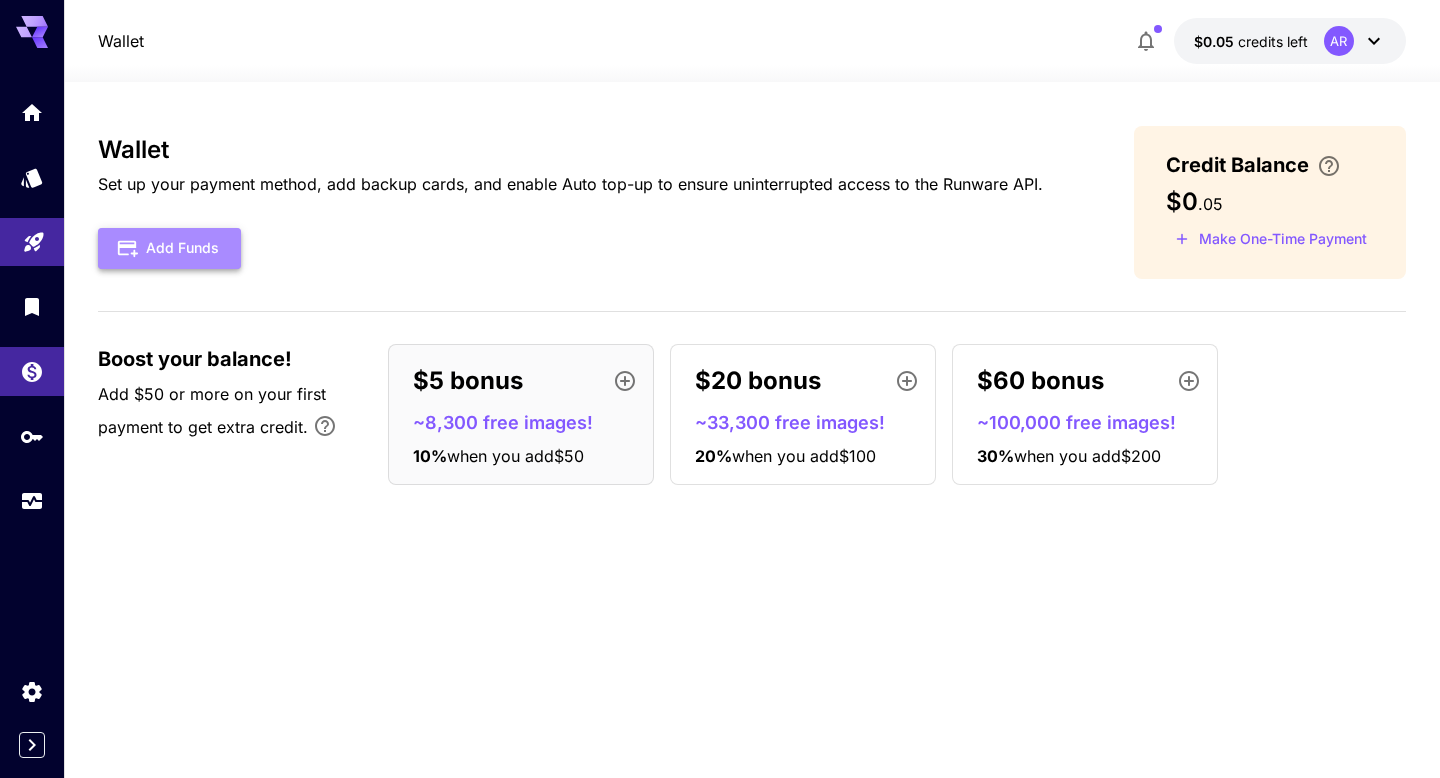 click on "Add Funds" at bounding box center (169, 248) 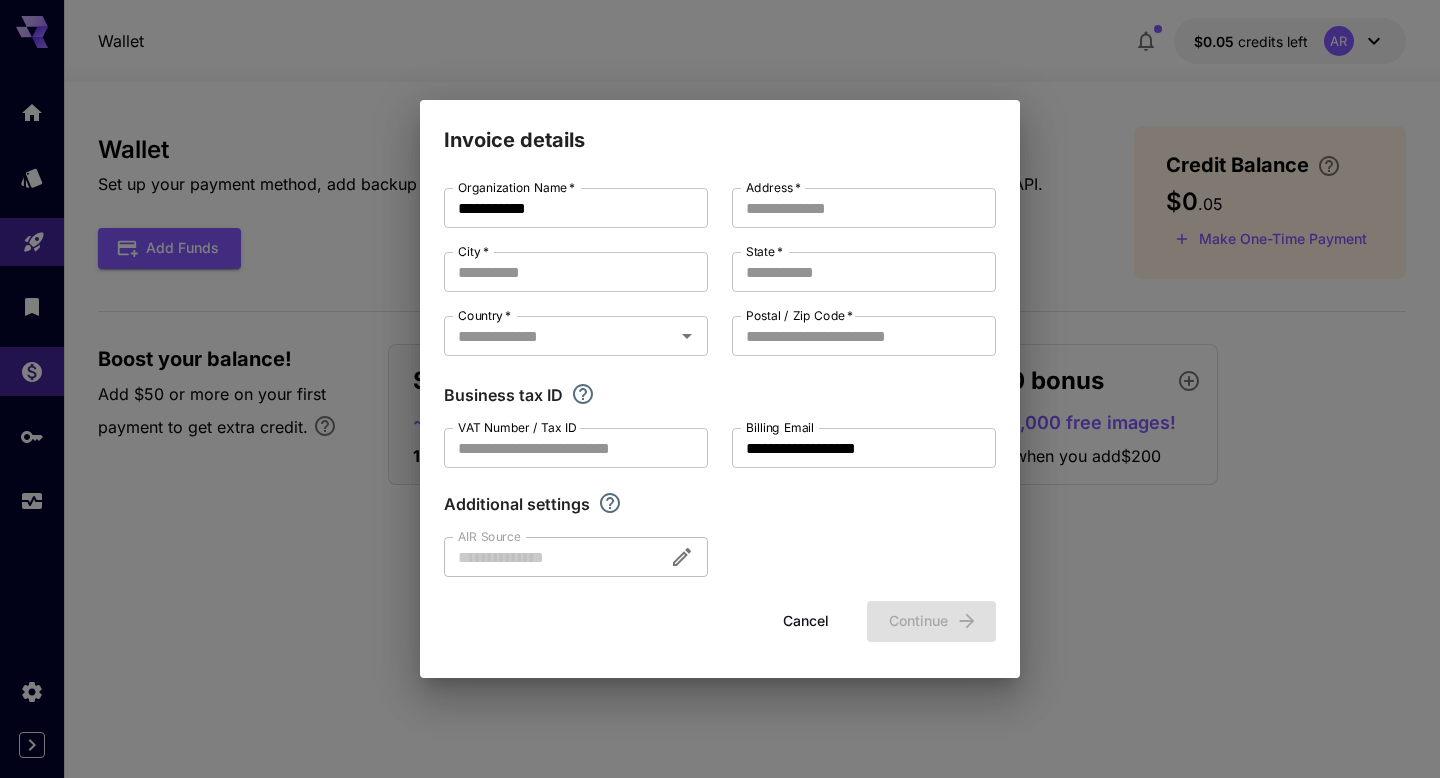 click on "Cancel" at bounding box center [806, 621] 